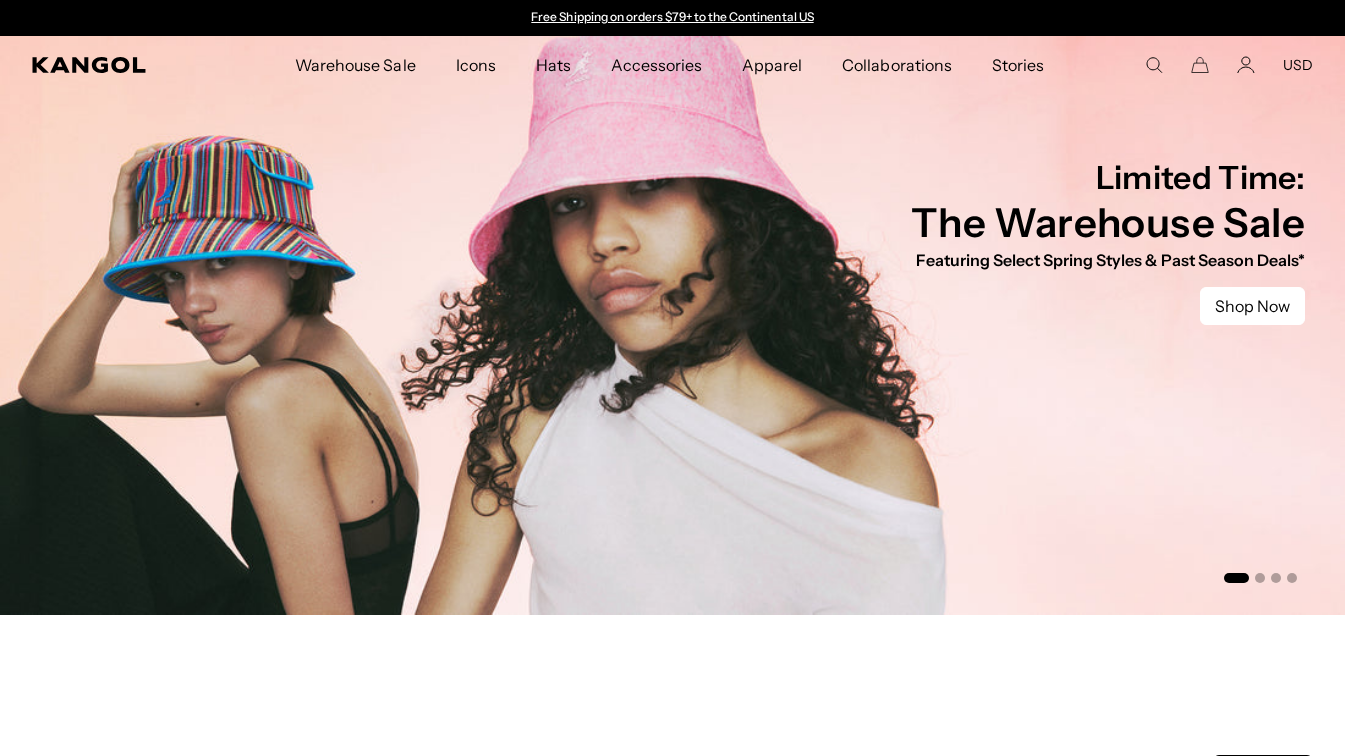 scroll, scrollTop: 0, scrollLeft: 0, axis: both 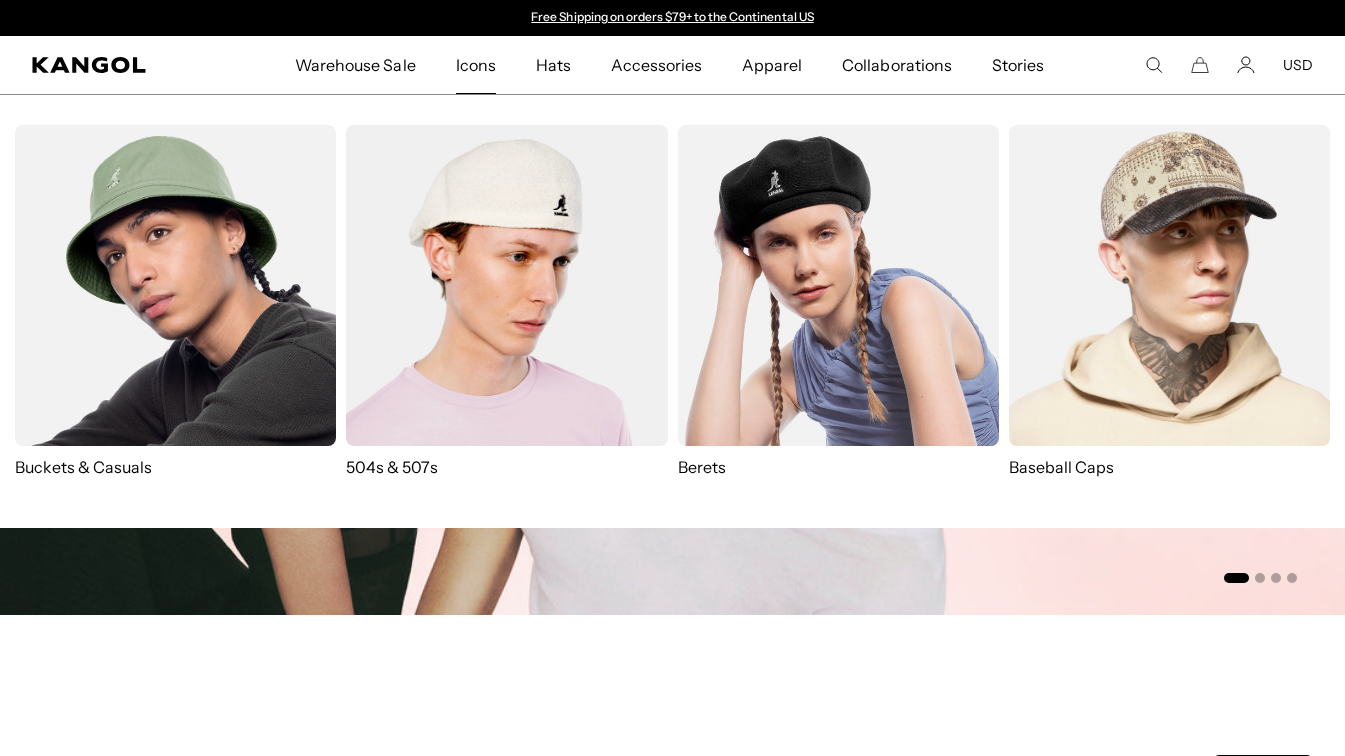 click at bounding box center (506, 285) 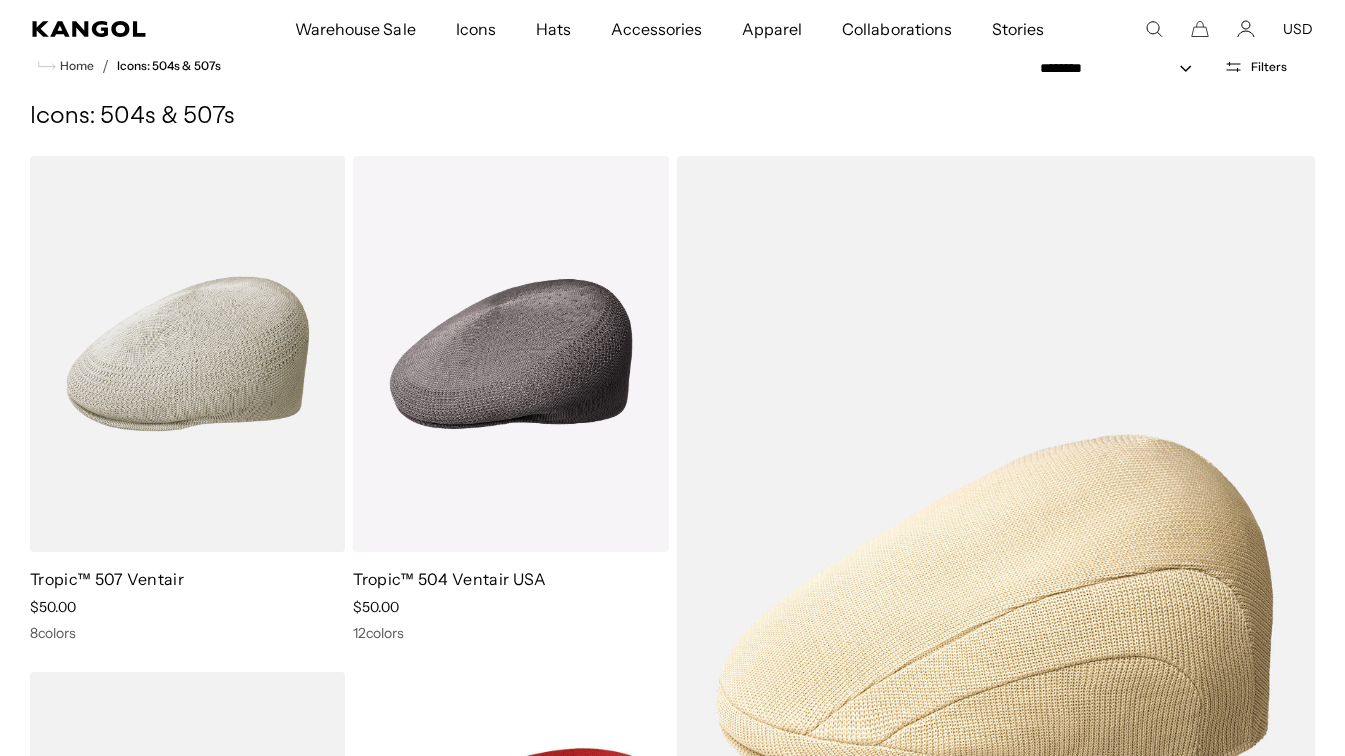 scroll, scrollTop: 66, scrollLeft: 0, axis: vertical 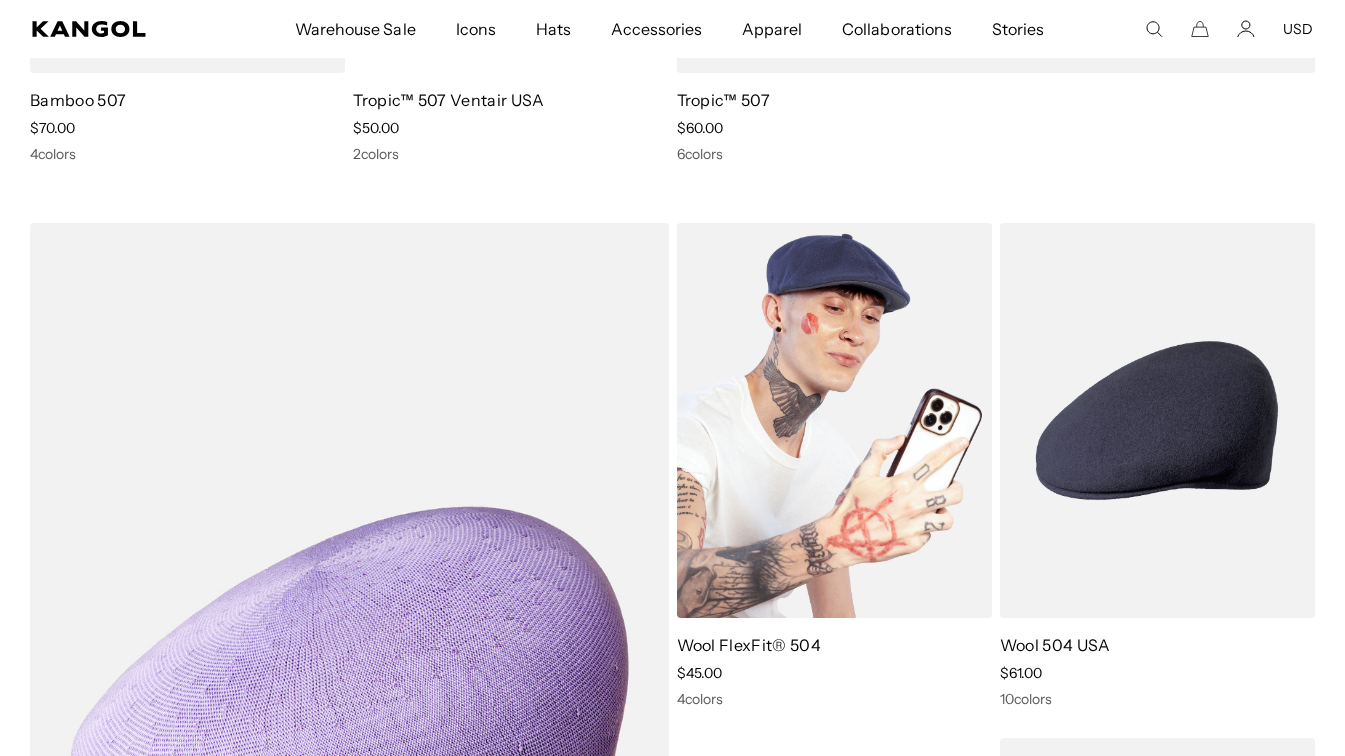 click at bounding box center [834, 421] 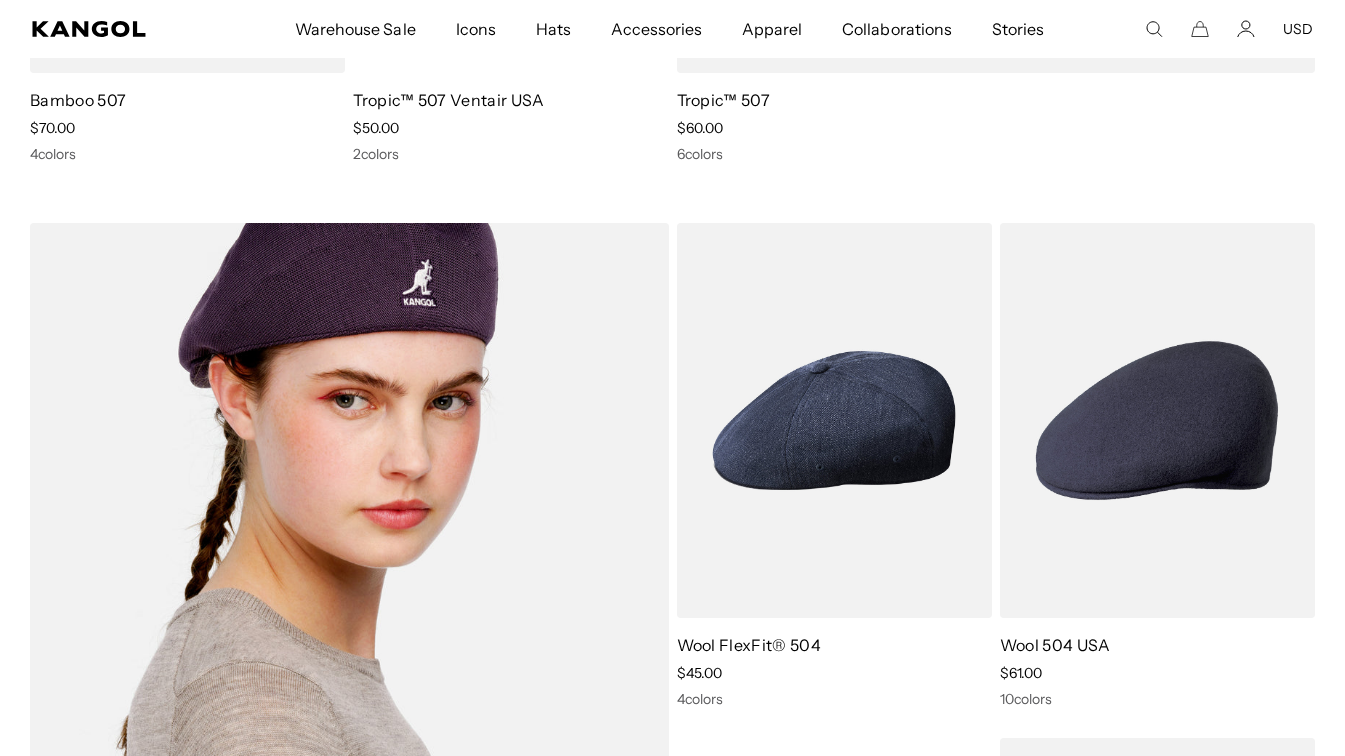 scroll, scrollTop: 0, scrollLeft: 0, axis: both 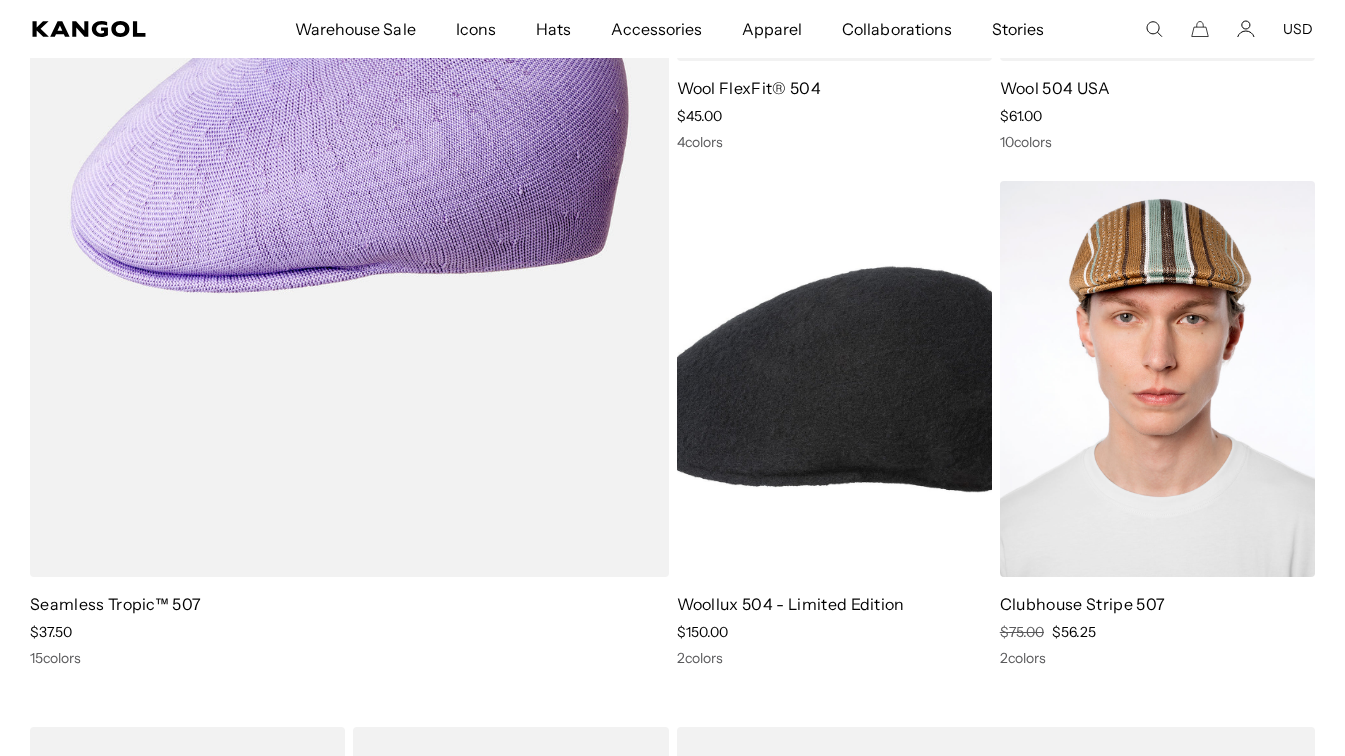 click at bounding box center (1157, 379) 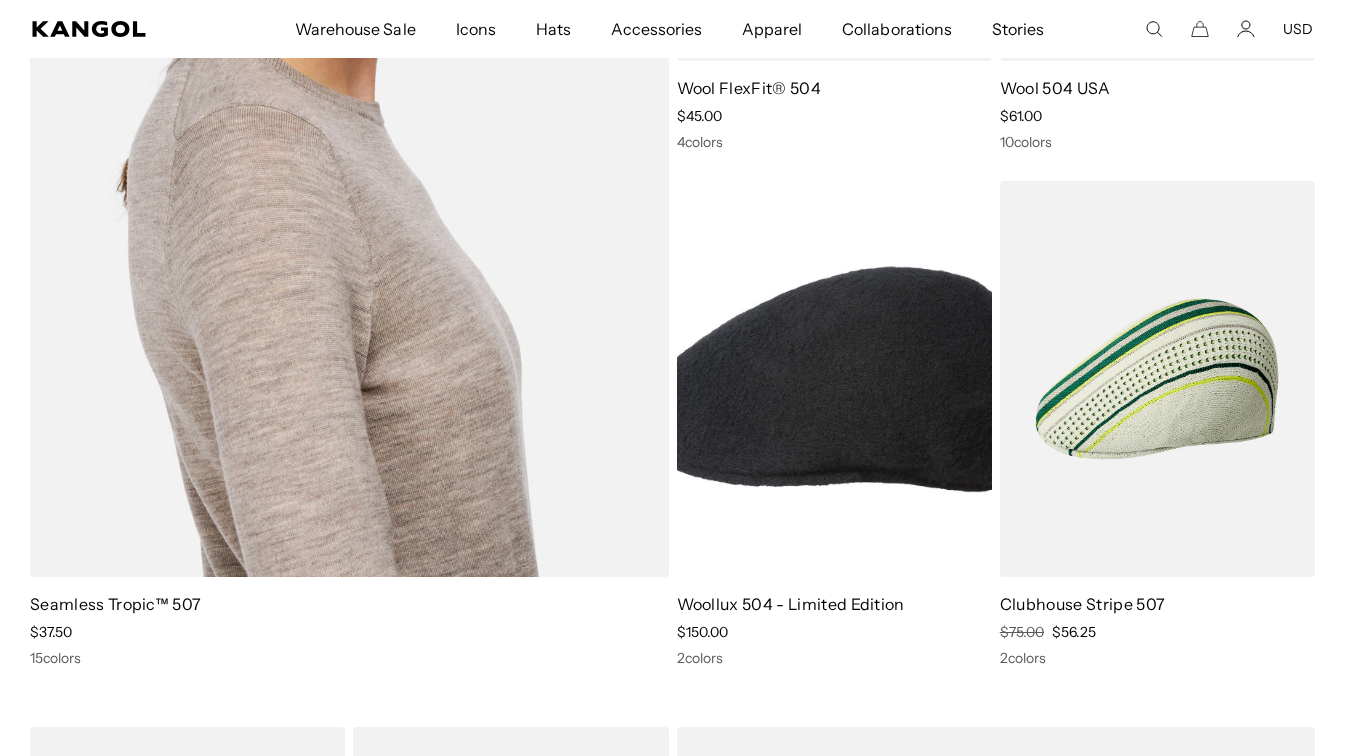 scroll, scrollTop: 0, scrollLeft: 412, axis: horizontal 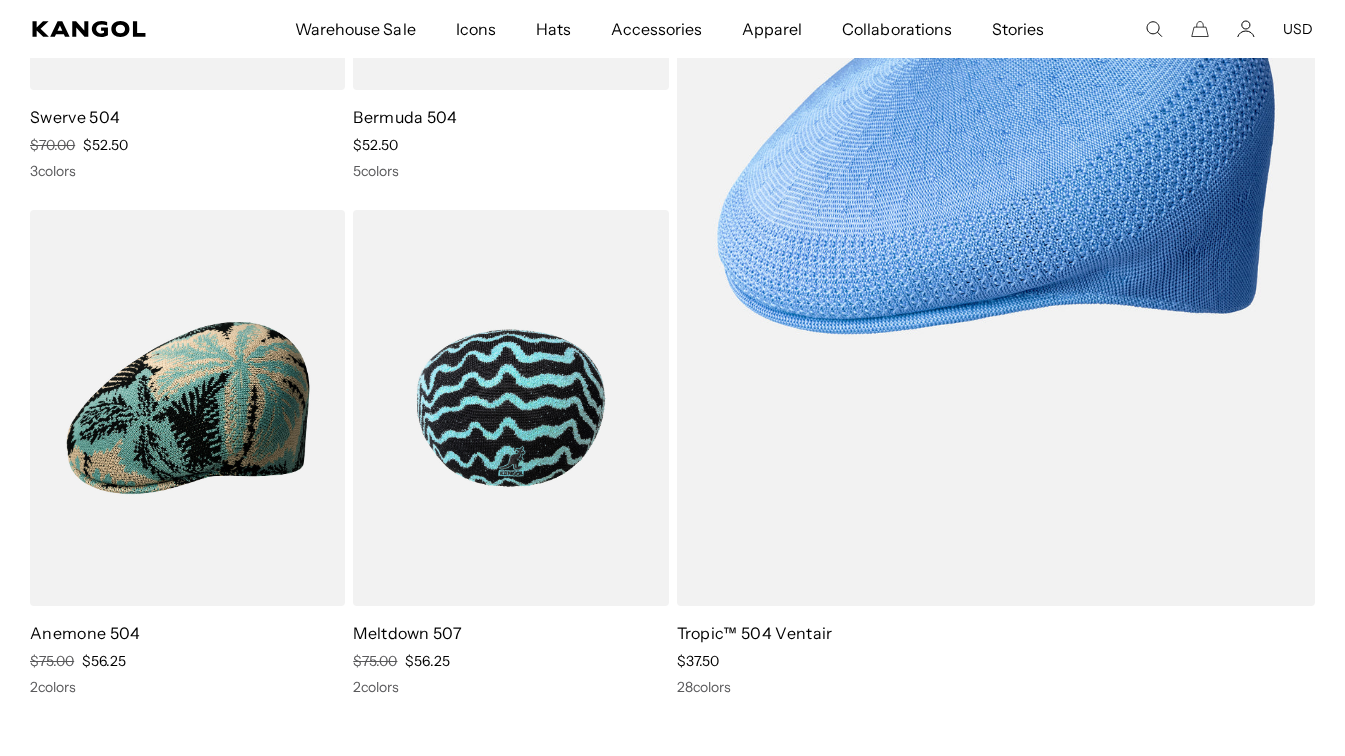 click at bounding box center (510, 408) 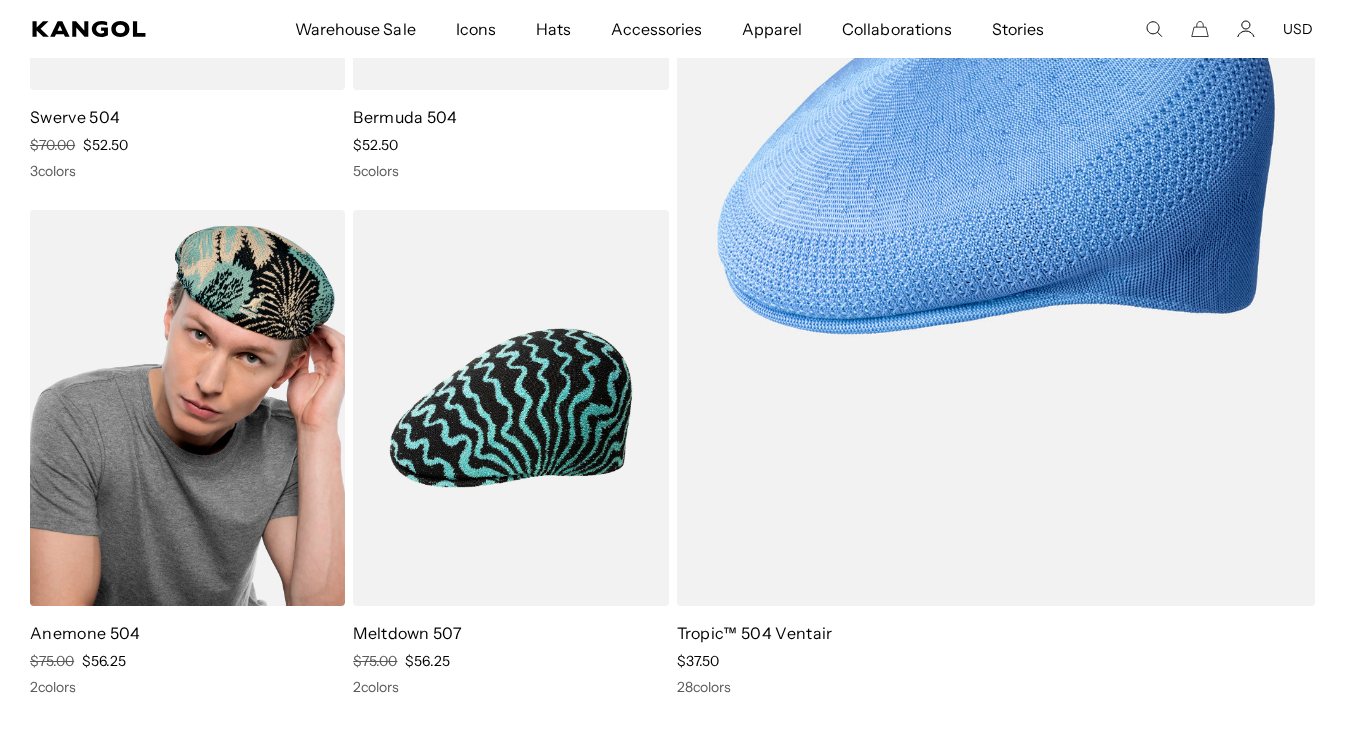click at bounding box center (187, 408) 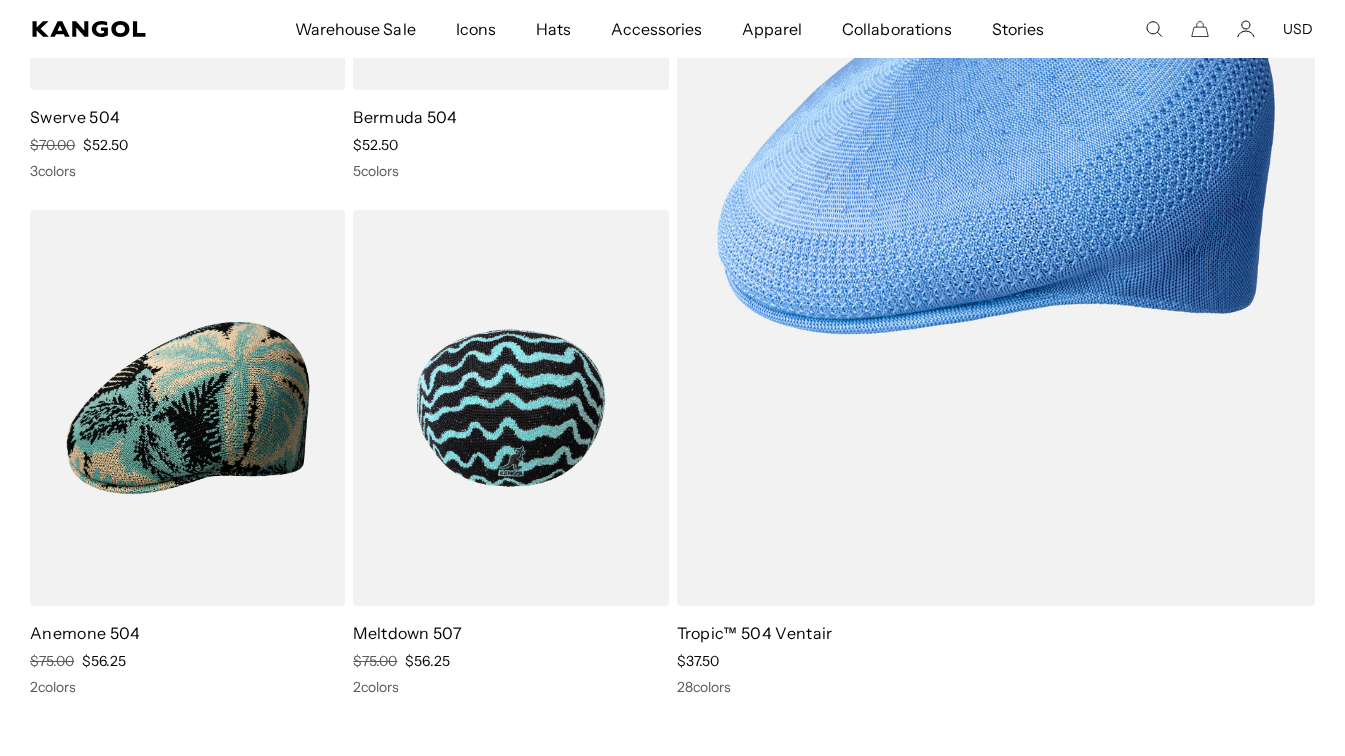 scroll, scrollTop: 0, scrollLeft: 412, axis: horizontal 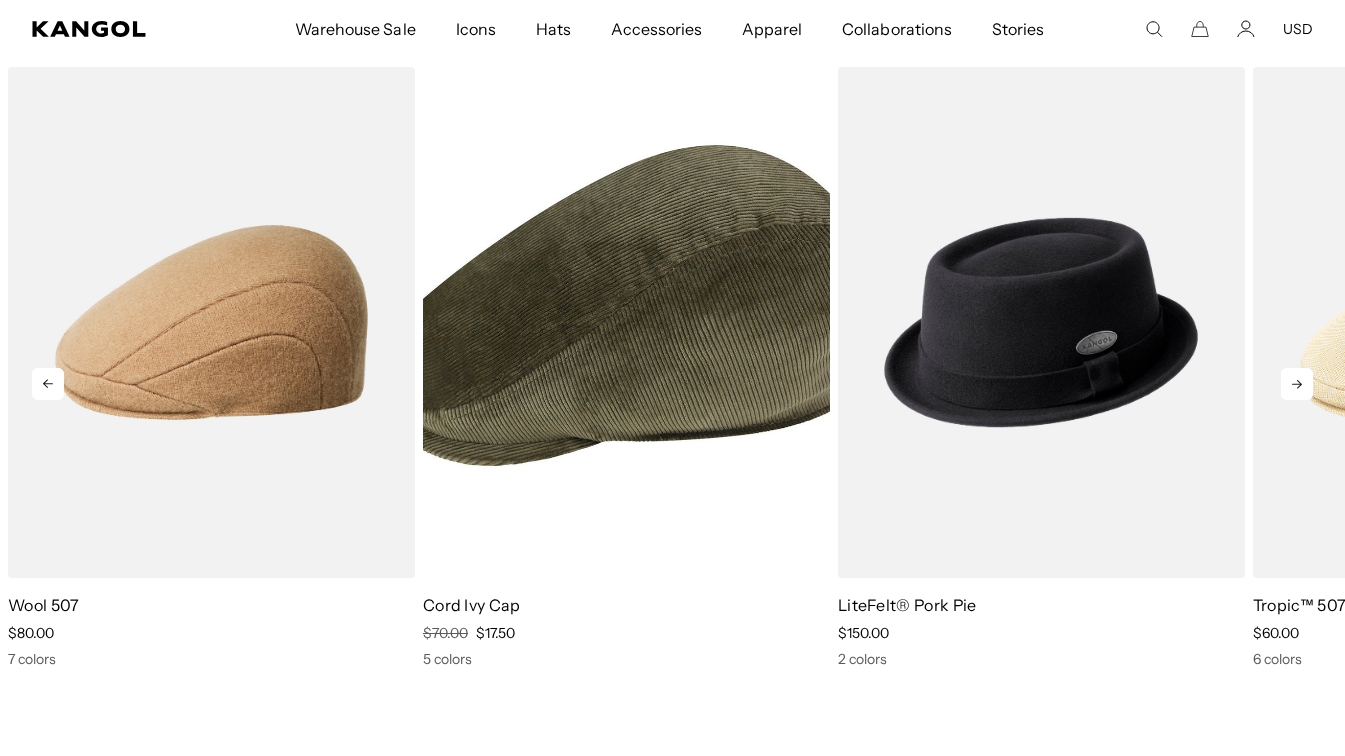 click at bounding box center (626, 322) 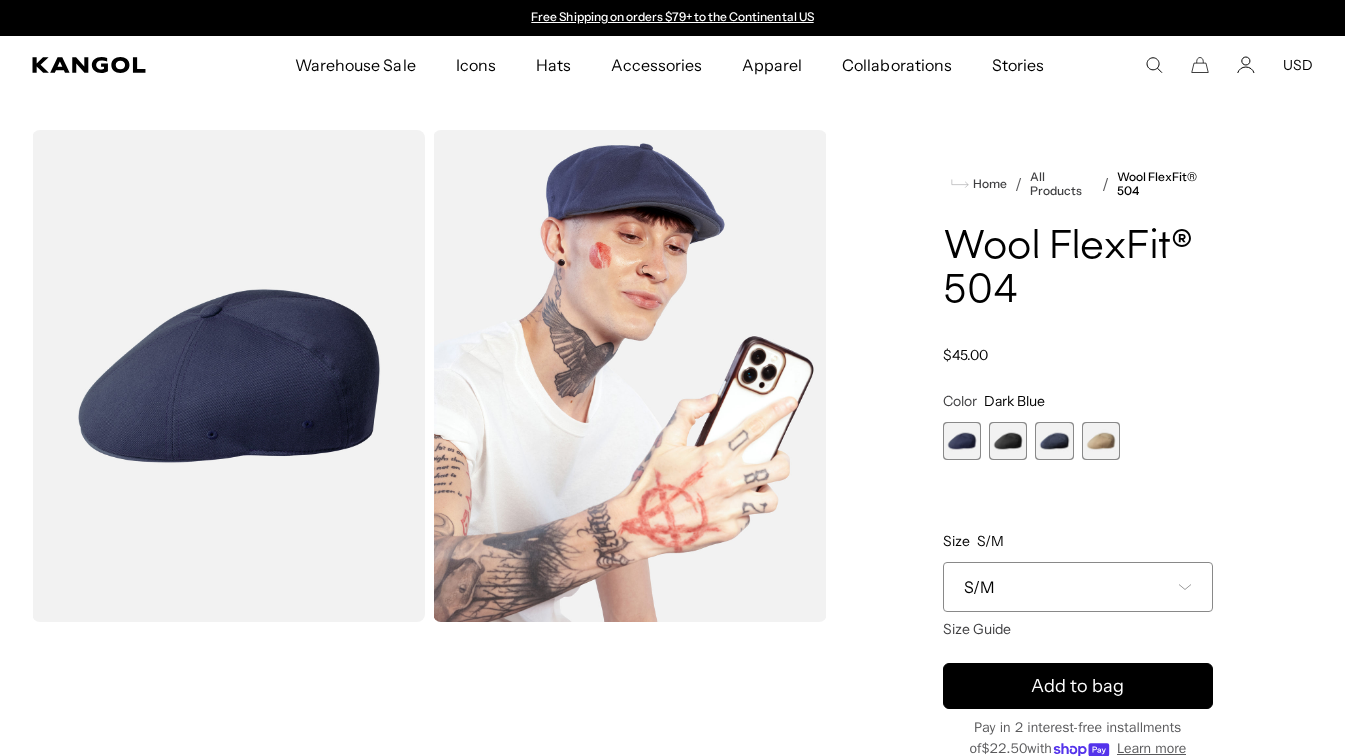 scroll, scrollTop: 0, scrollLeft: 0, axis: both 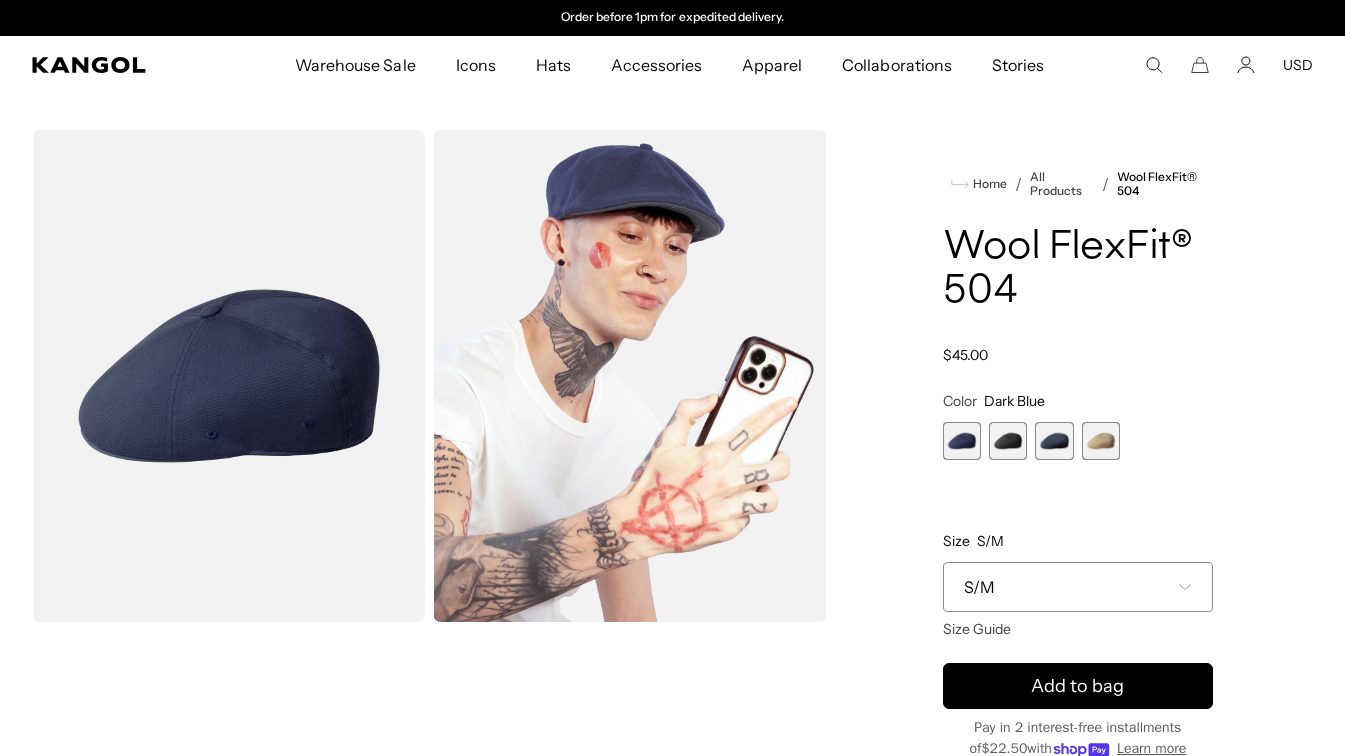 click at bounding box center (1008, 441) 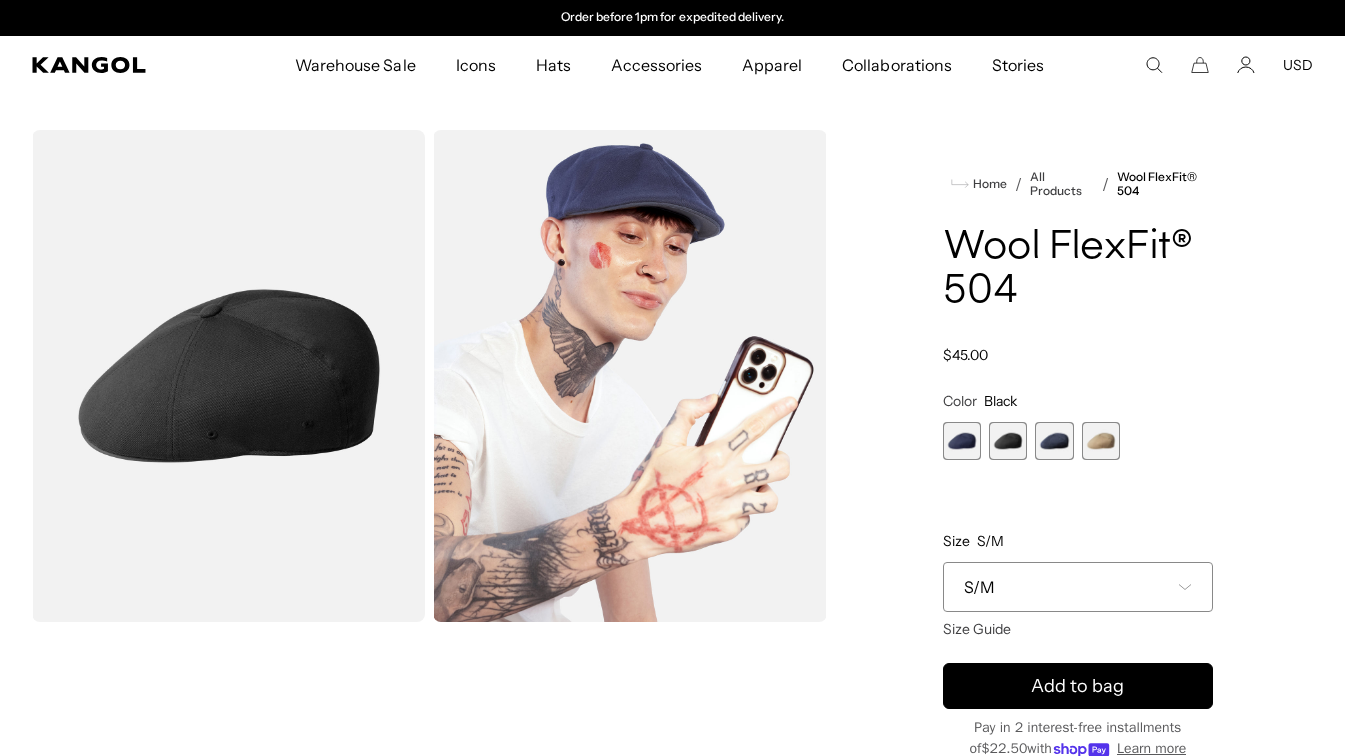 click at bounding box center [1054, 441] 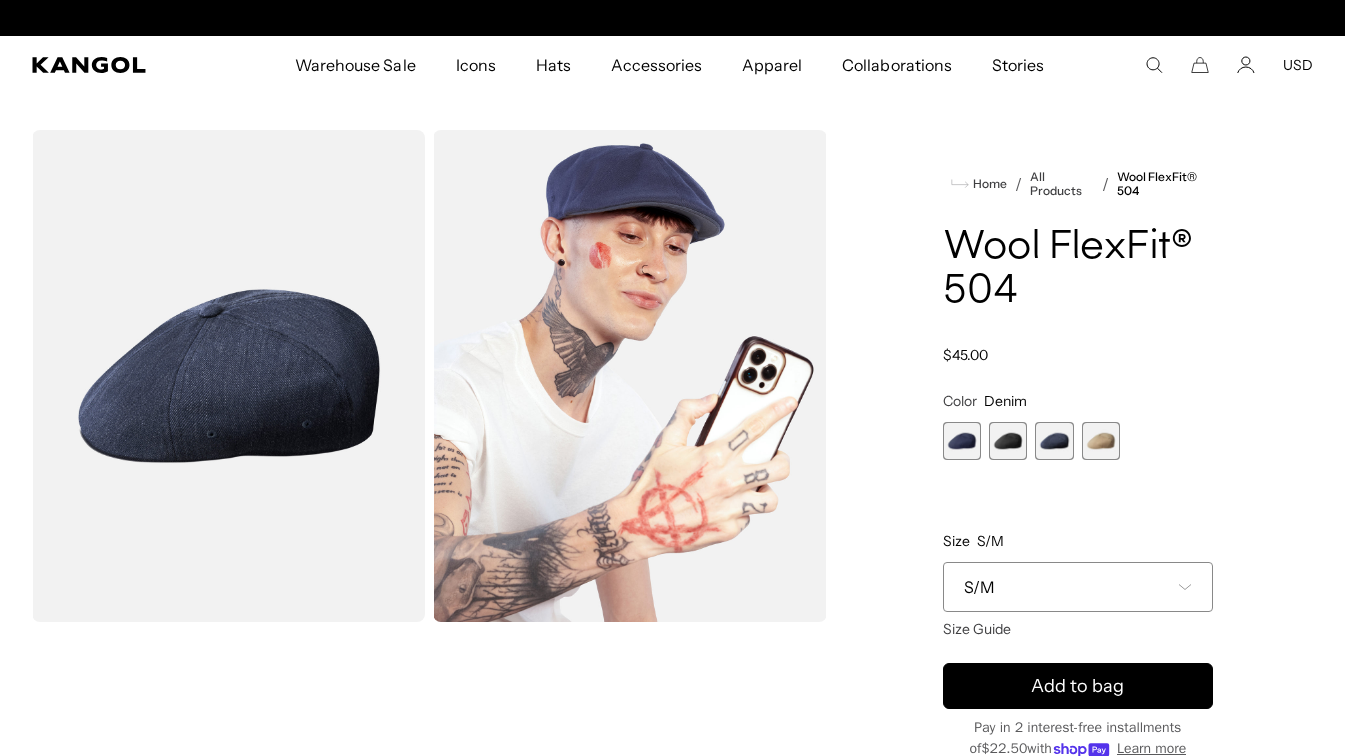 scroll, scrollTop: 0, scrollLeft: 0, axis: both 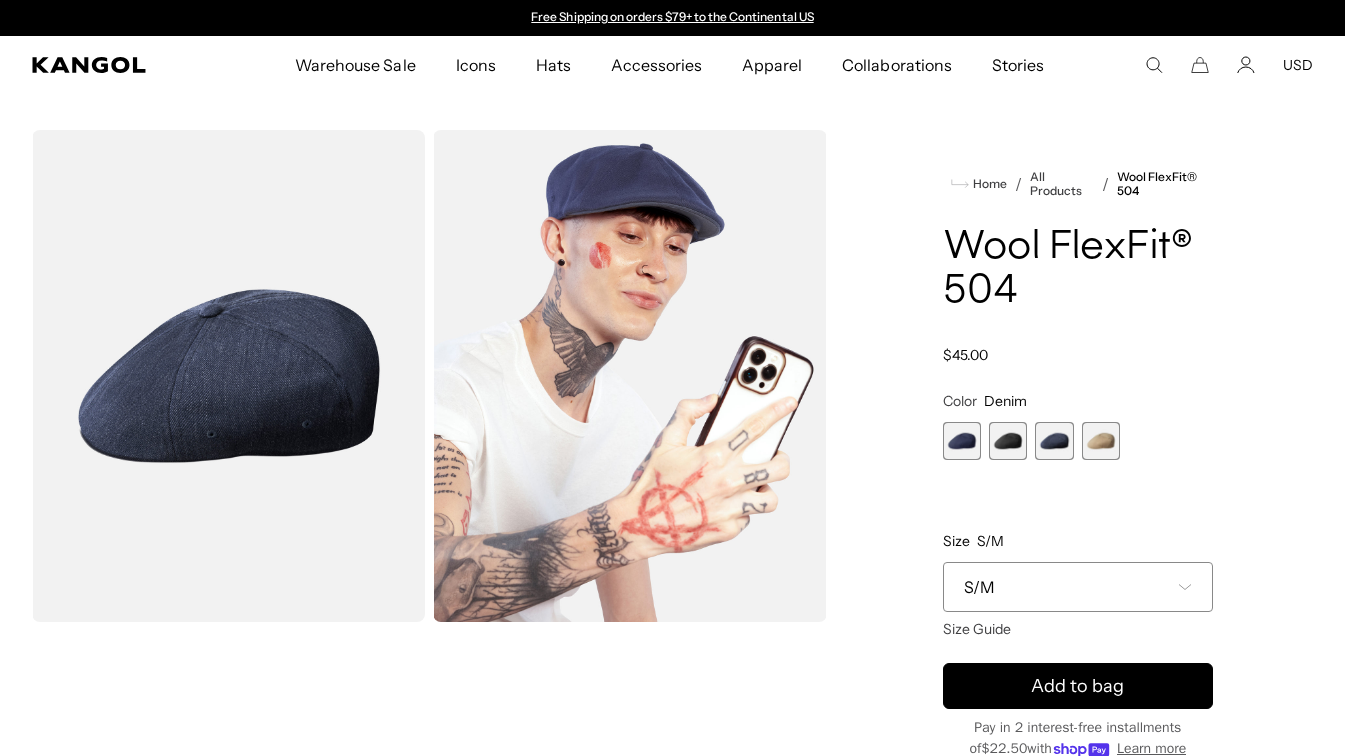 click at bounding box center (1101, 441) 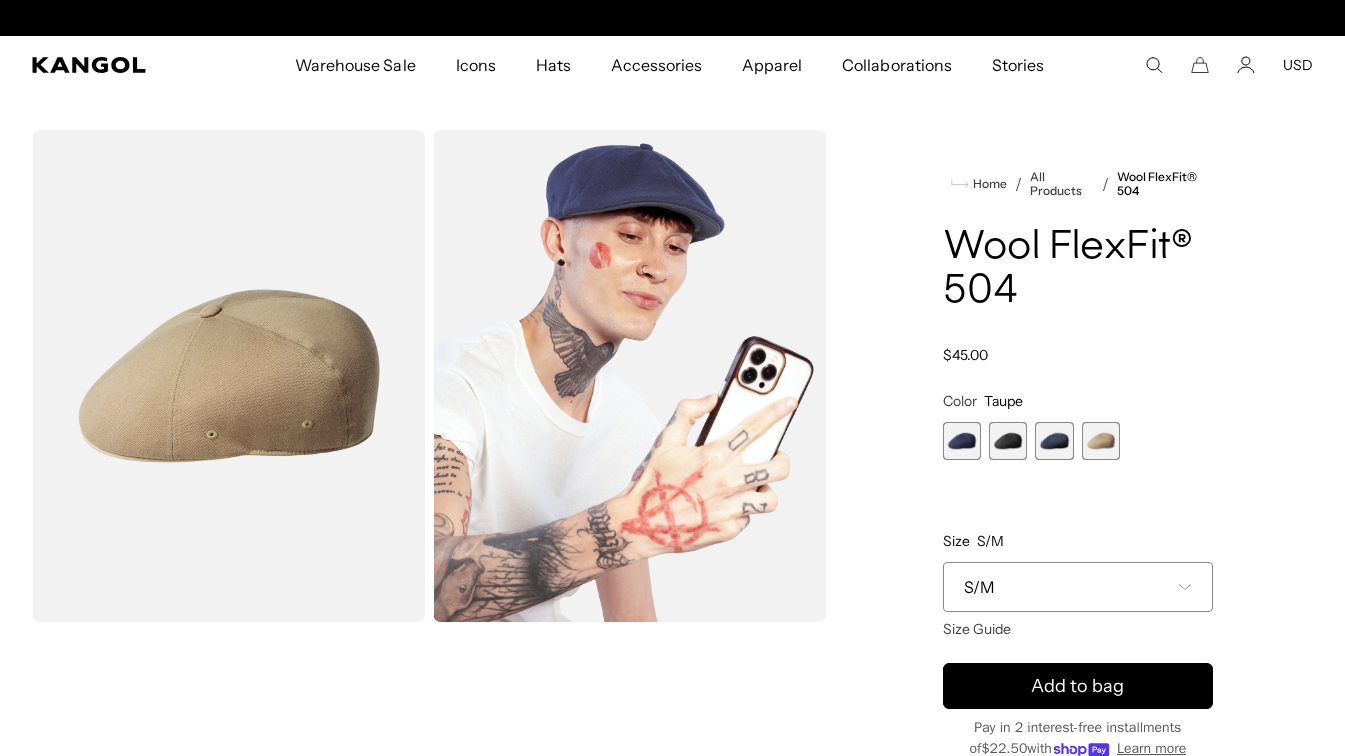 scroll, scrollTop: 0, scrollLeft: 412, axis: horizontal 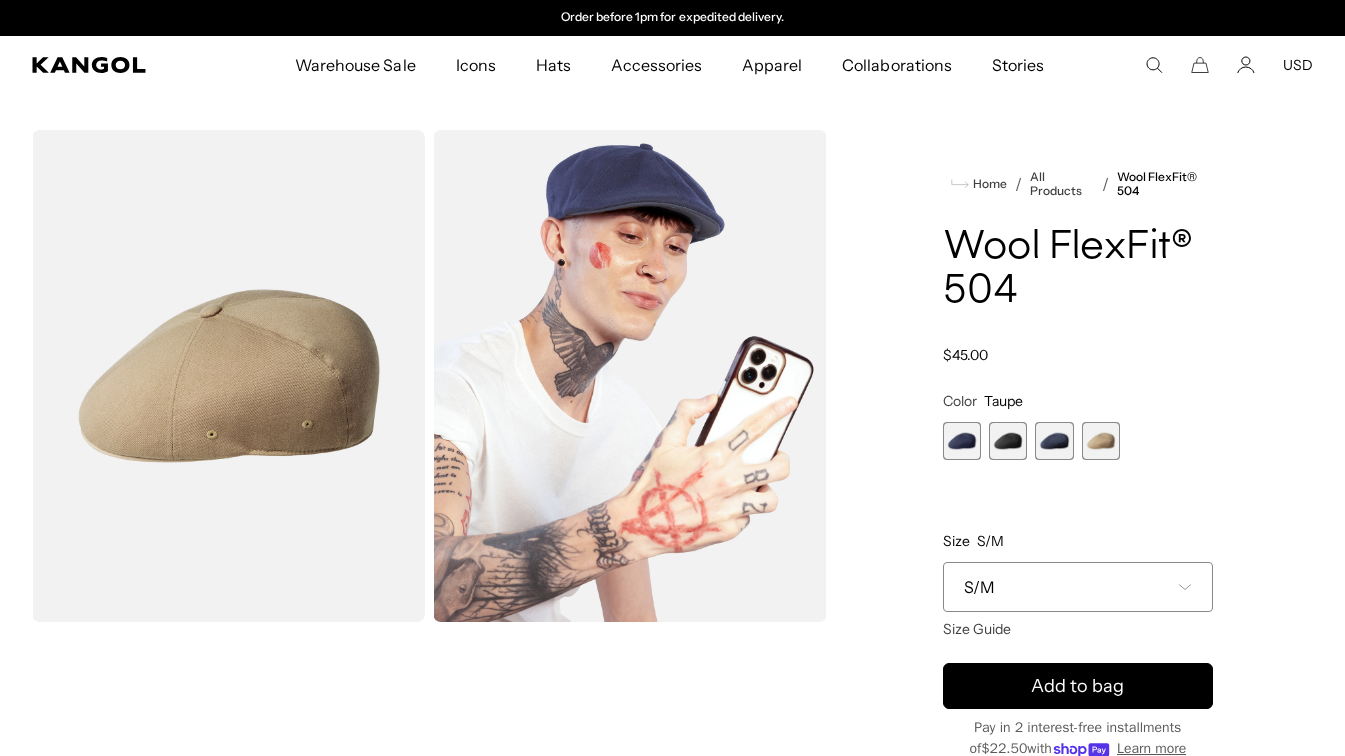 click at bounding box center (962, 441) 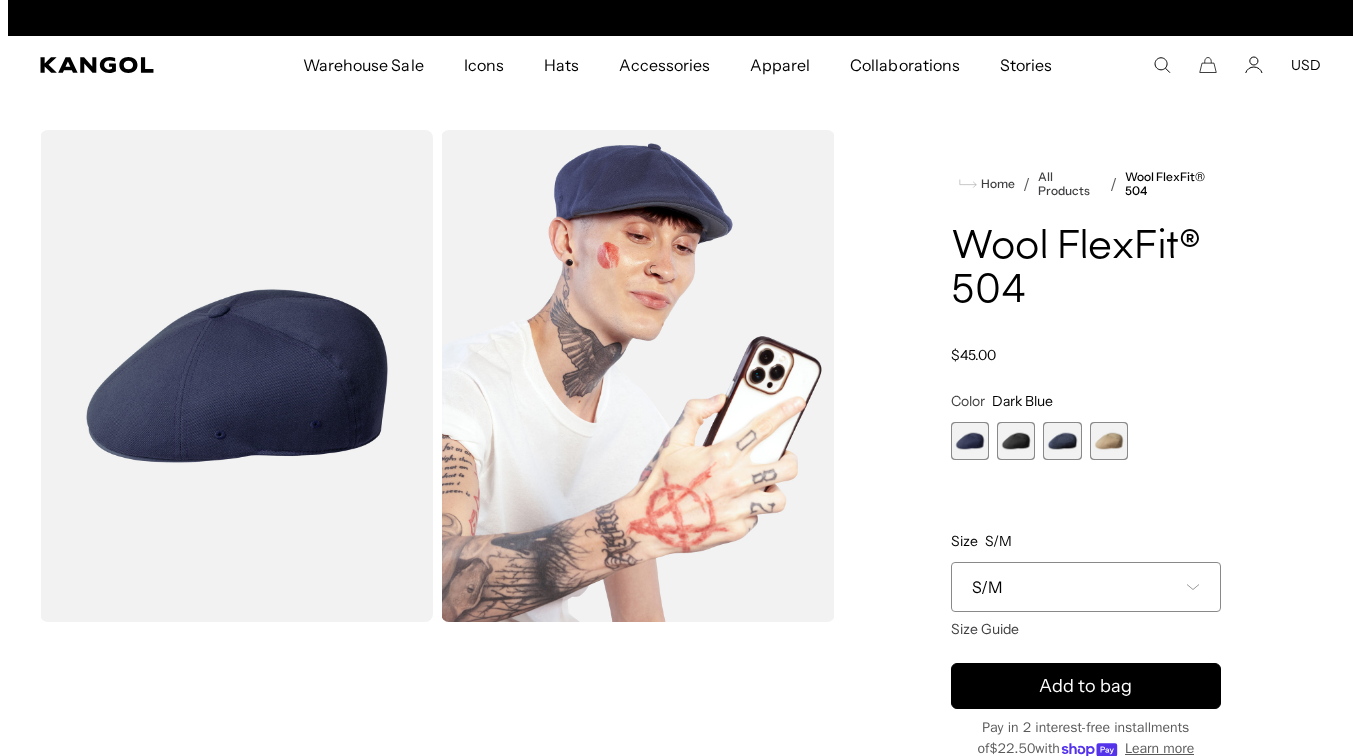 scroll, scrollTop: 0, scrollLeft: 0, axis: both 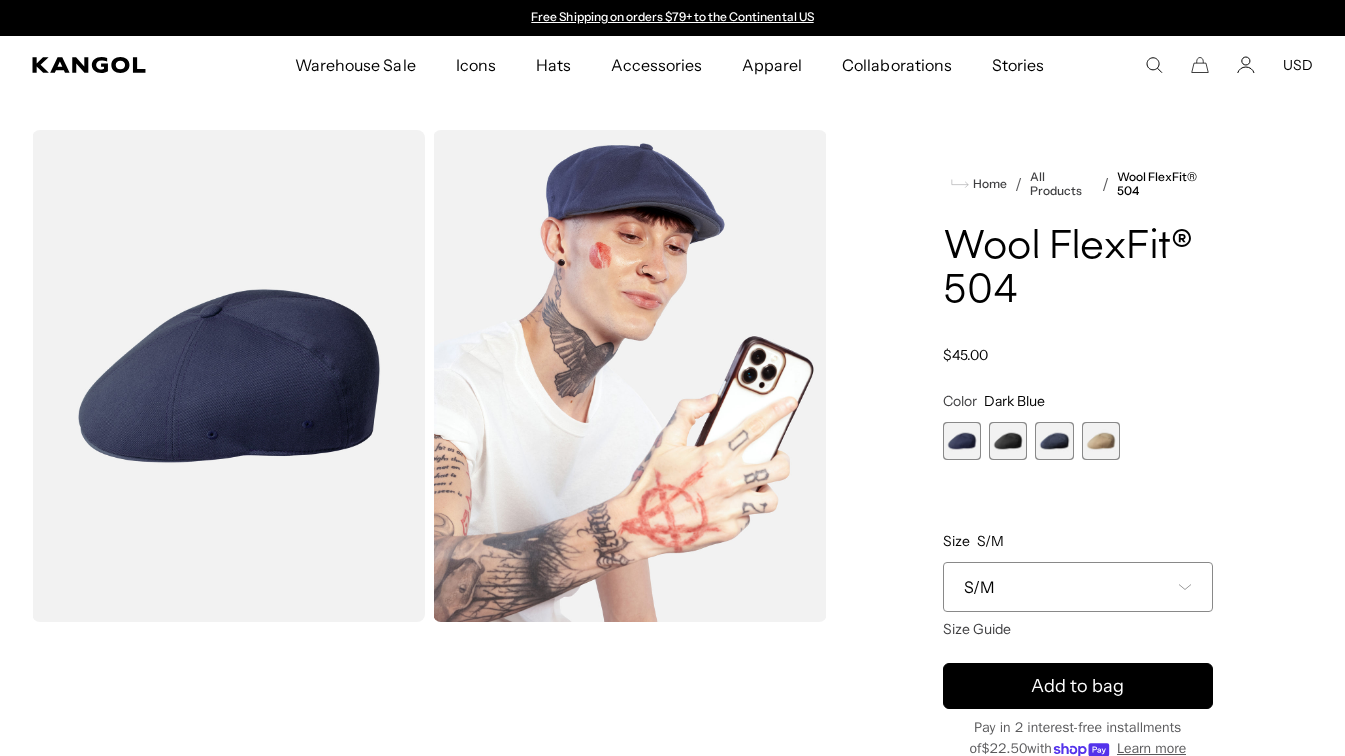 click at bounding box center [228, 376] 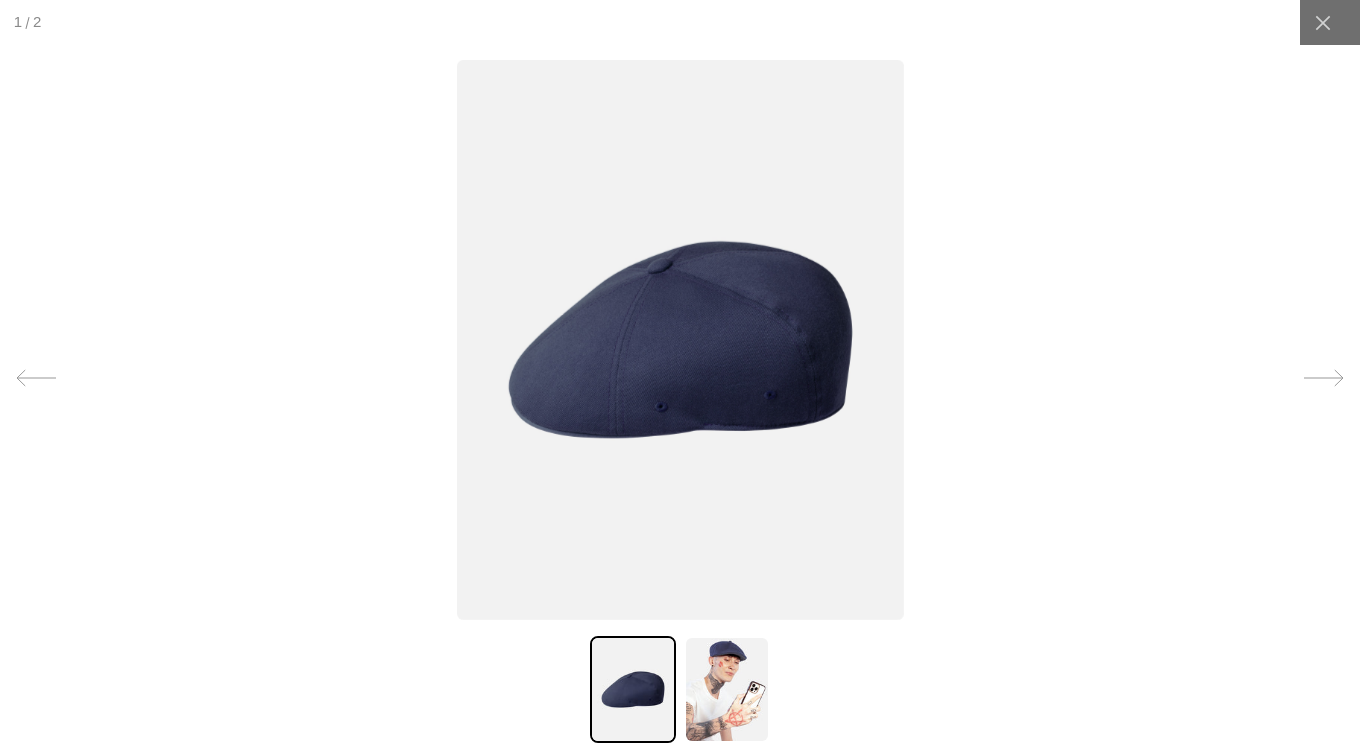 scroll, scrollTop: 0, scrollLeft: 412, axis: horizontal 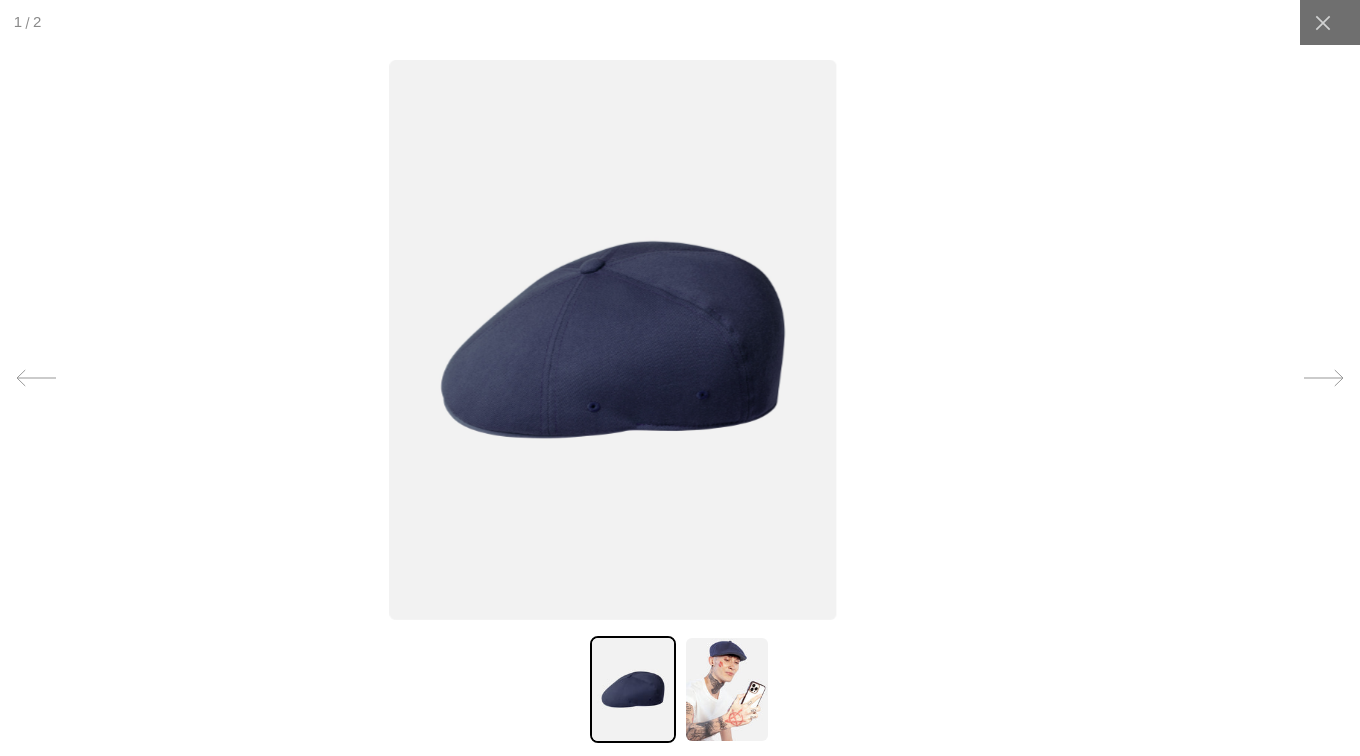 click at bounding box center [612, 340] 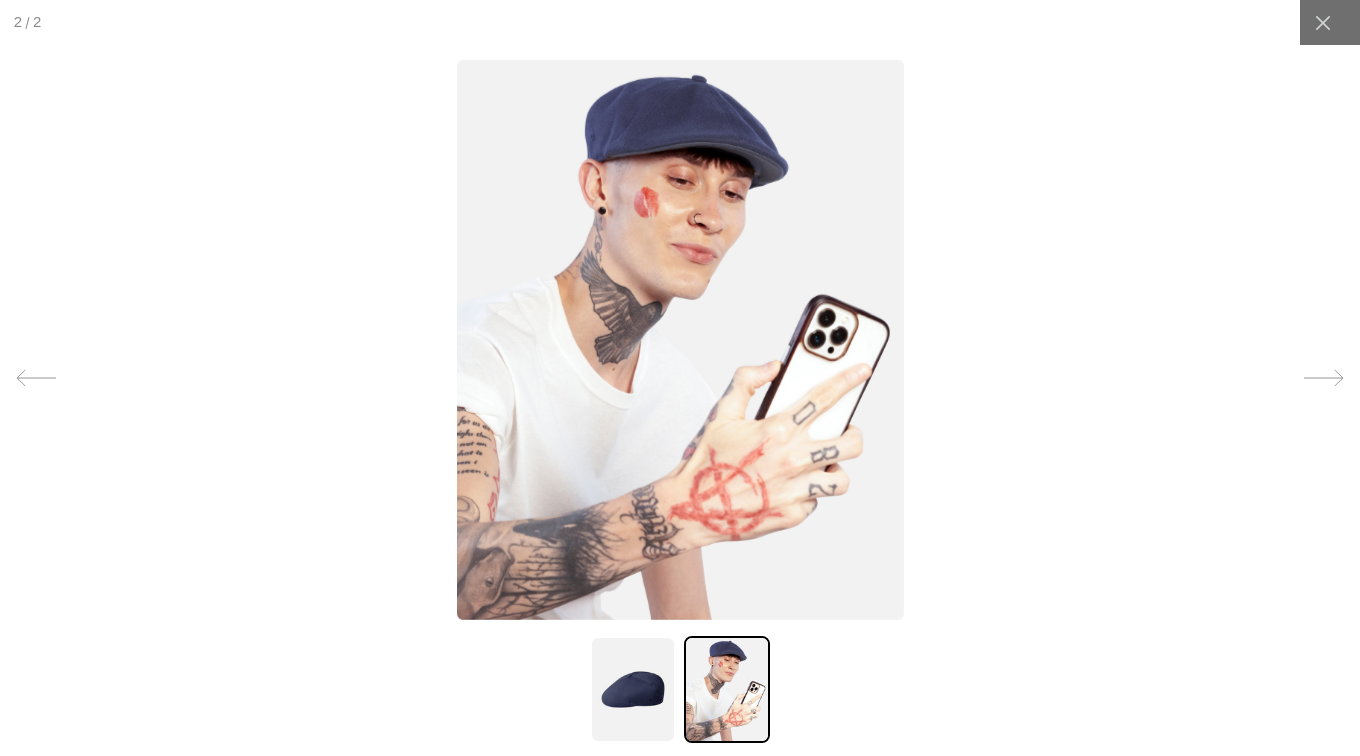 click at bounding box center [679, 340] 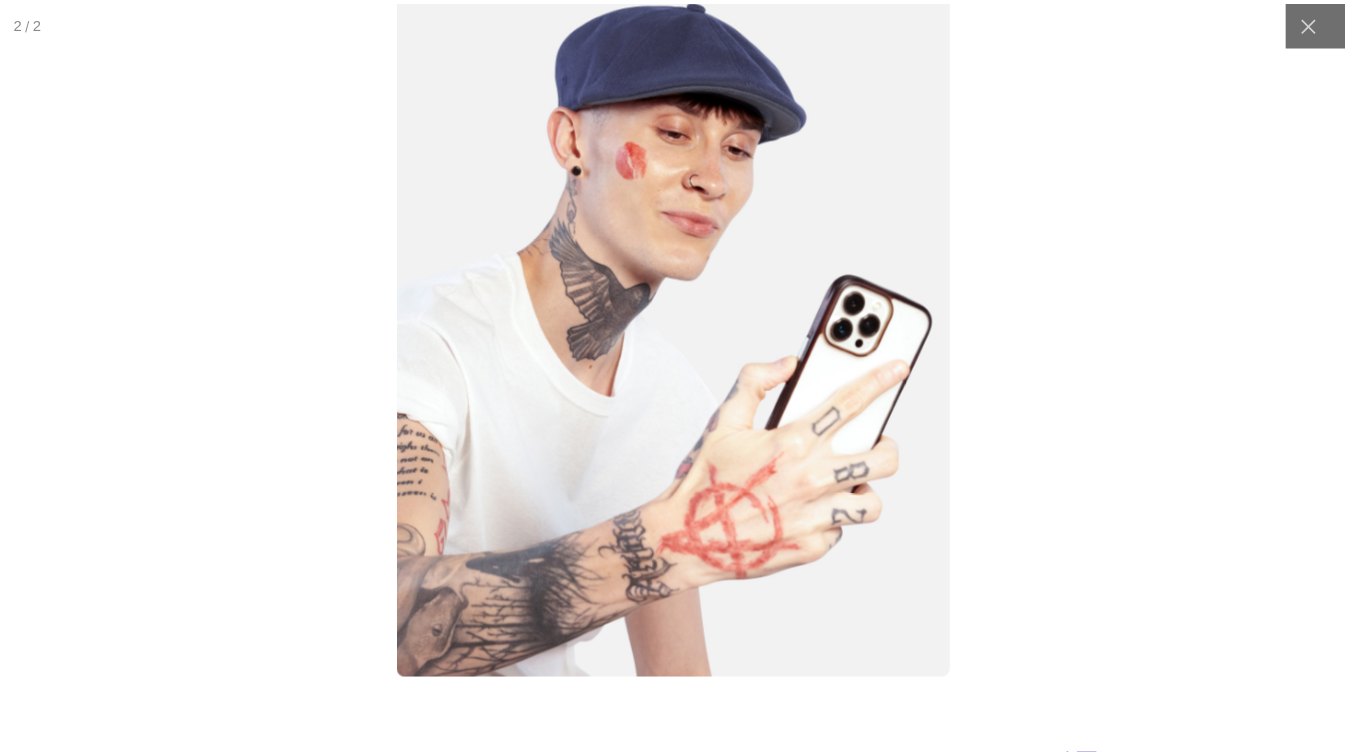 scroll, scrollTop: 0, scrollLeft: 412, axis: horizontal 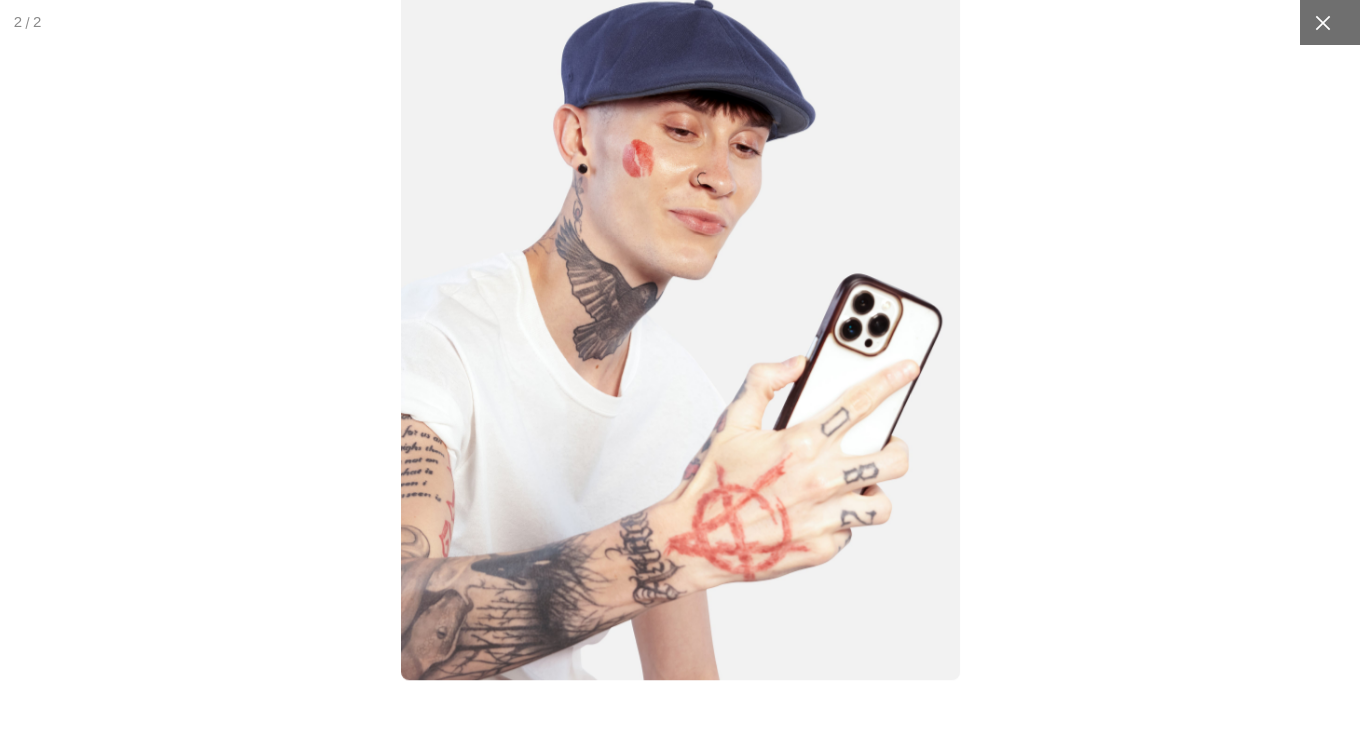 click 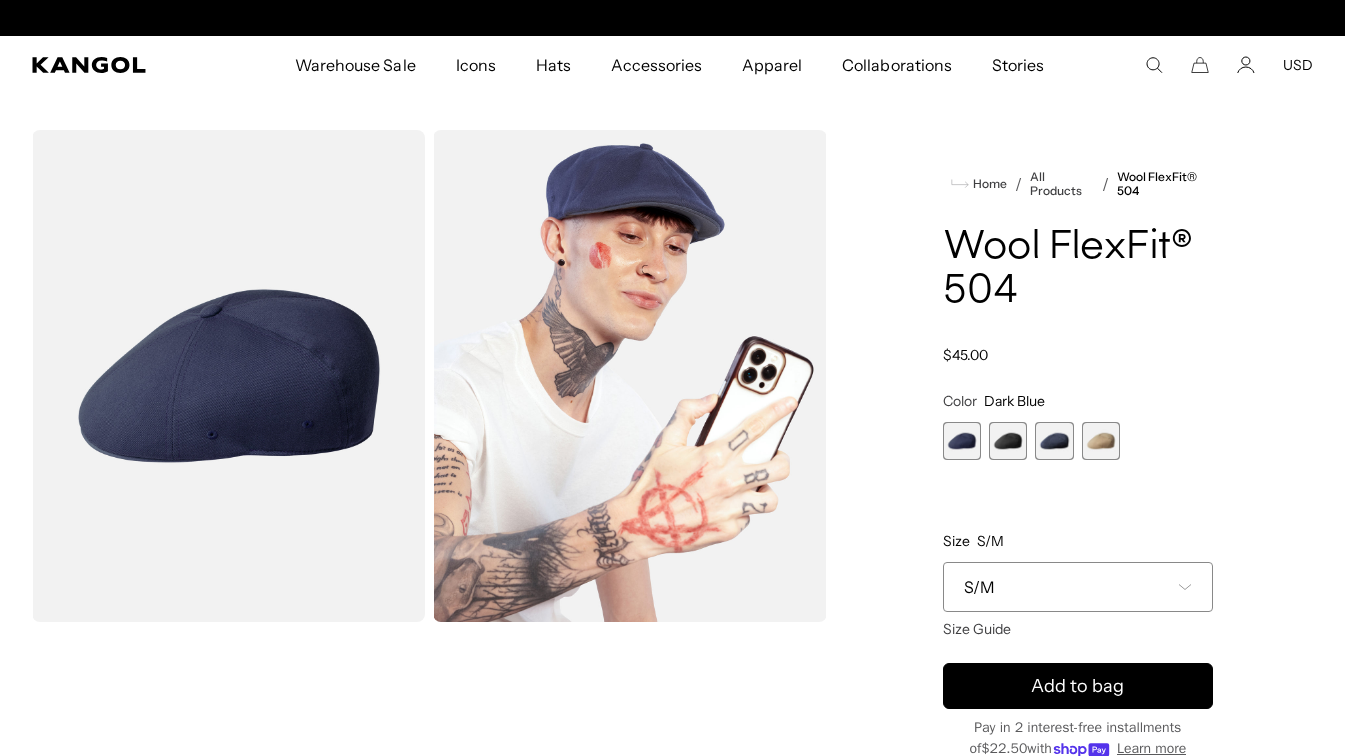 scroll, scrollTop: 0, scrollLeft: 0, axis: both 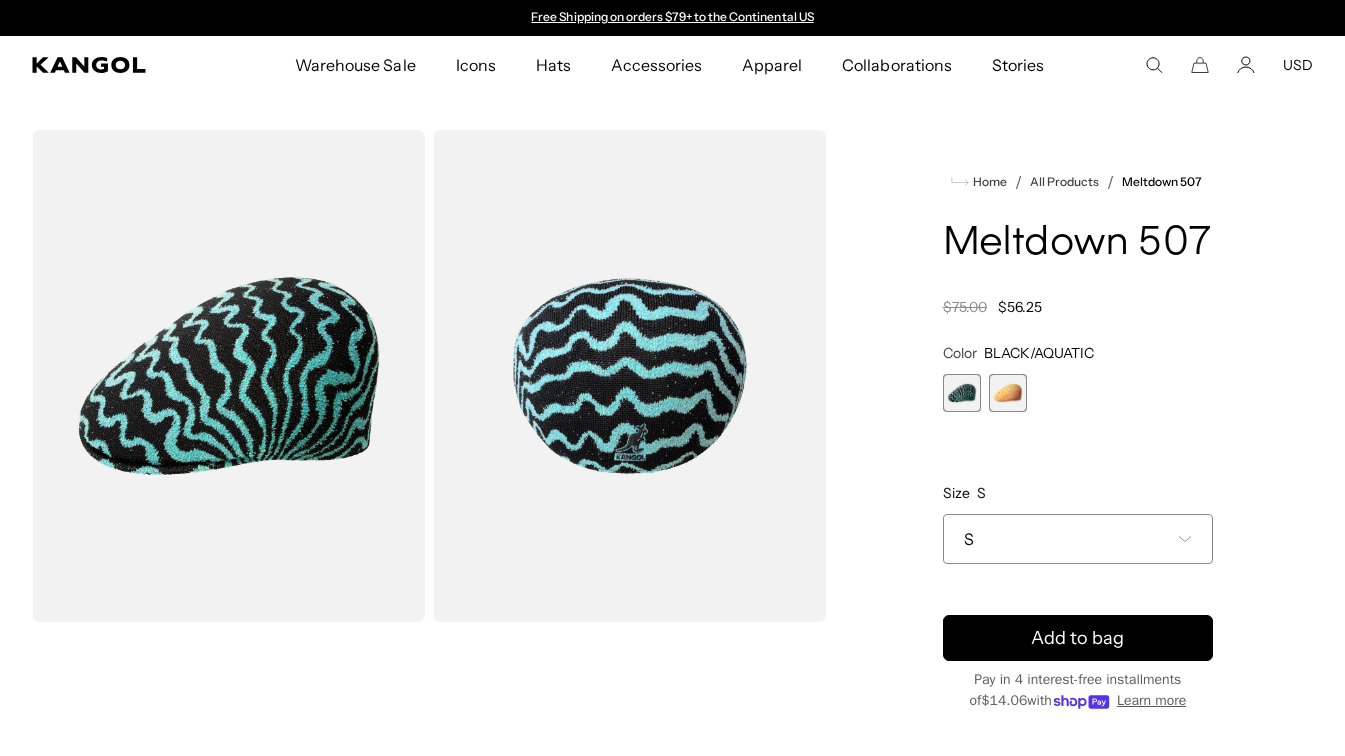 click at bounding box center [1008, 393] 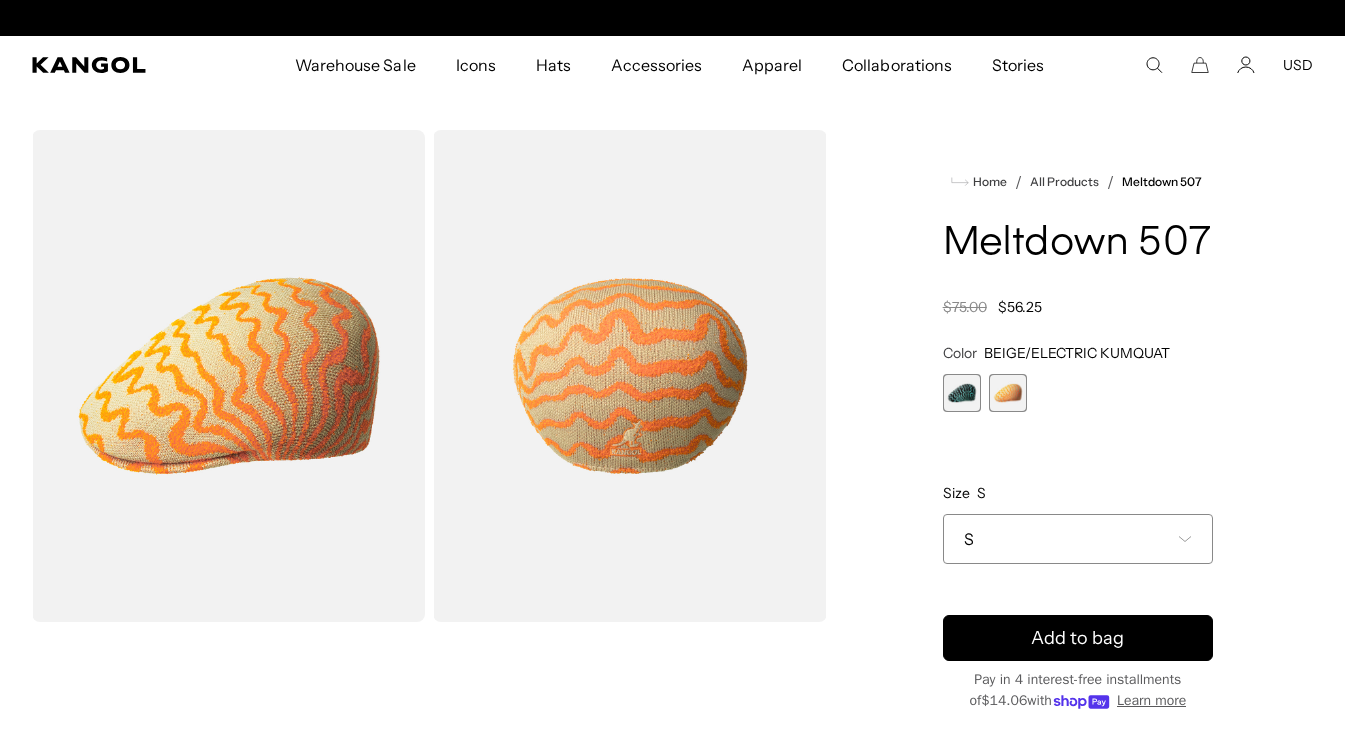 scroll, scrollTop: 0, scrollLeft: 412, axis: horizontal 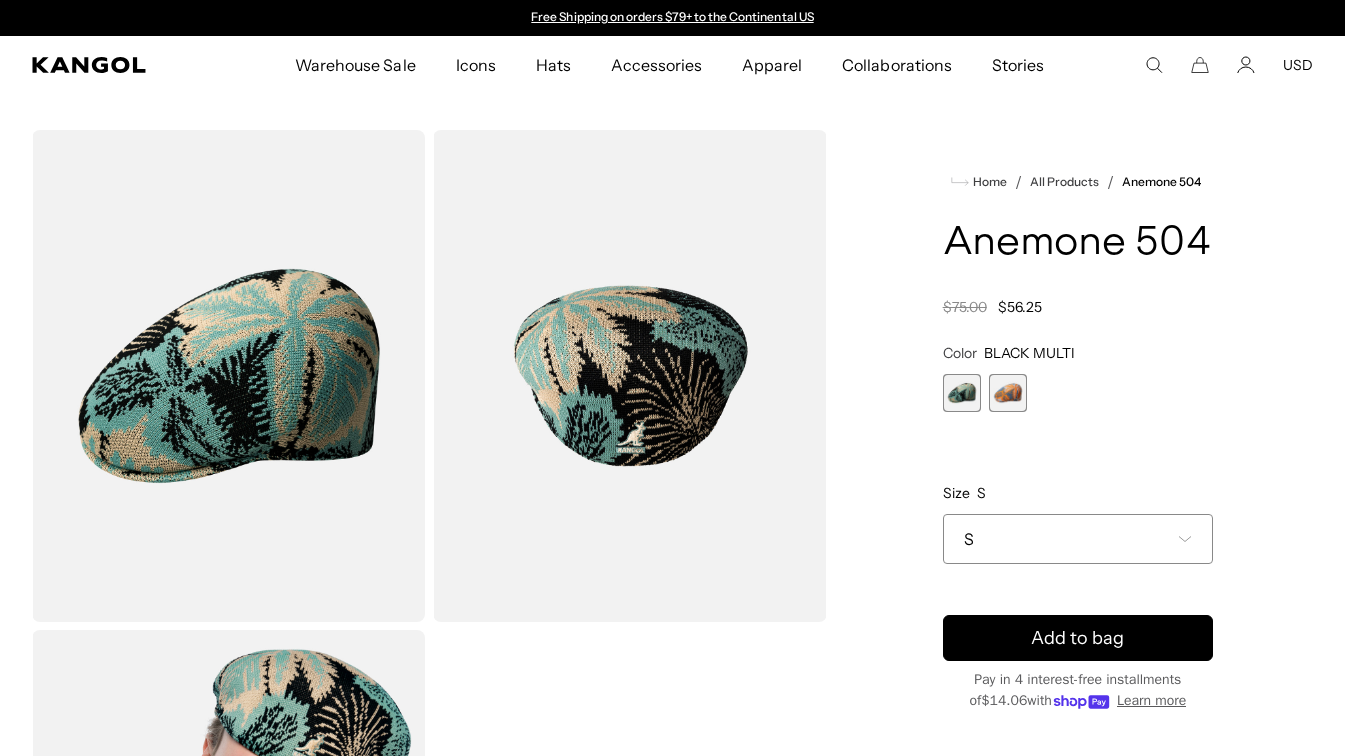 click at bounding box center (1008, 393) 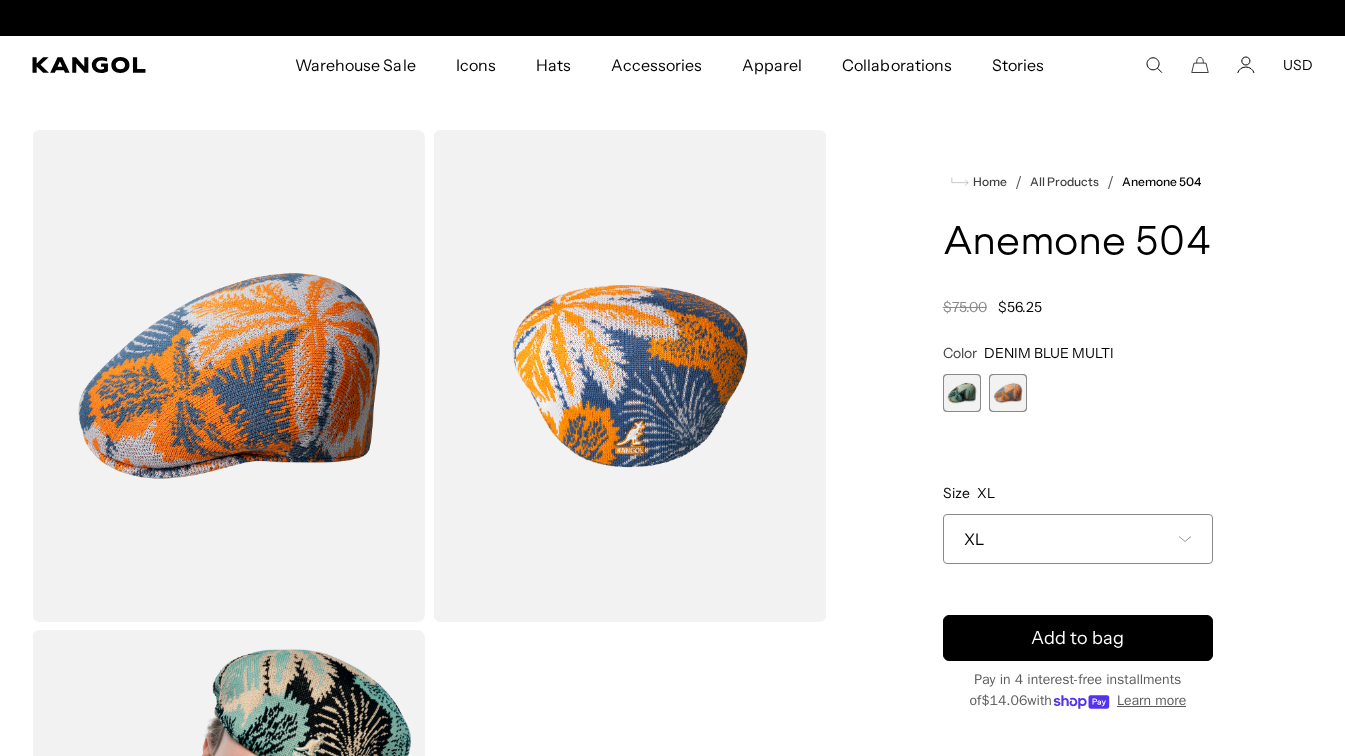 scroll, scrollTop: 0, scrollLeft: 412, axis: horizontal 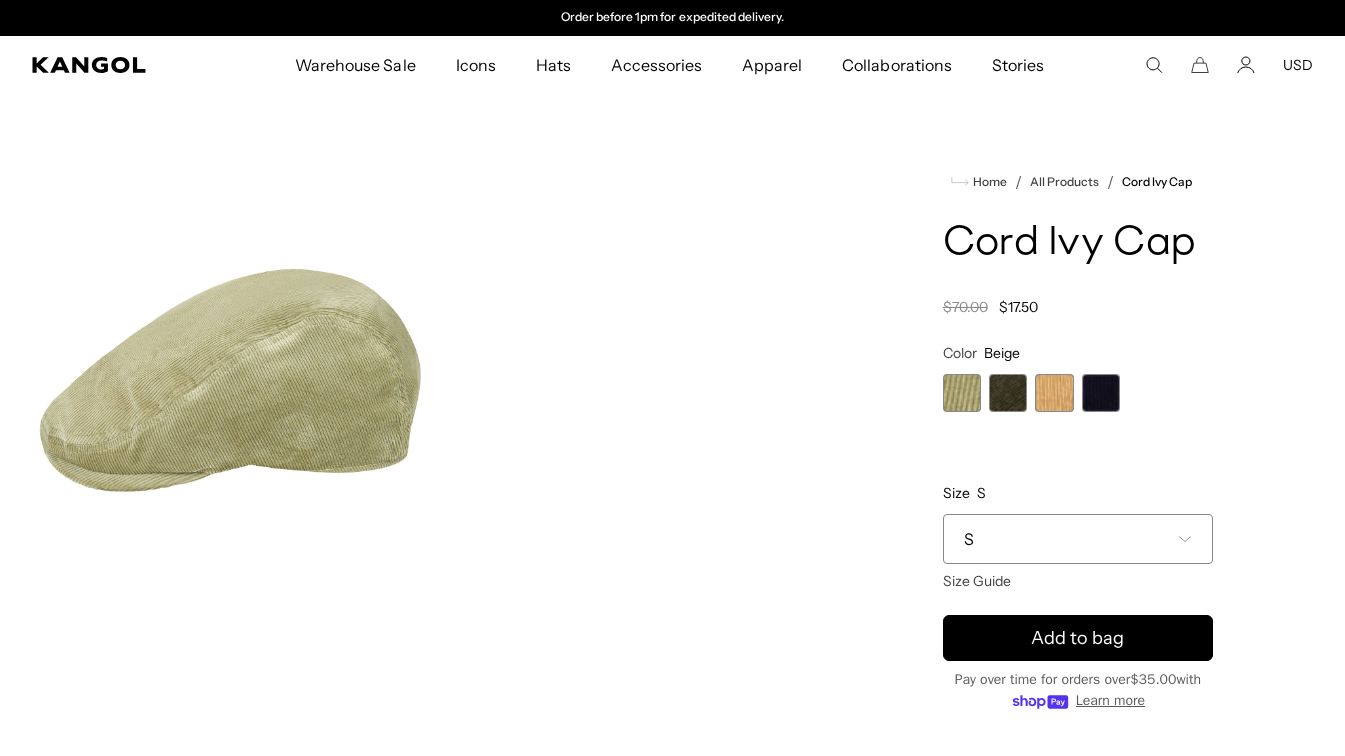 click at bounding box center (1008, 393) 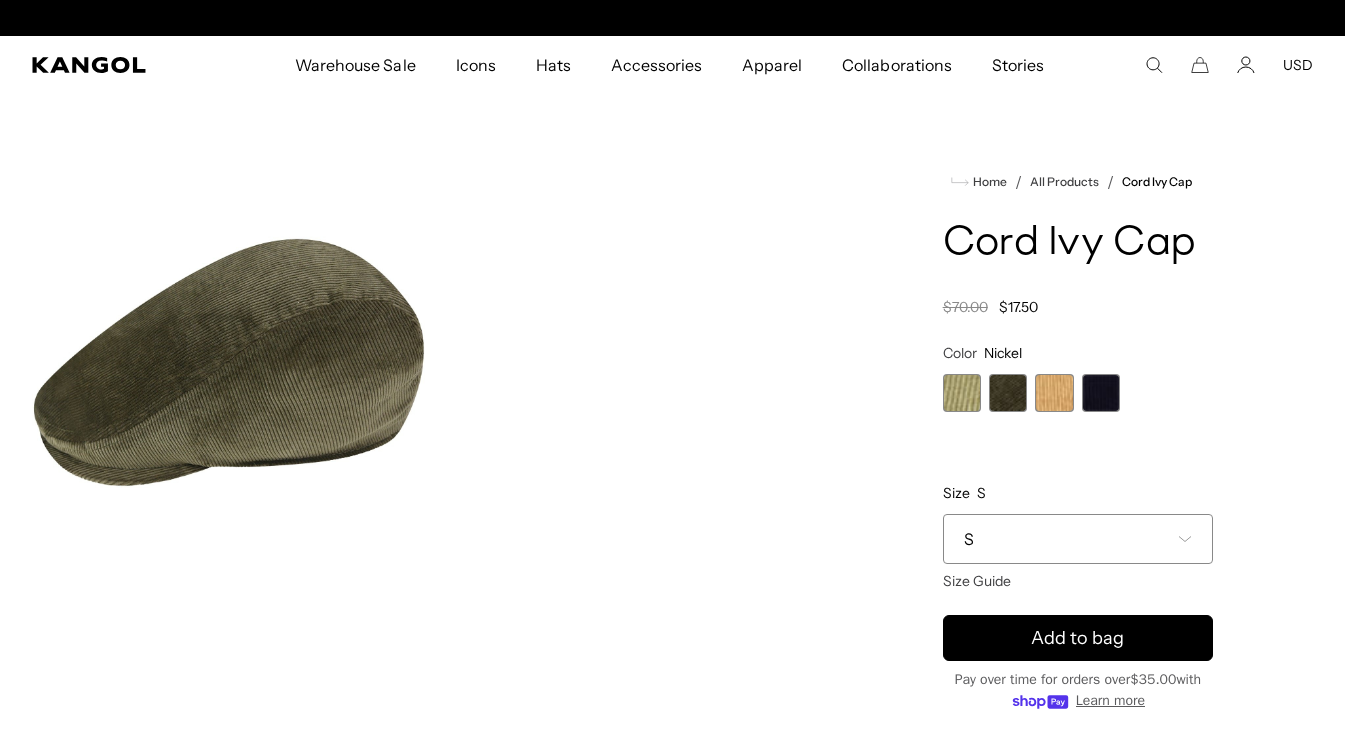 scroll, scrollTop: 0, scrollLeft: 0, axis: both 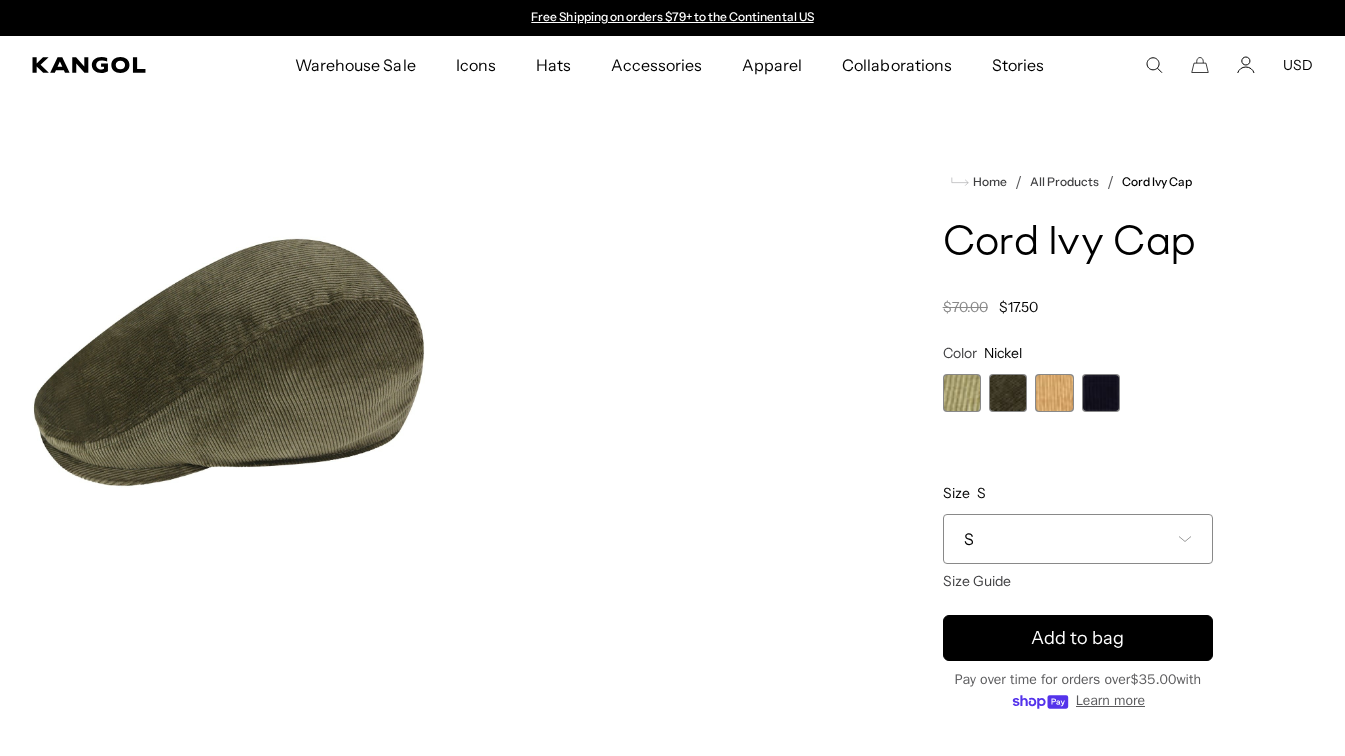 click at bounding box center (1054, 393) 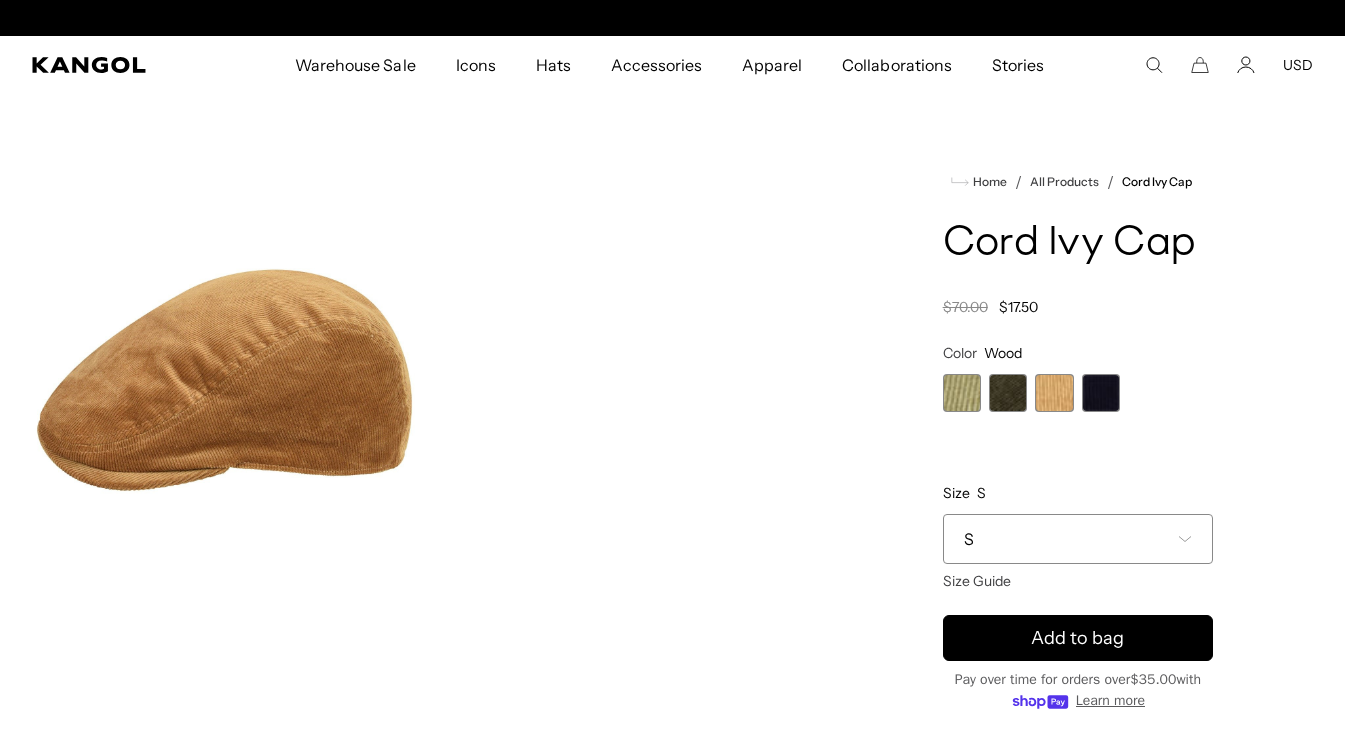 scroll, scrollTop: 0, scrollLeft: 412, axis: horizontal 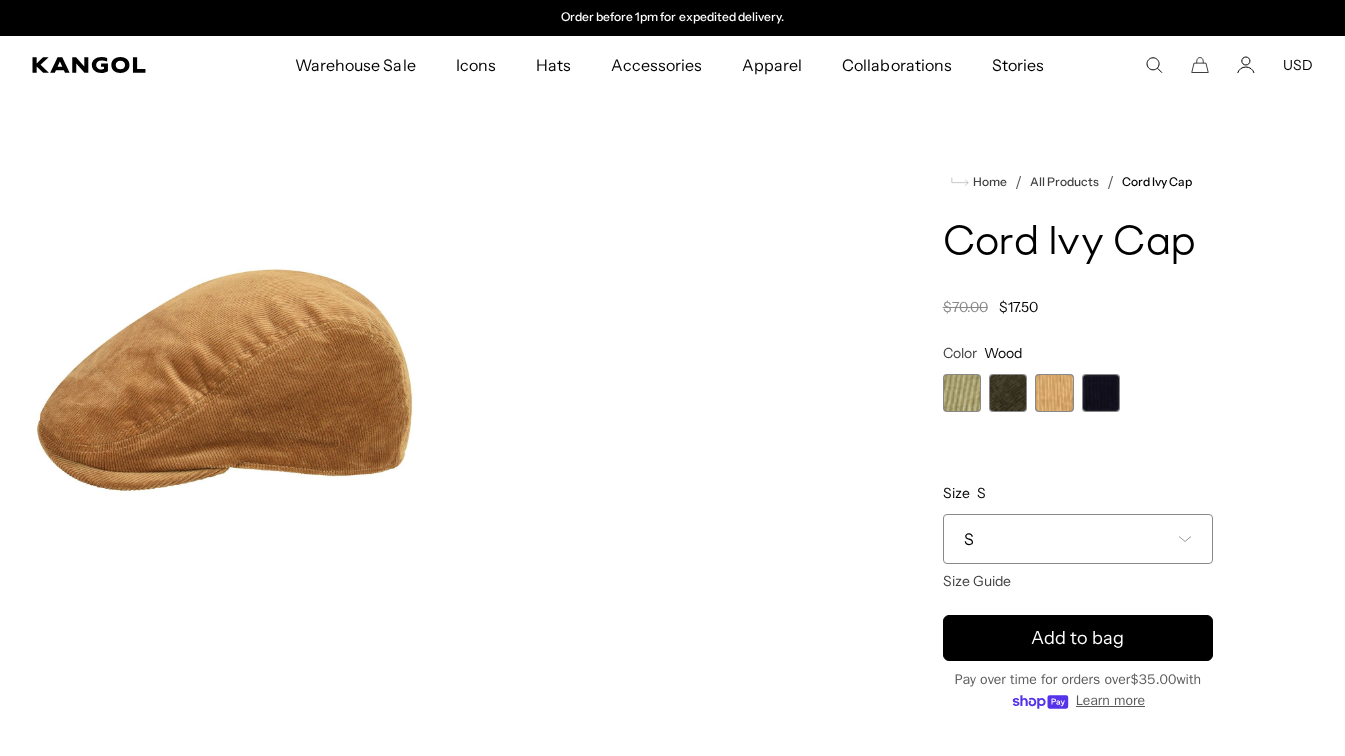 click at bounding box center [1101, 393] 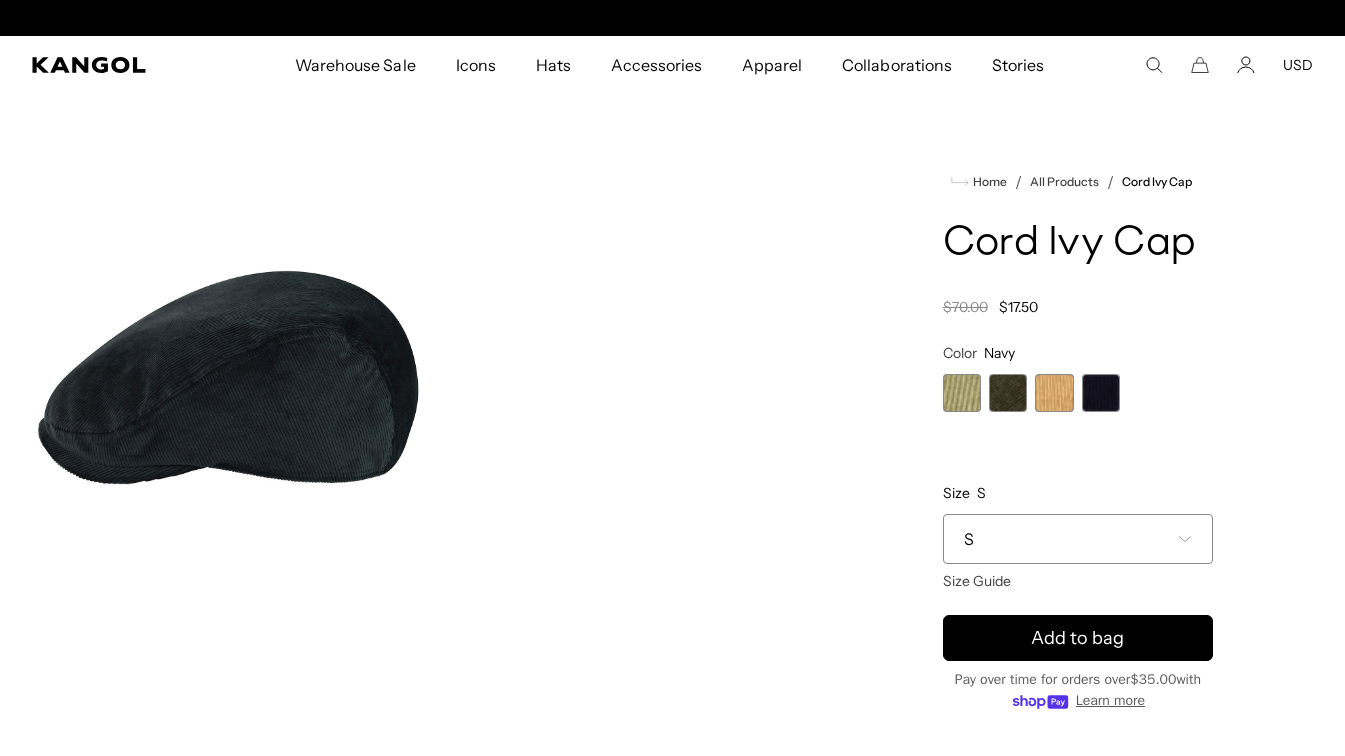 scroll, scrollTop: 0, scrollLeft: 0, axis: both 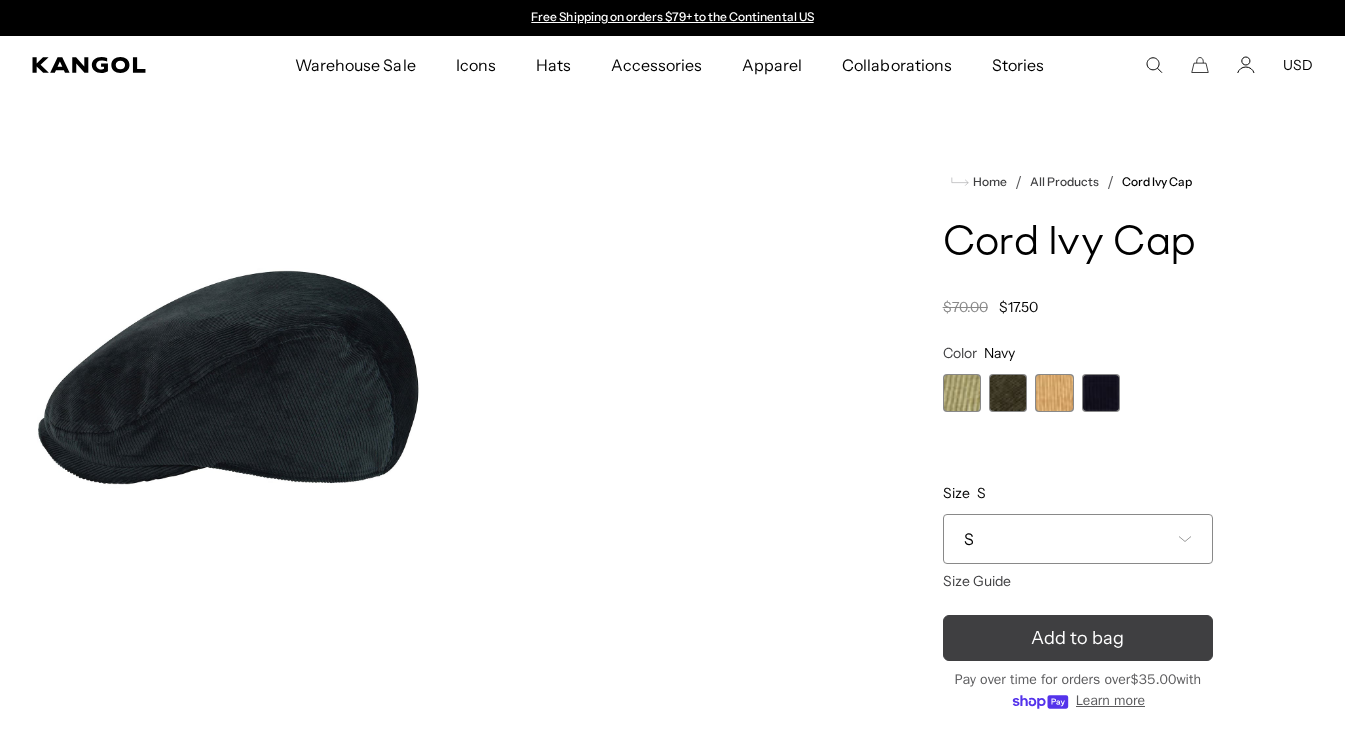 click on "Add to bag" at bounding box center (1078, 638) 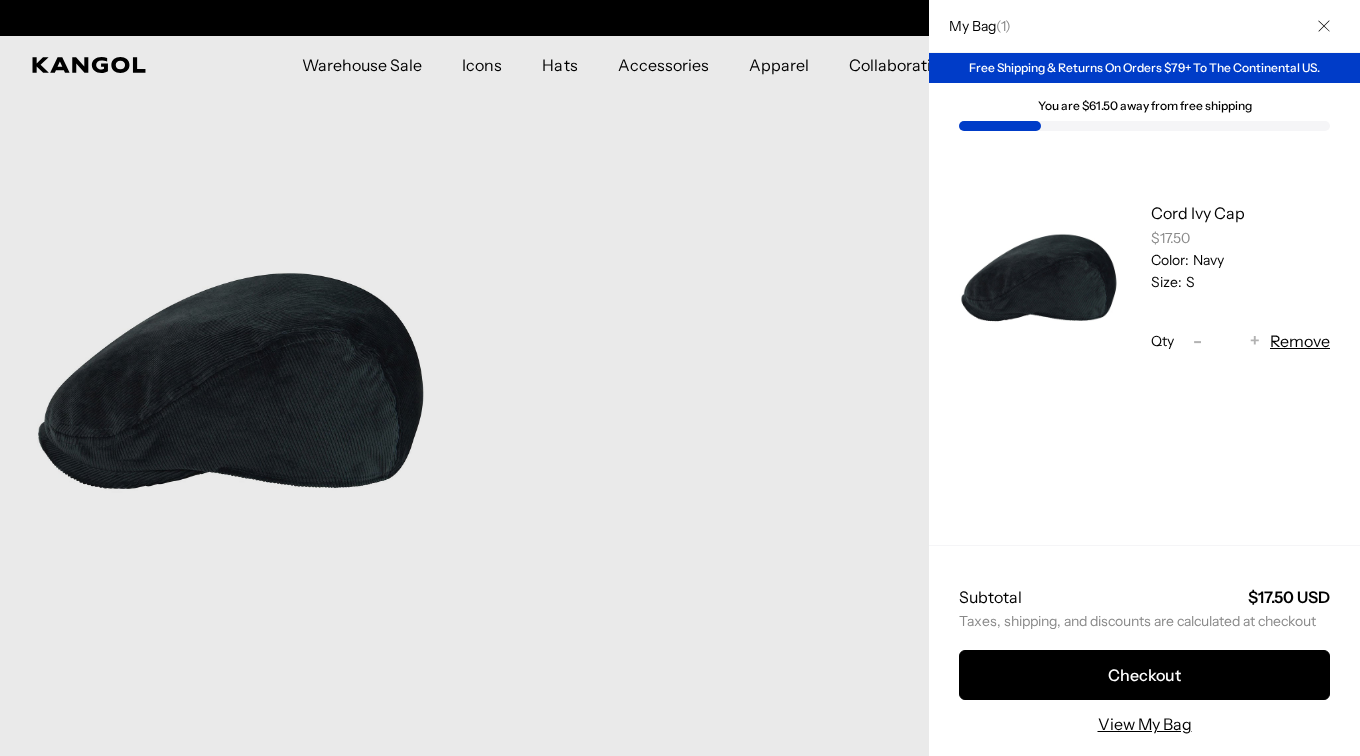 scroll, scrollTop: 0, scrollLeft: 412, axis: horizontal 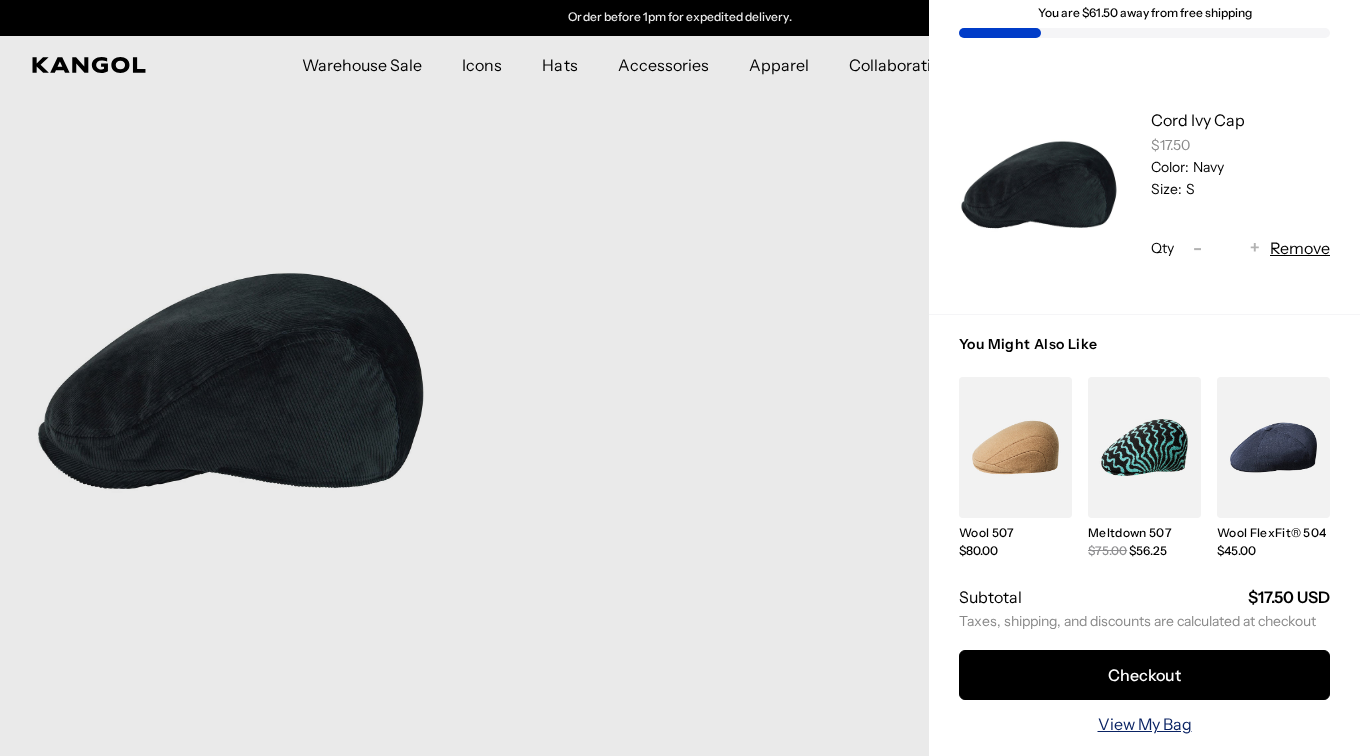 click on "View My Bag" at bounding box center [1145, 724] 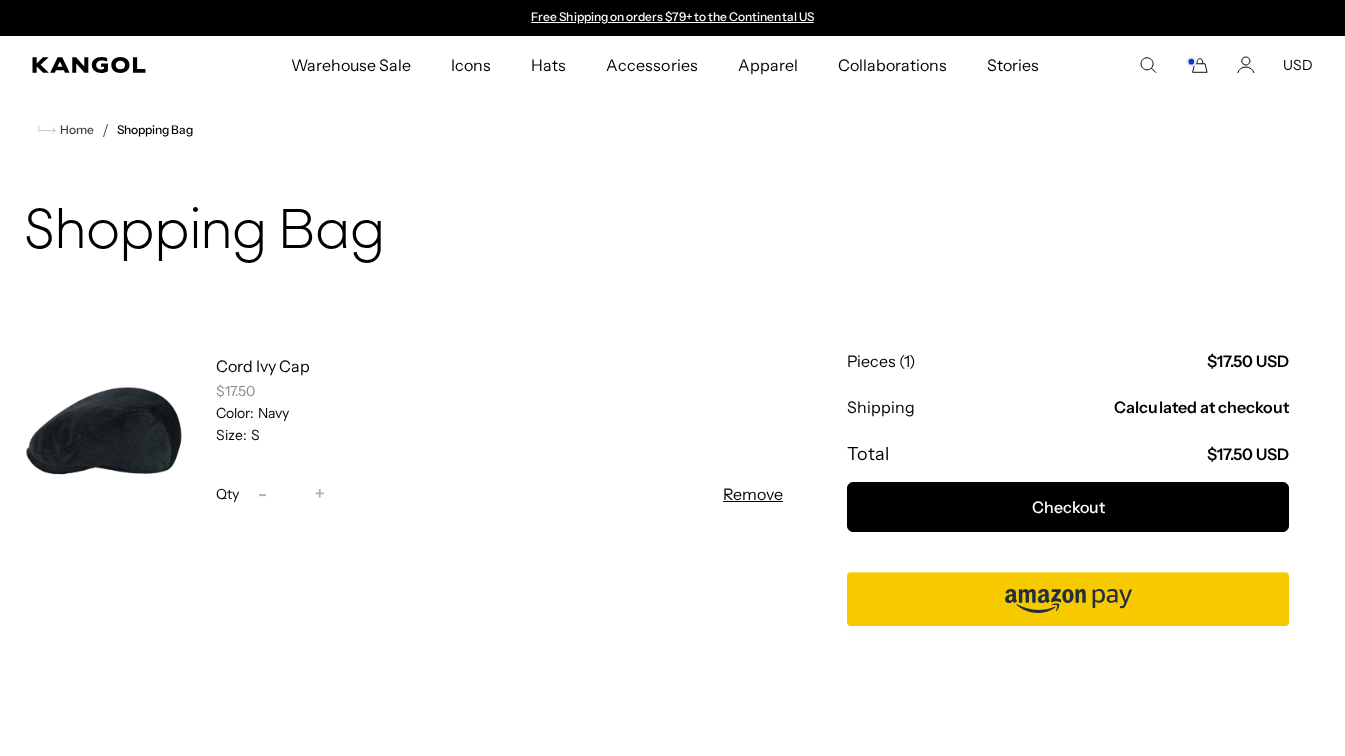 scroll, scrollTop: 0, scrollLeft: 0, axis: both 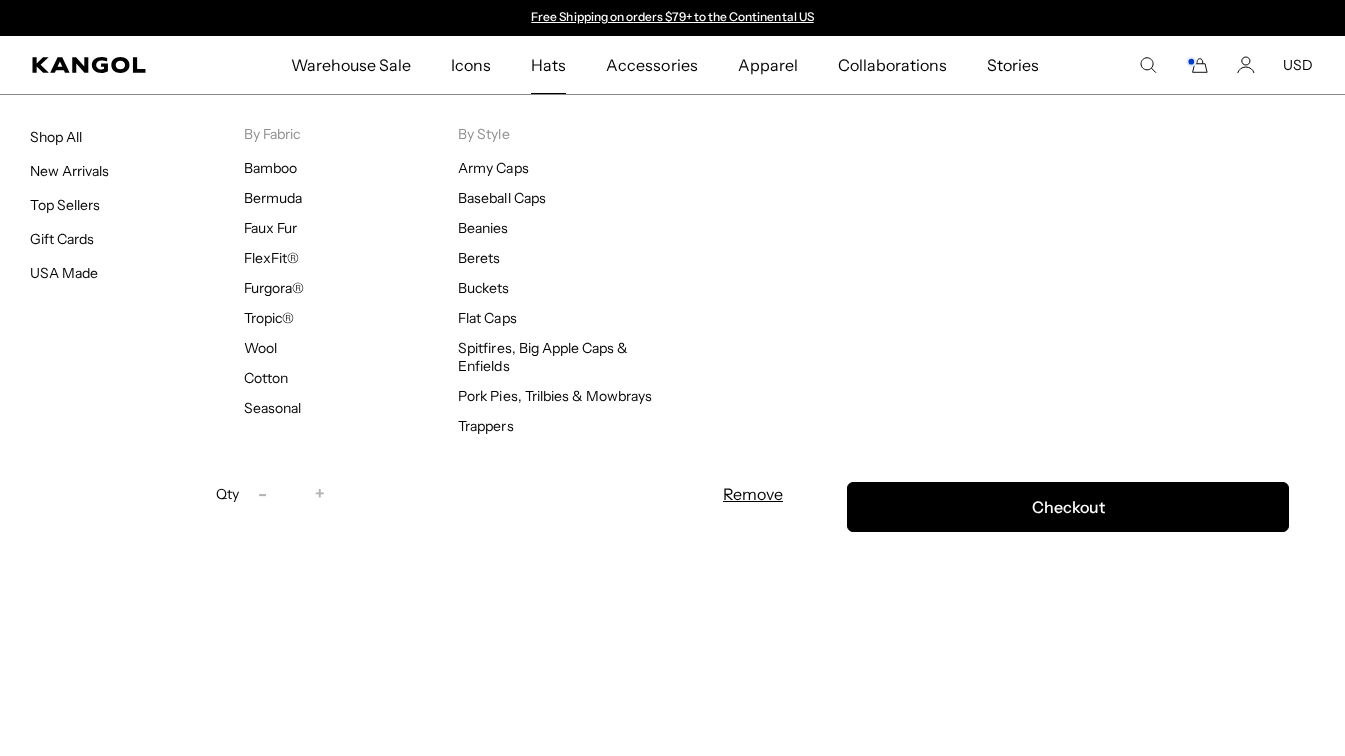 click on "Shop All" at bounding box center (137, 136) 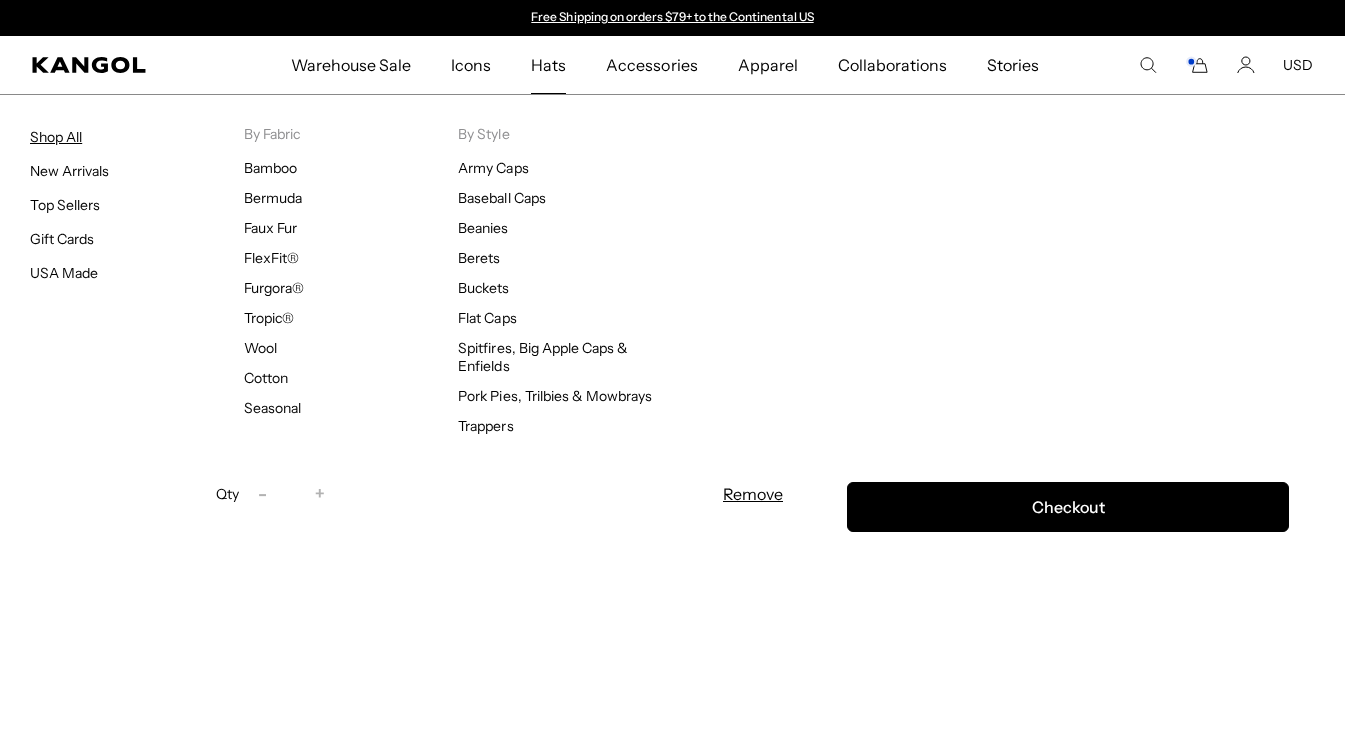 click on "Shop All" at bounding box center [56, 137] 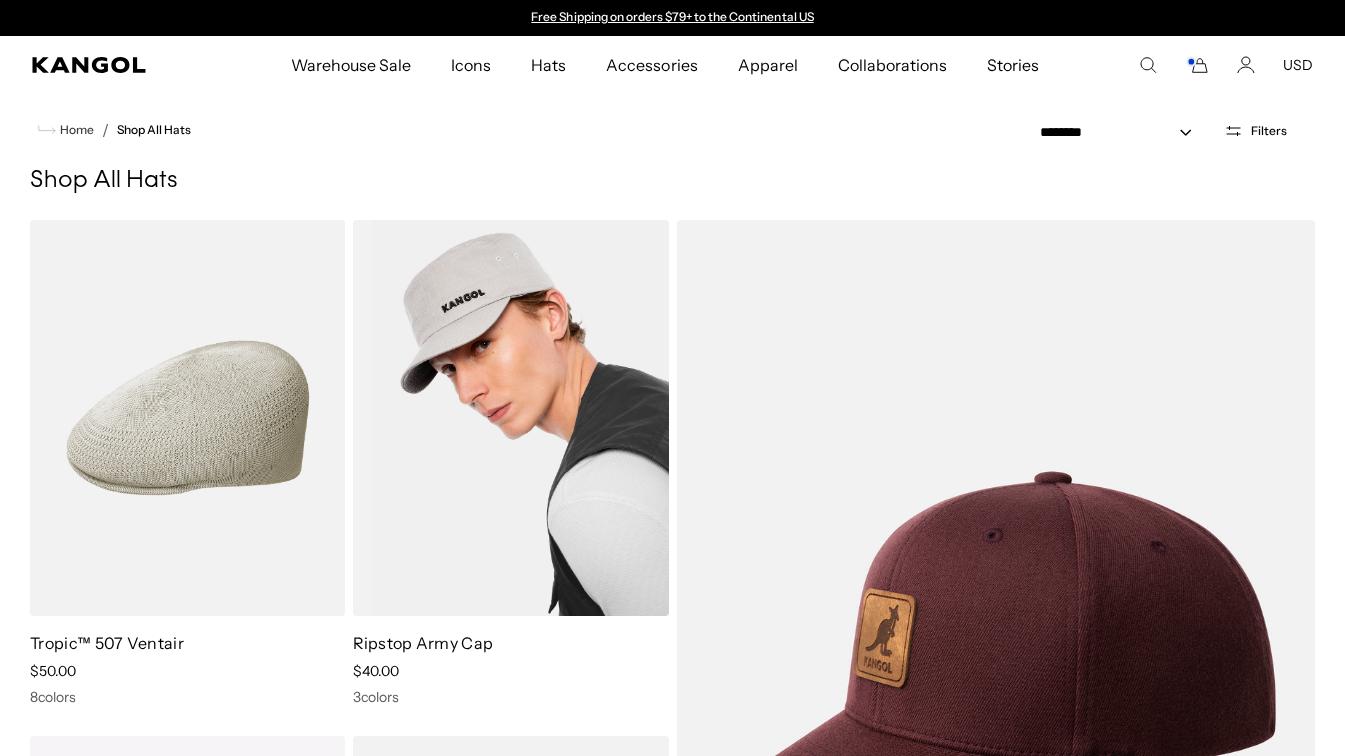 scroll, scrollTop: 0, scrollLeft: 0, axis: both 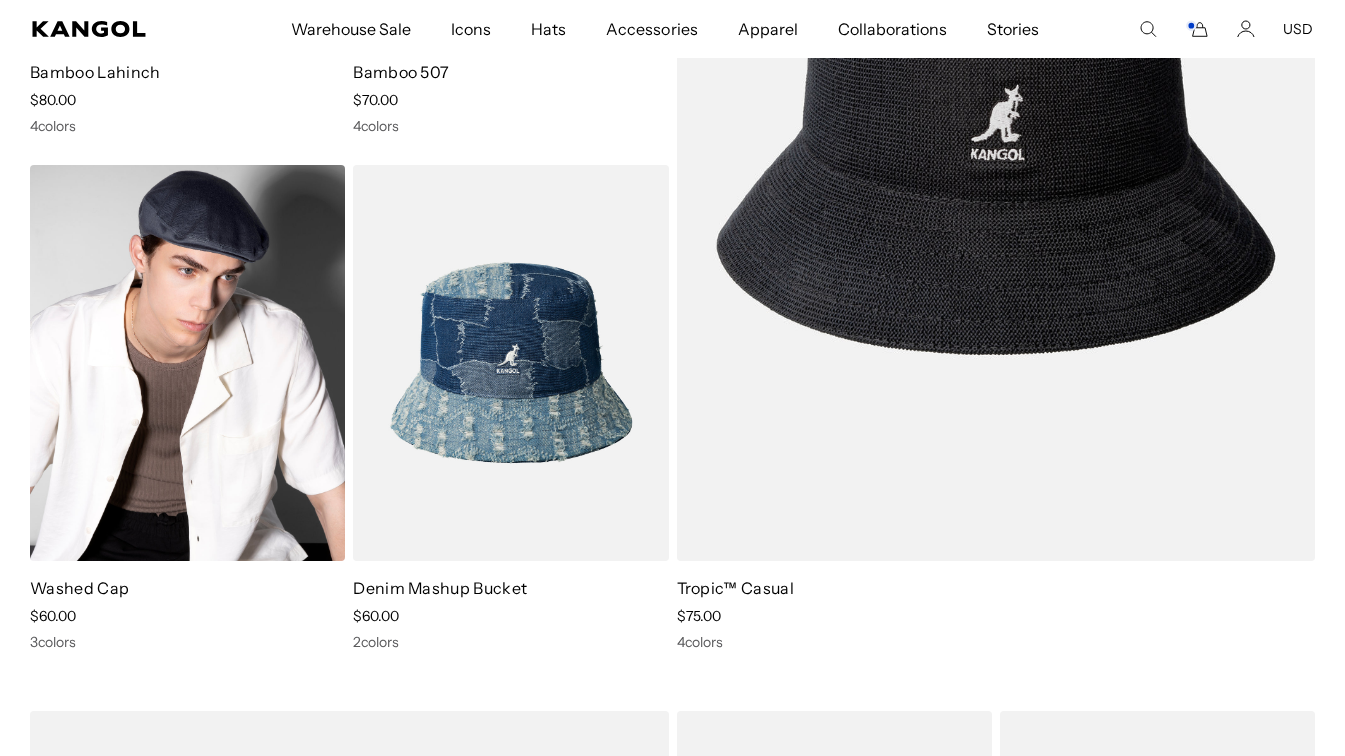click at bounding box center [187, 363] 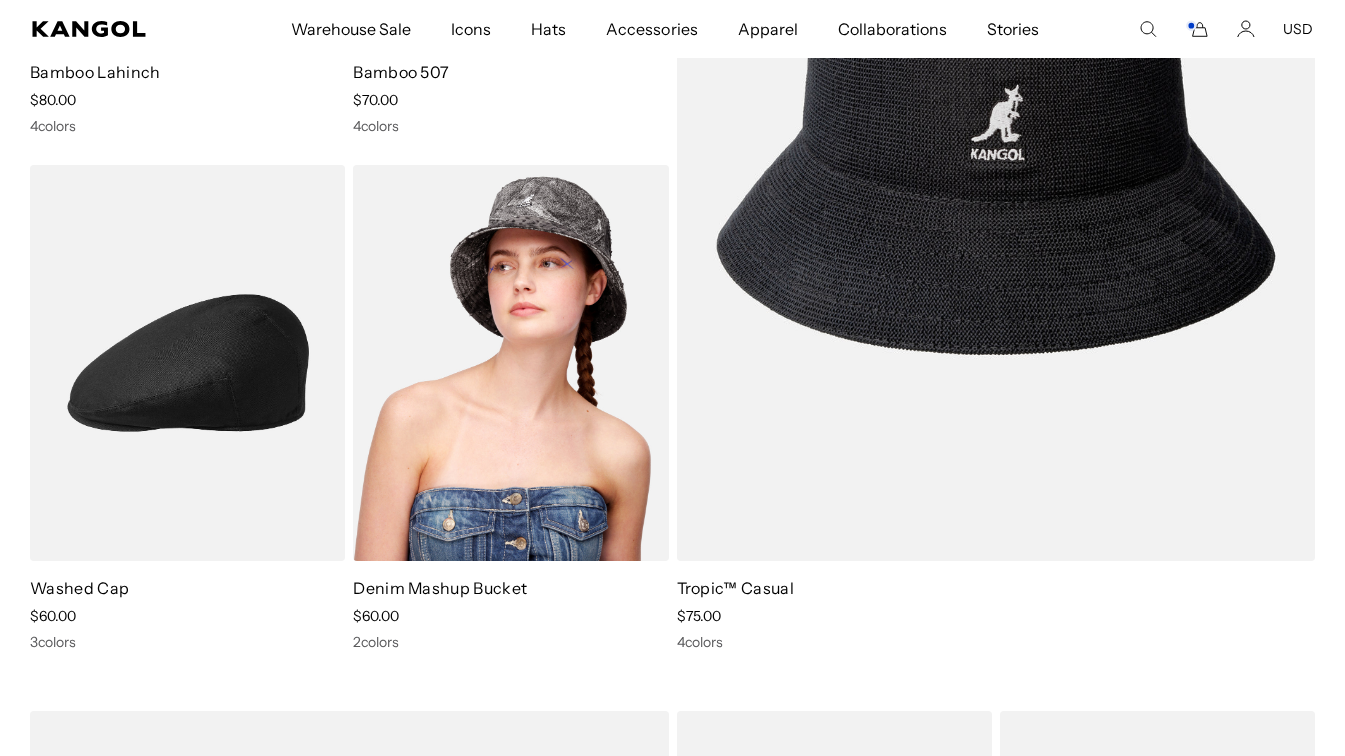 scroll, scrollTop: 0, scrollLeft: 412, axis: horizontal 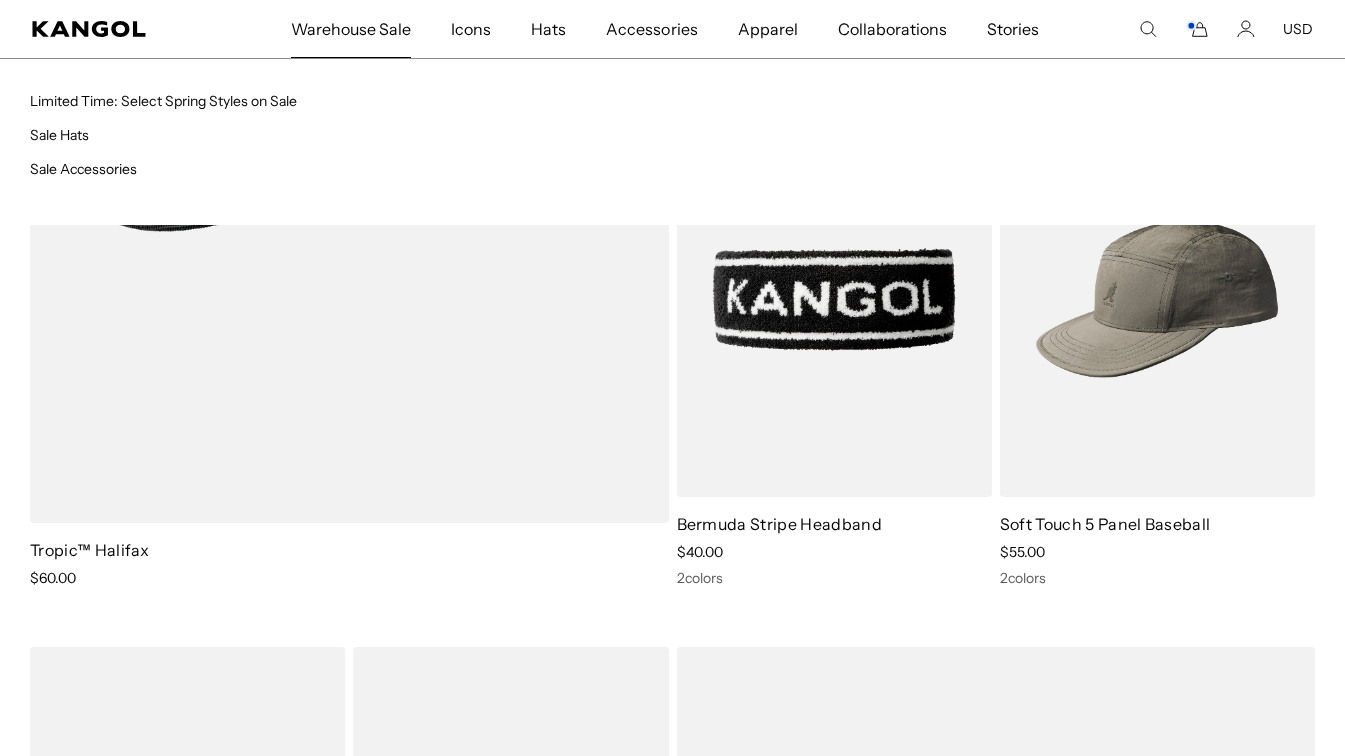 click on "Warehouse Sale" at bounding box center [351, 29] 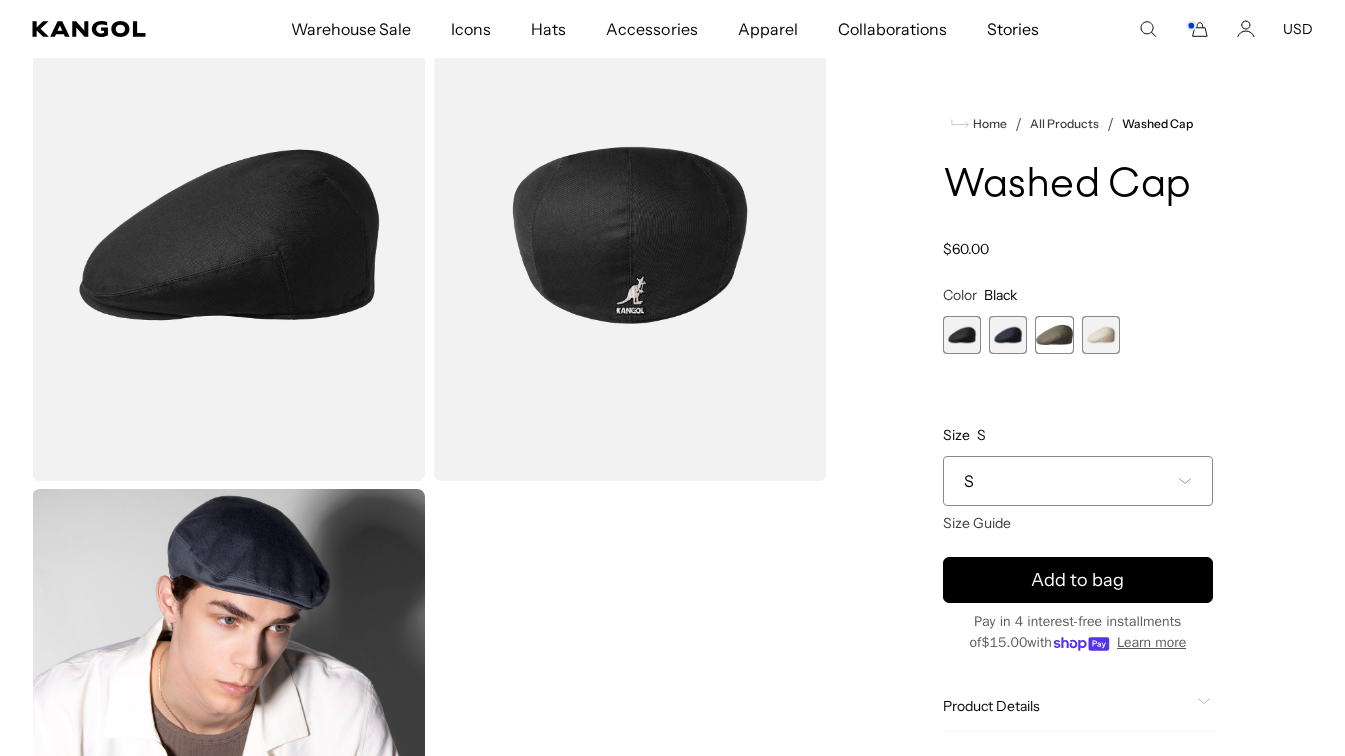 scroll, scrollTop: 142, scrollLeft: 0, axis: vertical 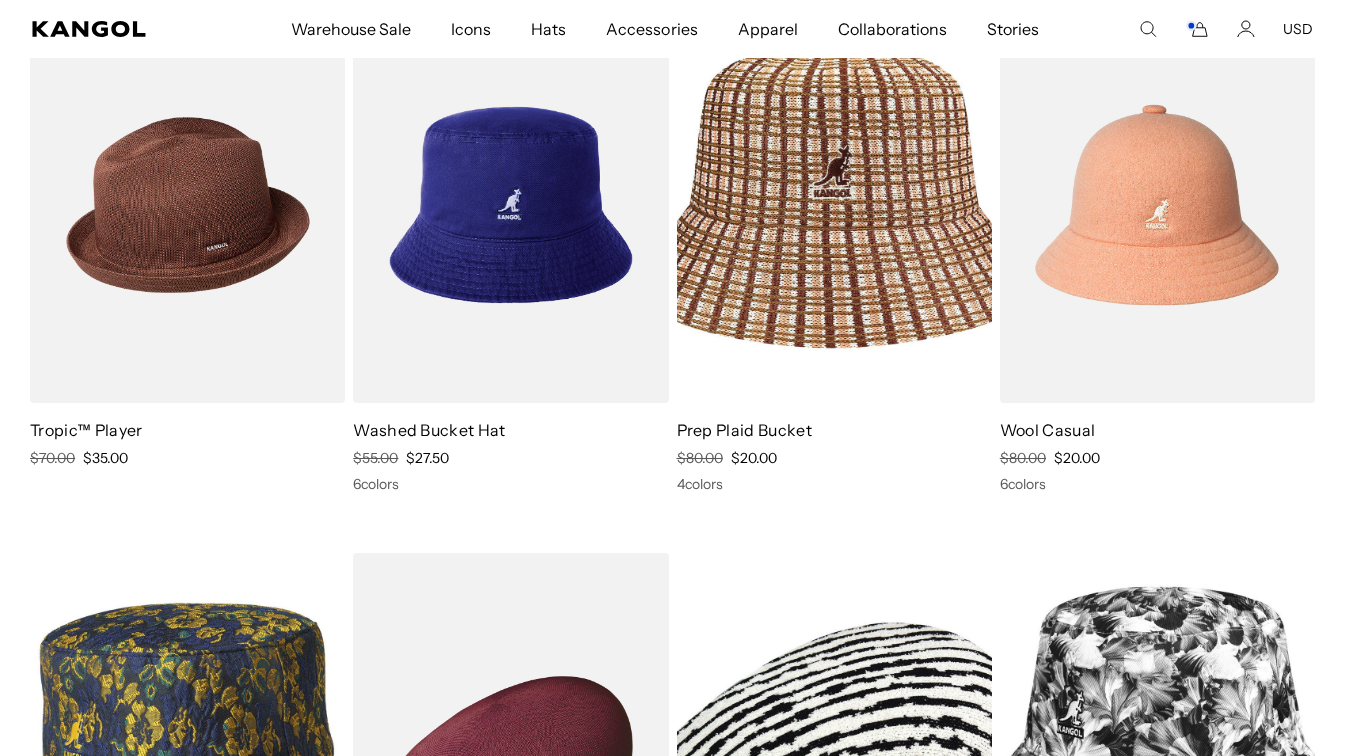 click at bounding box center (187, 205) 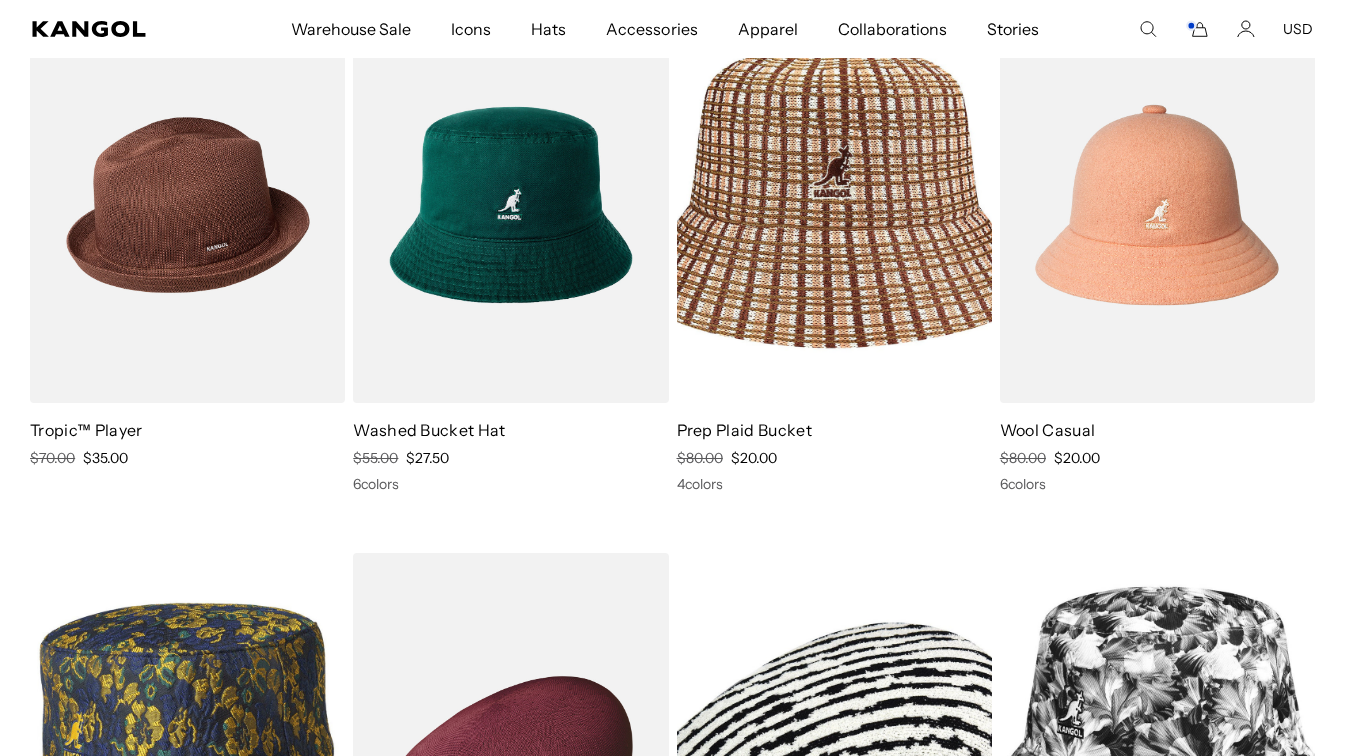 scroll, scrollTop: 0, scrollLeft: 0, axis: both 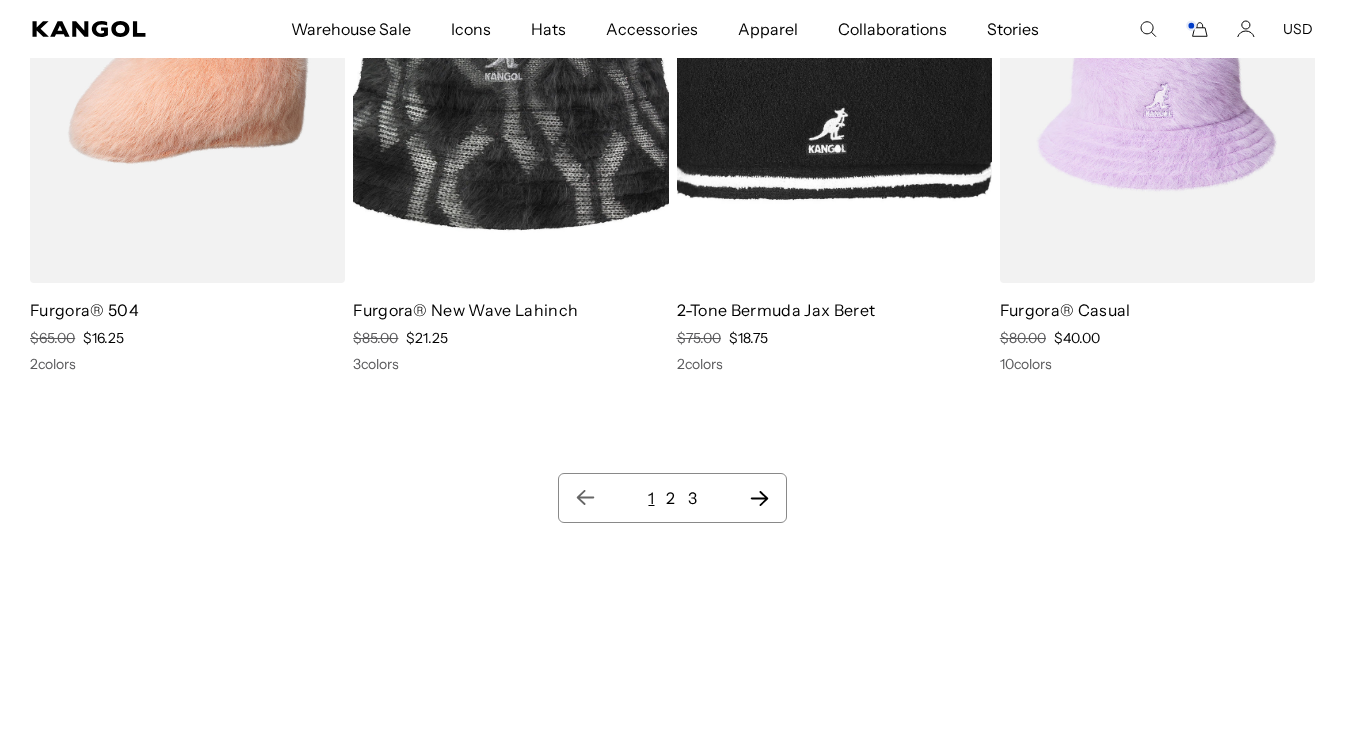 click on "2" at bounding box center [670, 498] 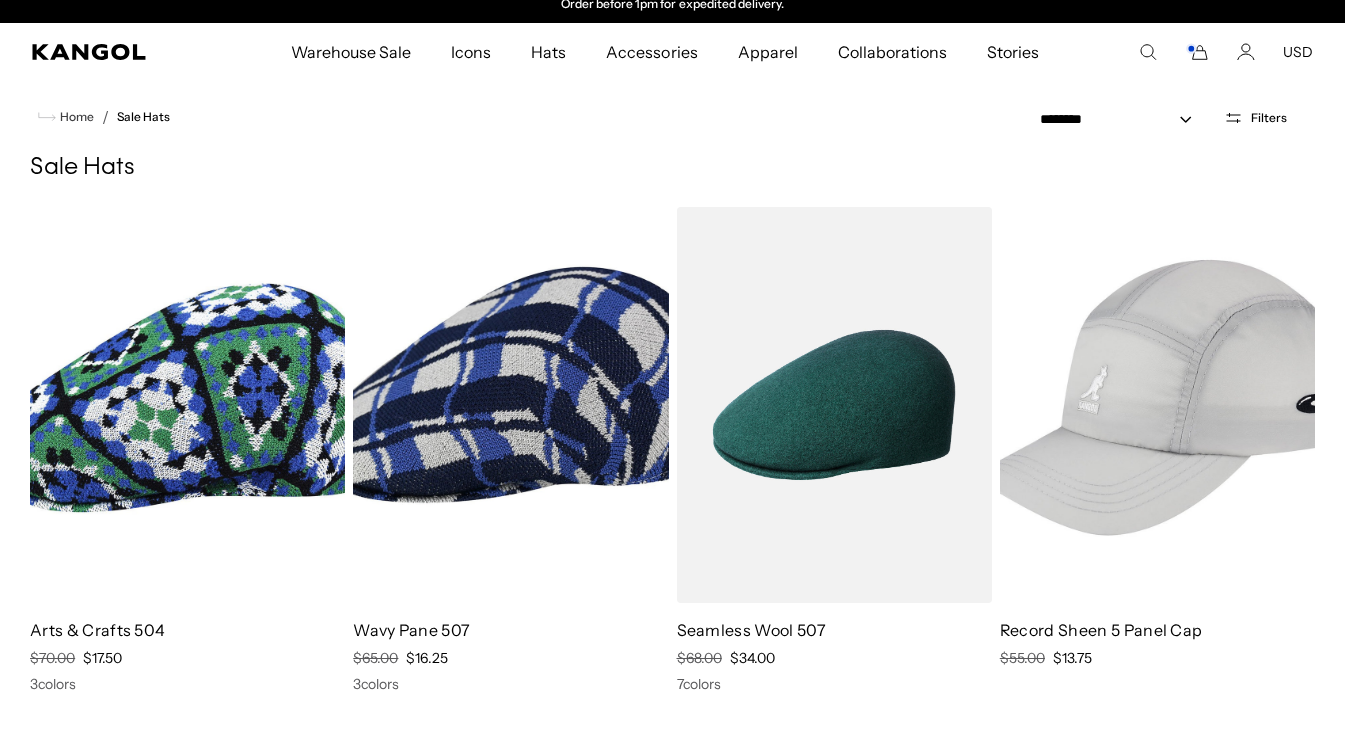scroll, scrollTop: 0, scrollLeft: 0, axis: both 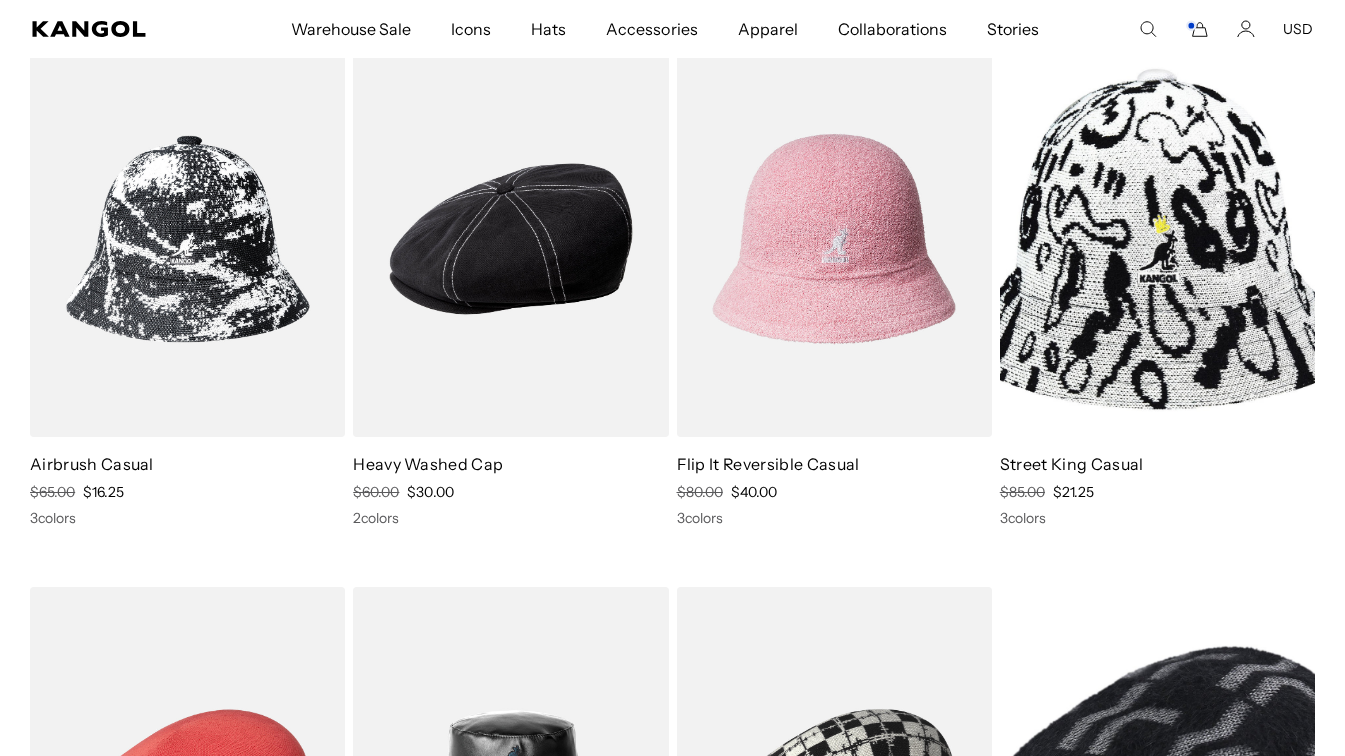 click on "2  colors" at bounding box center [510, 518] 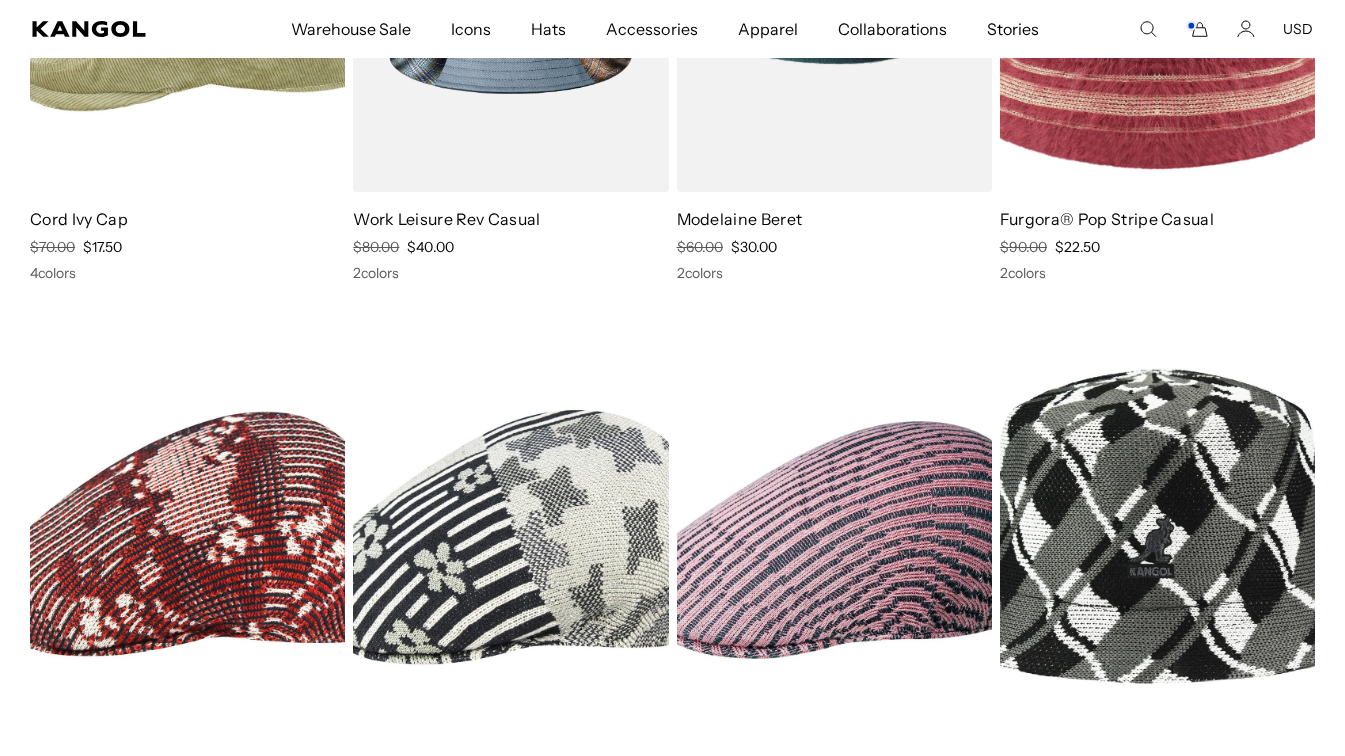 scroll, scrollTop: 0, scrollLeft: 0, axis: both 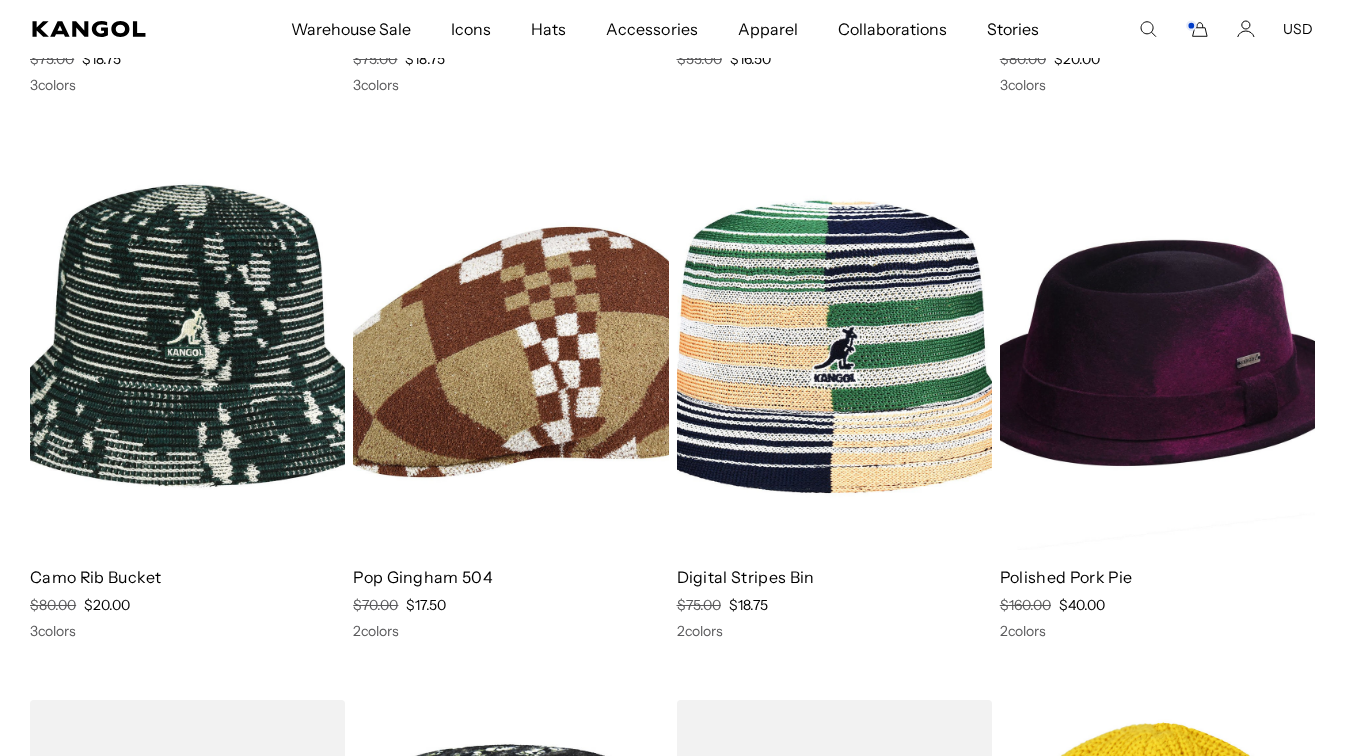 click at bounding box center [1157, 352] 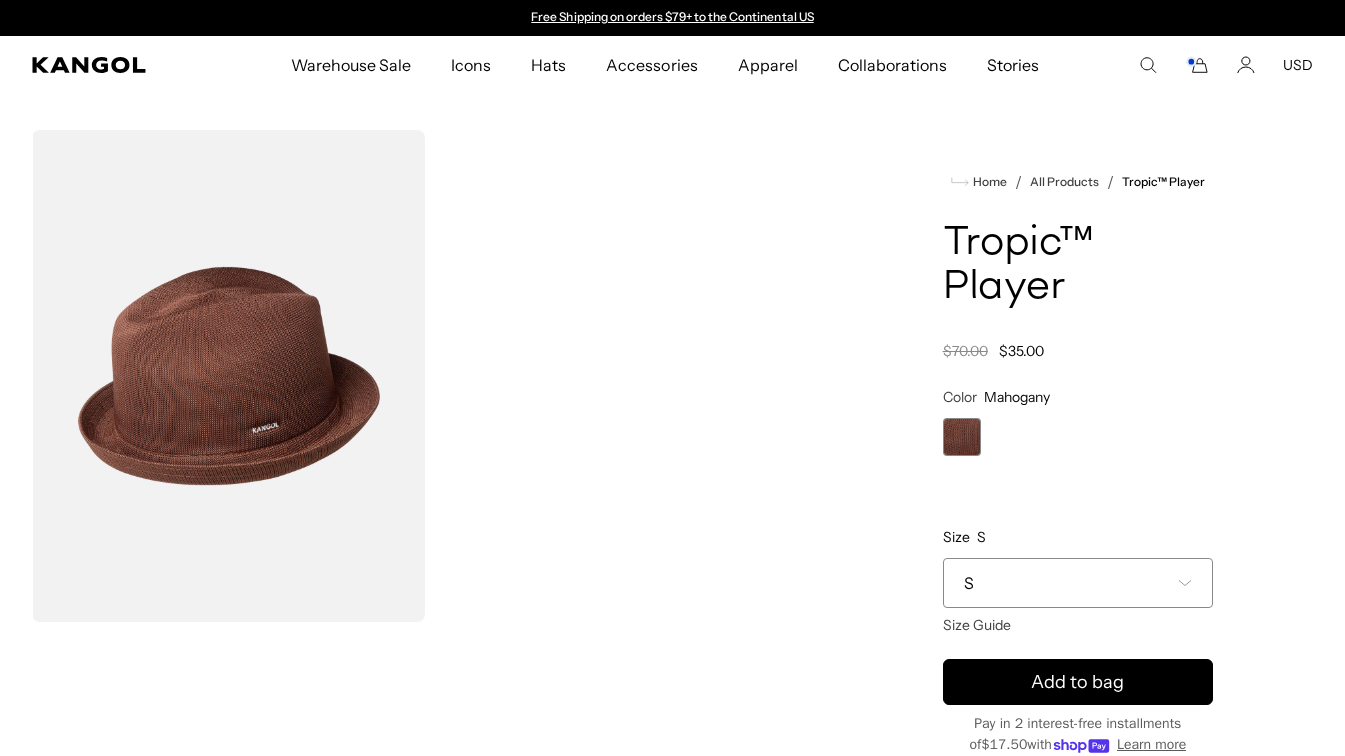 scroll, scrollTop: 0, scrollLeft: 0, axis: both 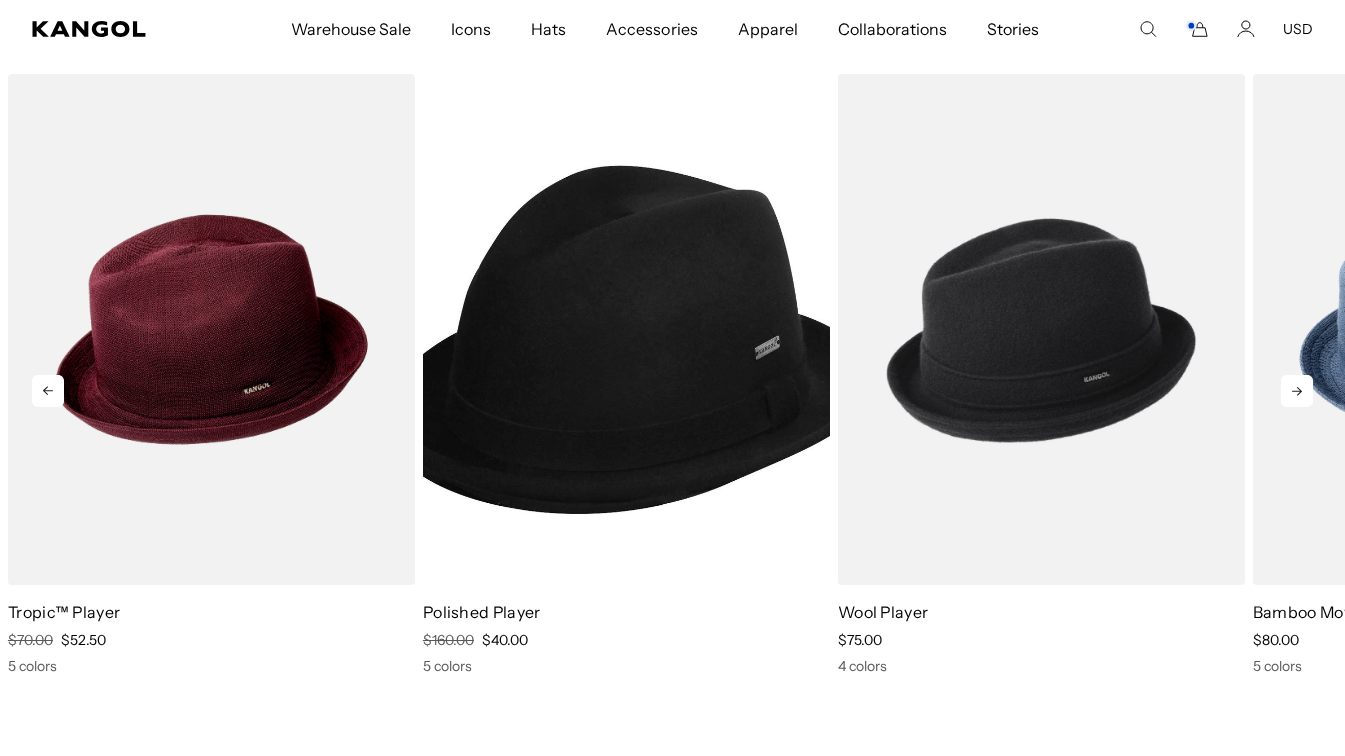 click 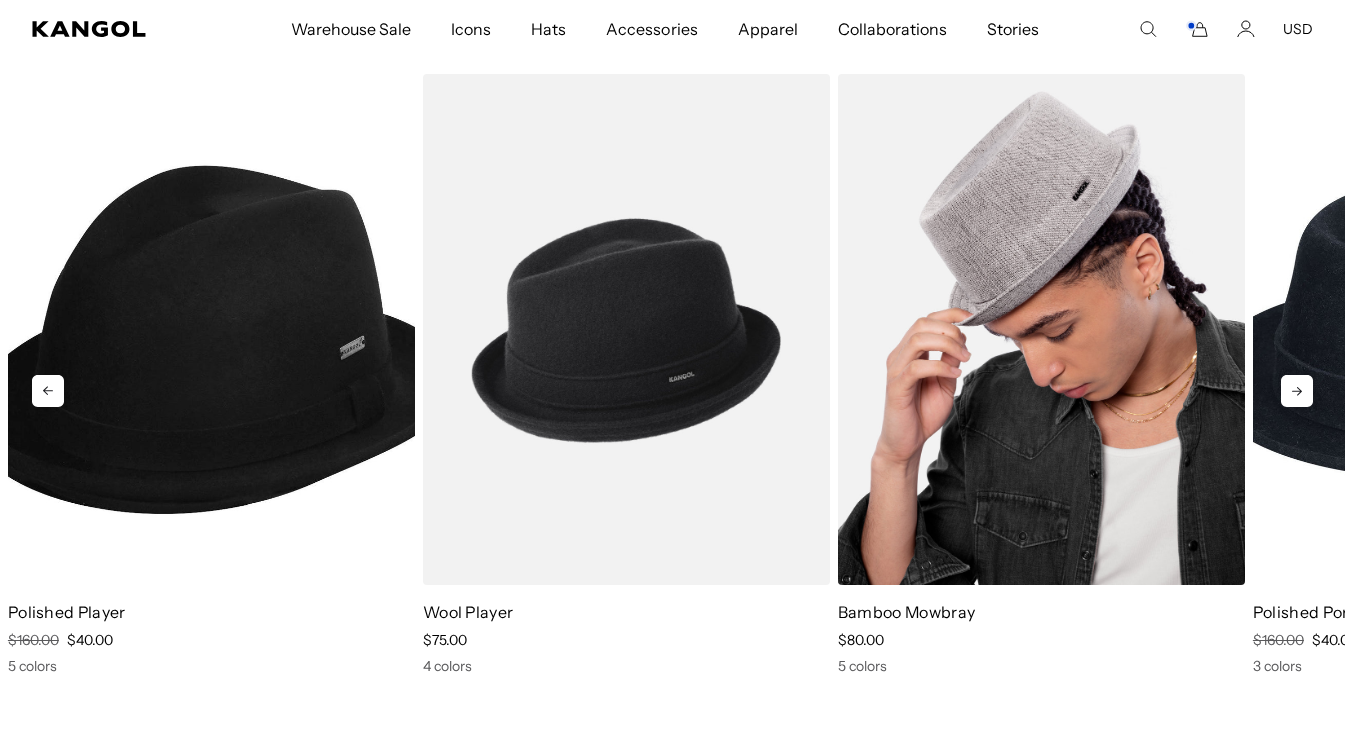 scroll, scrollTop: 0, scrollLeft: 412, axis: horizontal 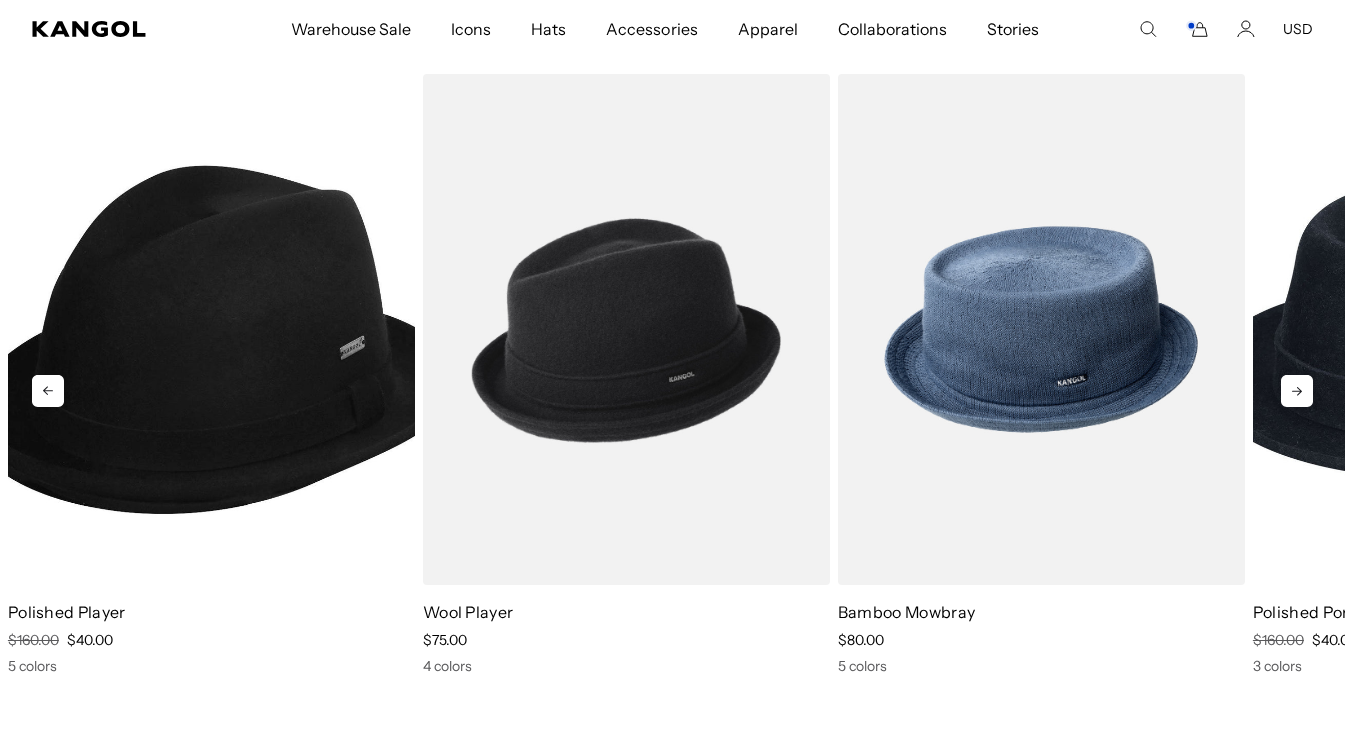 click 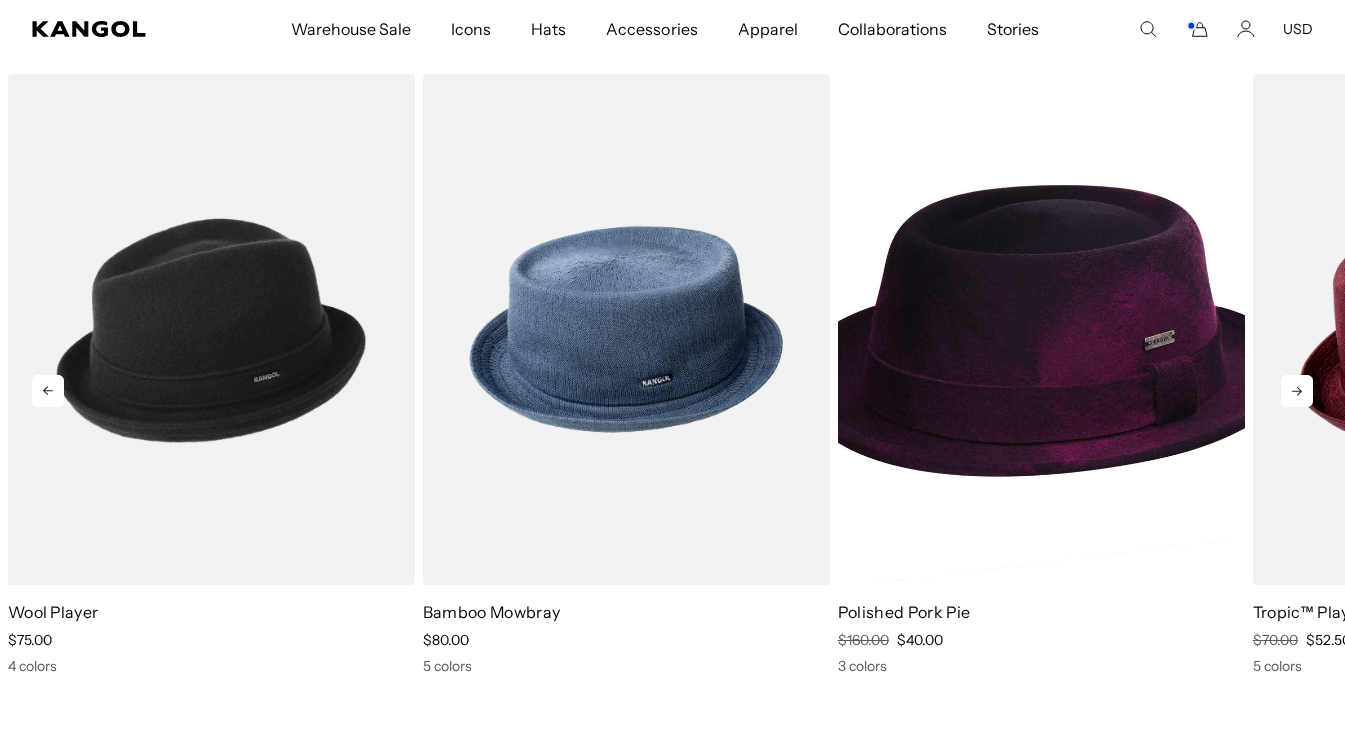 scroll, scrollTop: 0, scrollLeft: 0, axis: both 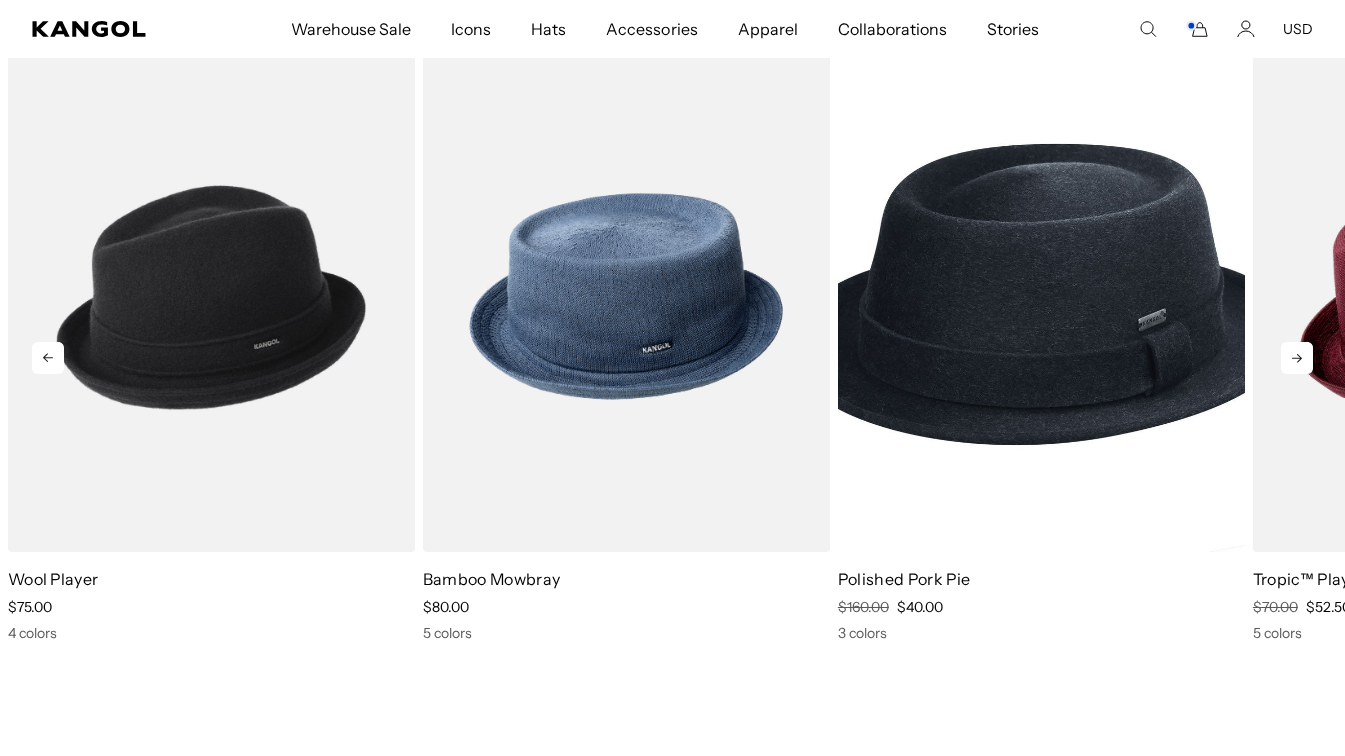 click 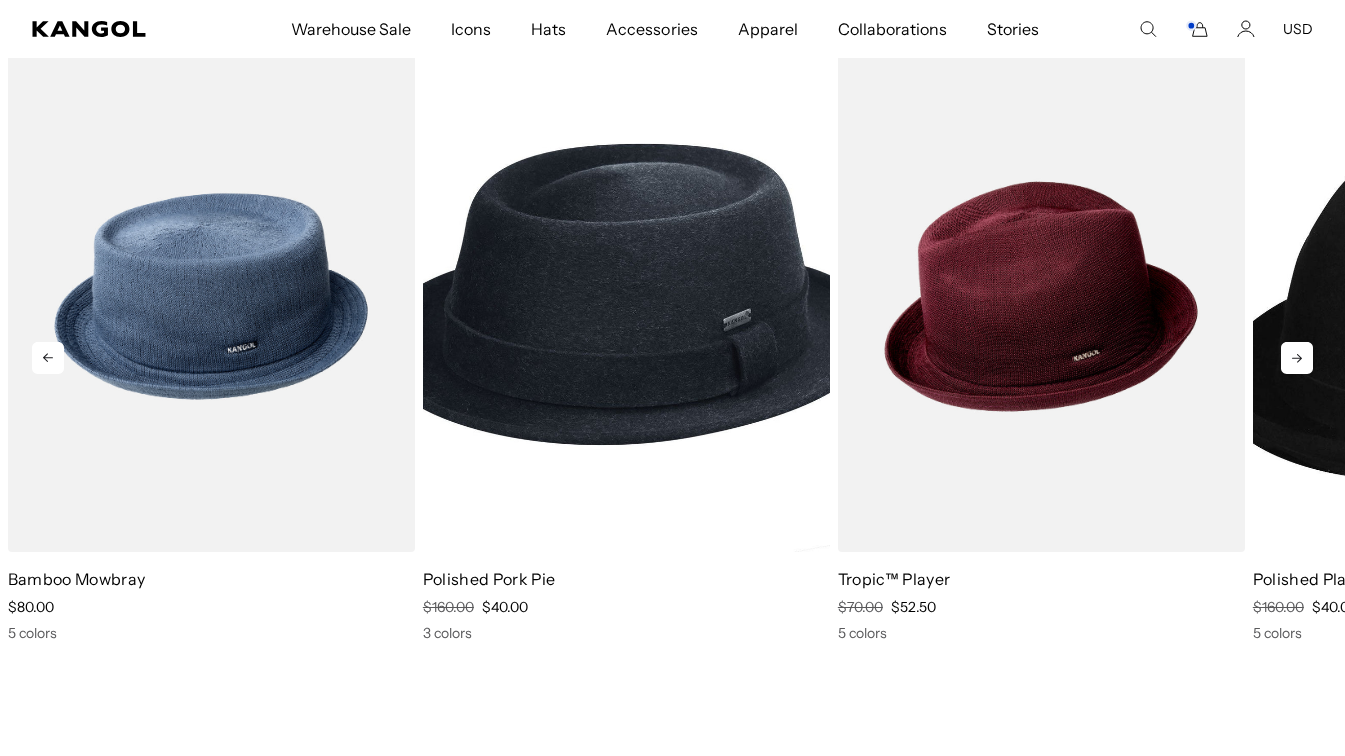 click 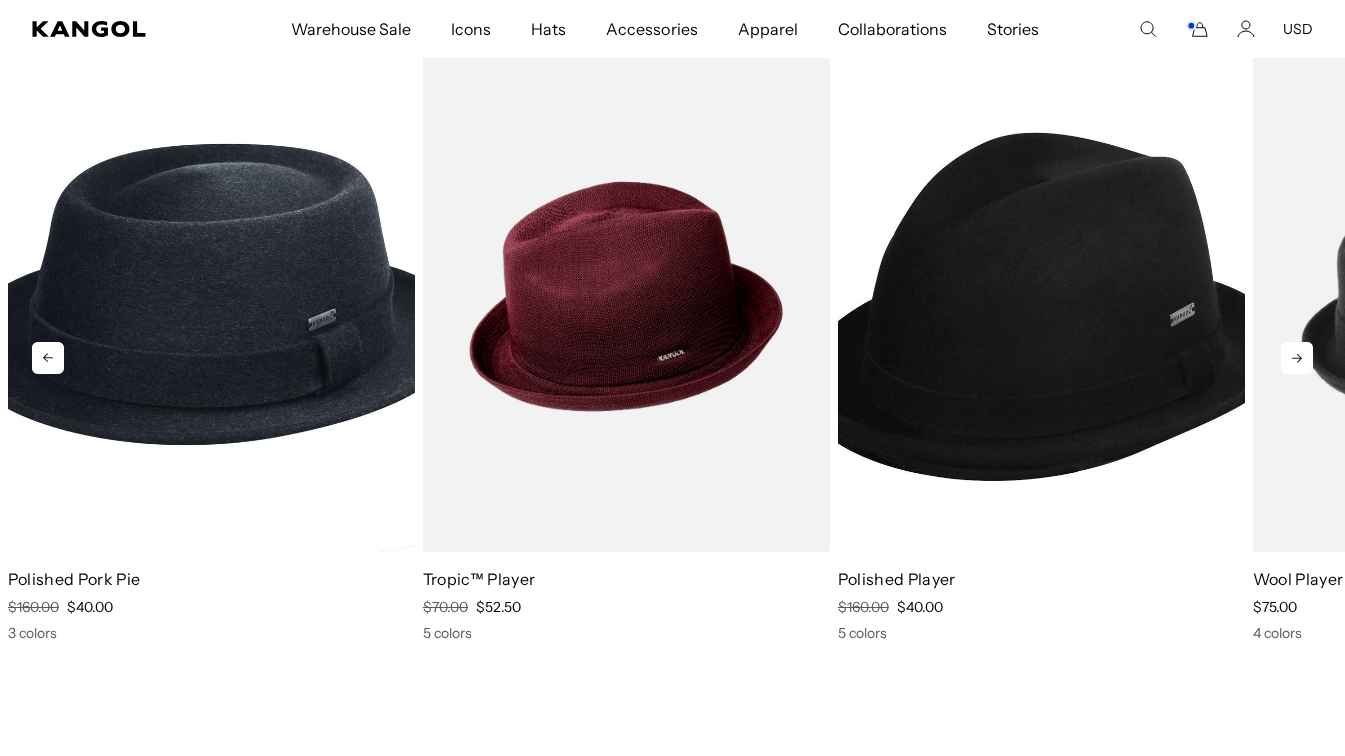 scroll, scrollTop: 0, scrollLeft: 0, axis: both 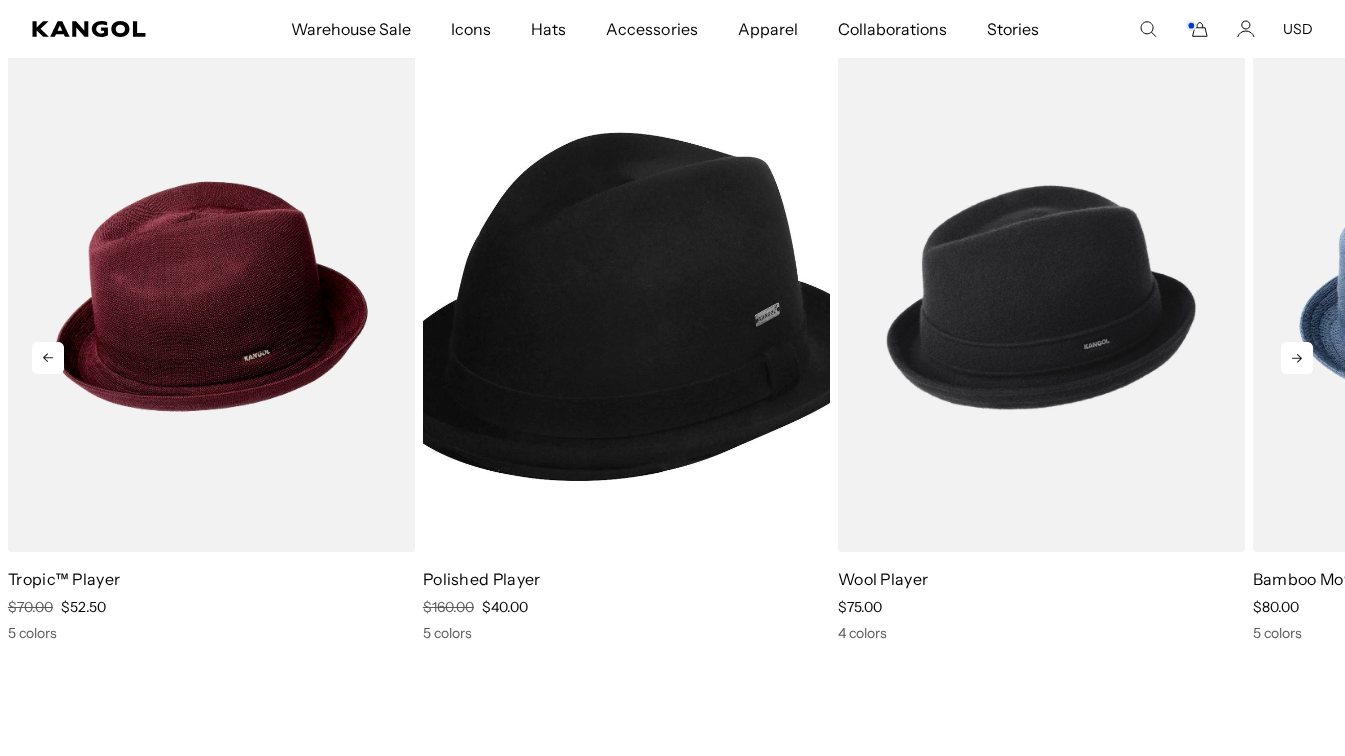 click 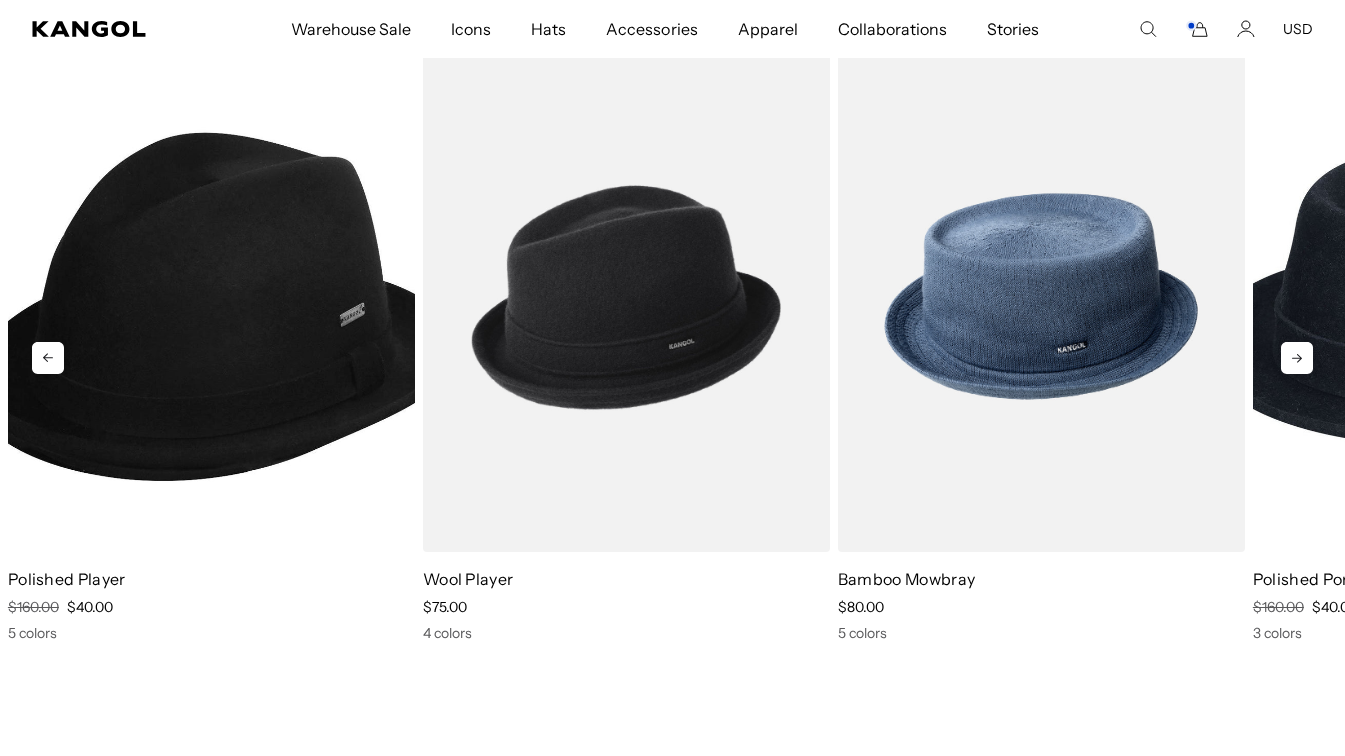 scroll, scrollTop: 0, scrollLeft: 412, axis: horizontal 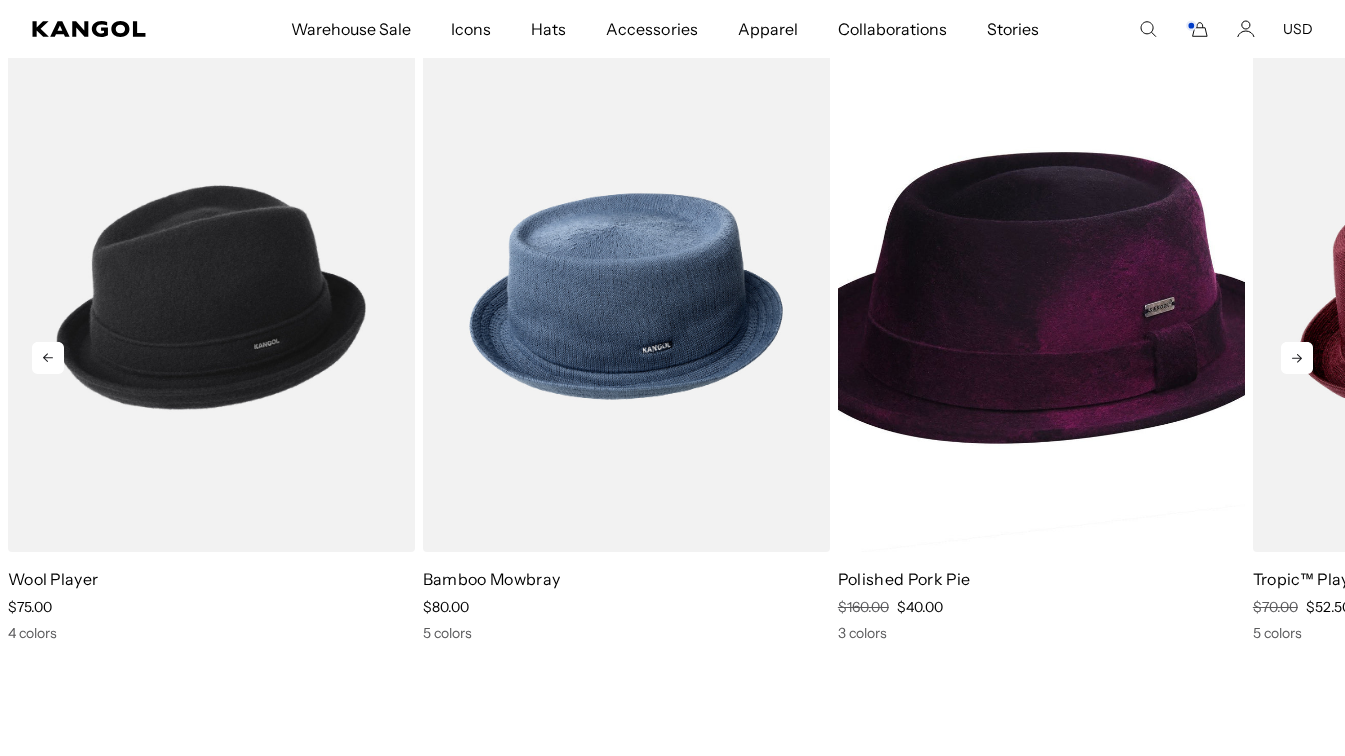 click at bounding box center [1041, 296] 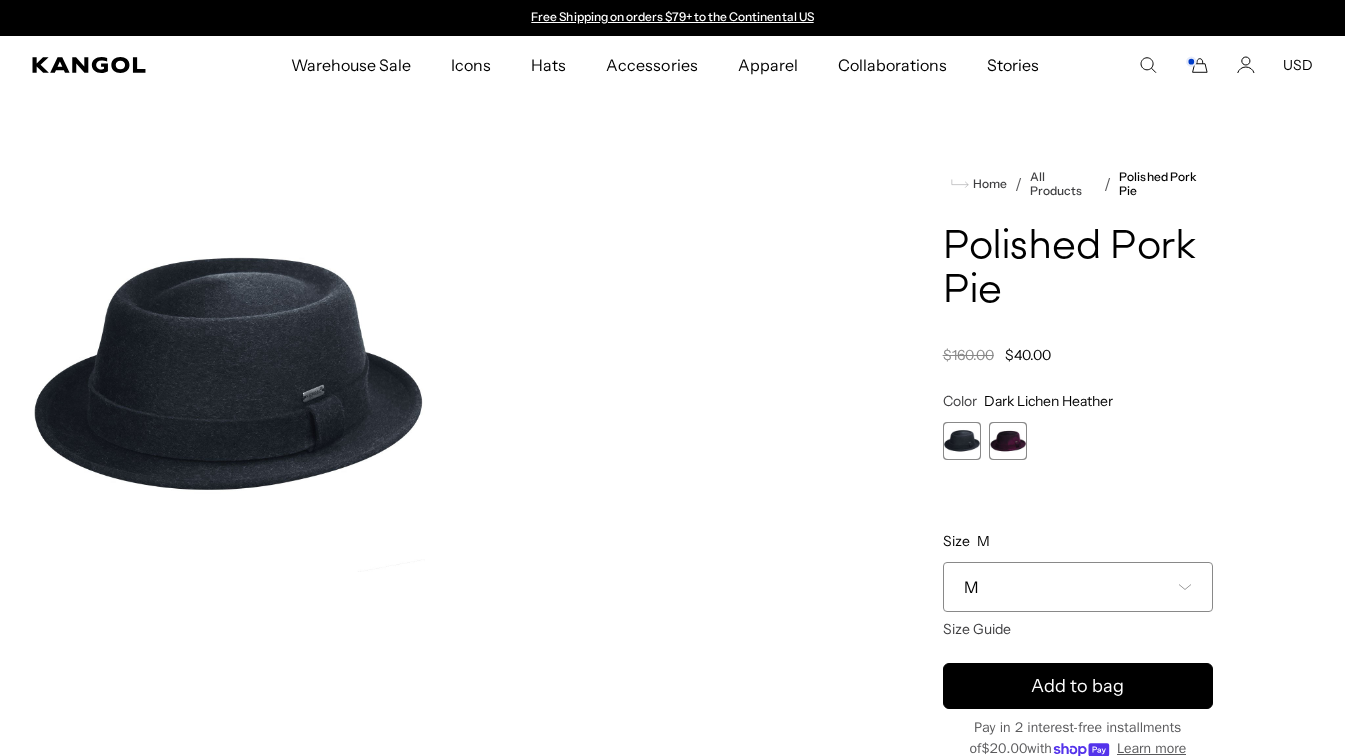scroll, scrollTop: 0, scrollLeft: 0, axis: both 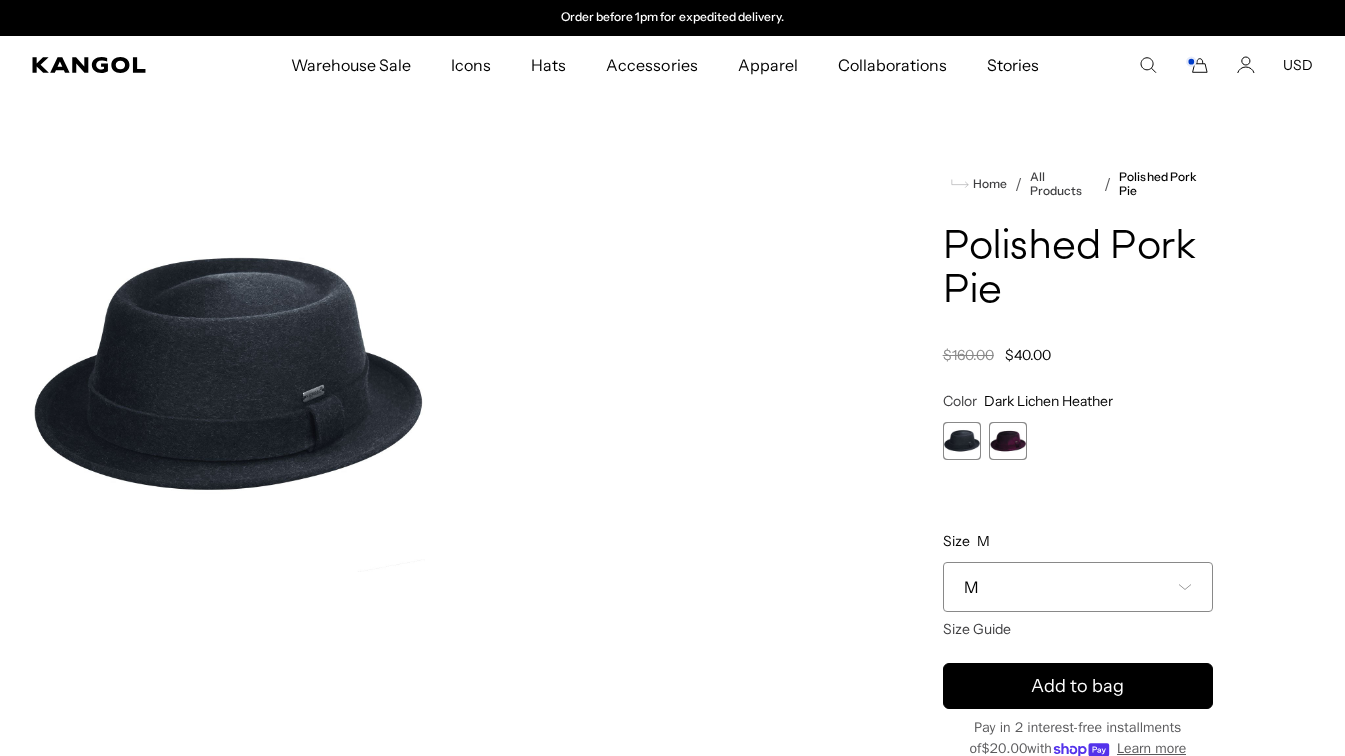 click on "M" at bounding box center (1078, 587) 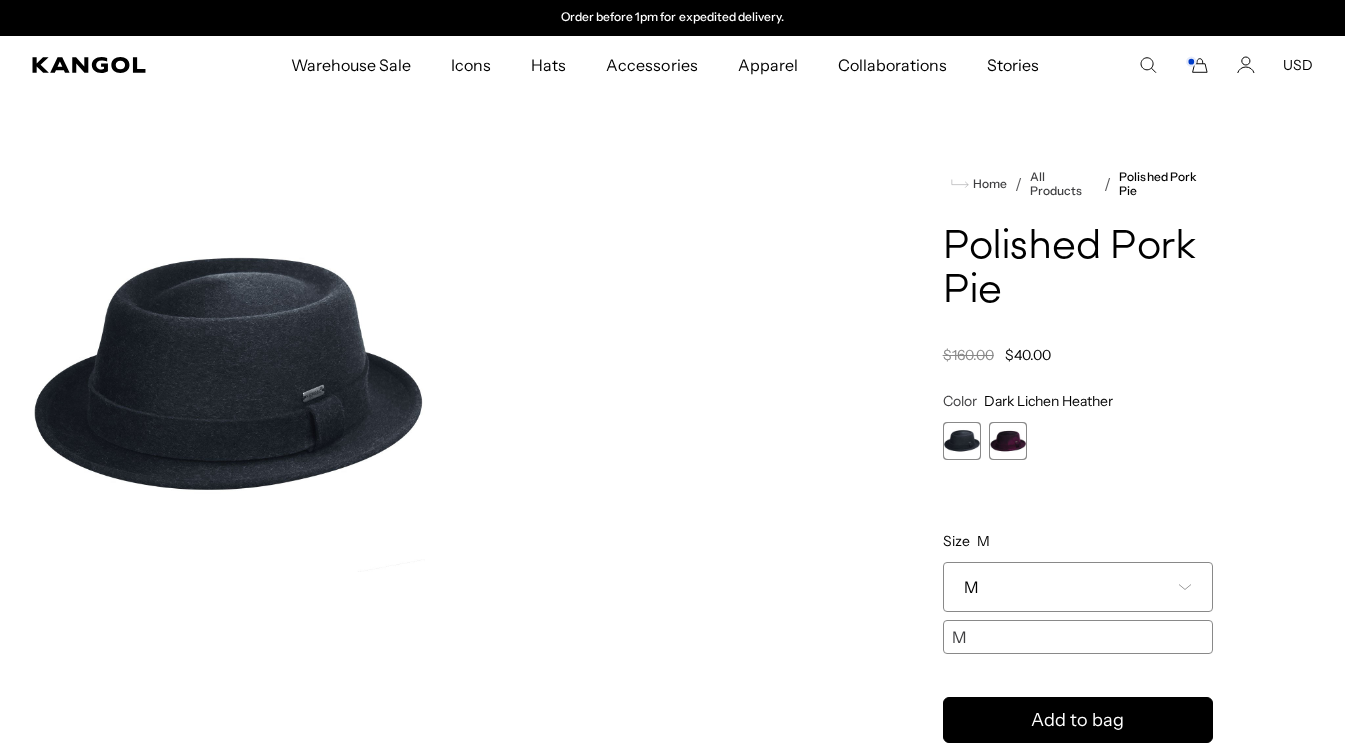 click on "Home
/
All Products
/
Polished Pork Pie
Polished Pork Pie
Regular price
$40.00
Regular price
$160.00
Sale price
$40.00
Color
Dark Lichen Heather
Previous
Next
Dark Lichen Heather
Variant sold out or unavailable
Blackberry Swirl
Variant sold out or unavailable" at bounding box center (1078, 580) 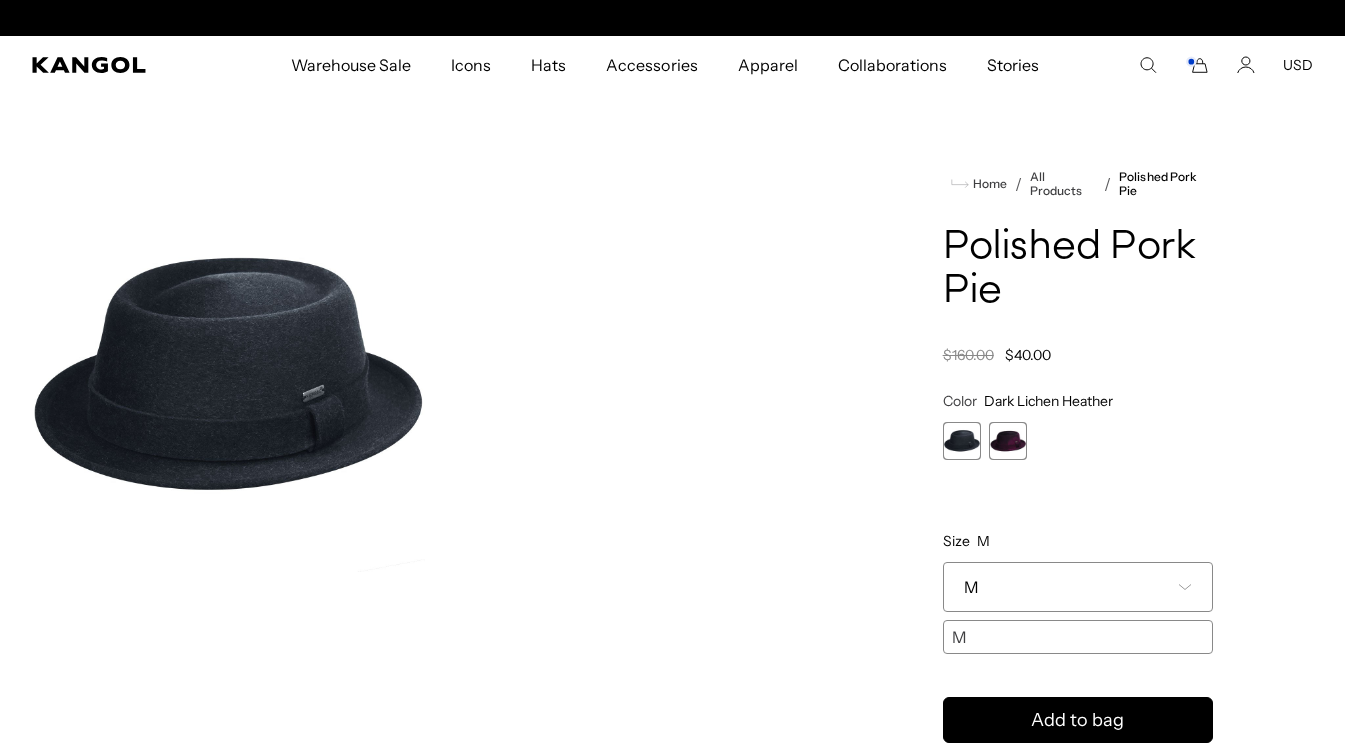 scroll, scrollTop: 0, scrollLeft: 0, axis: both 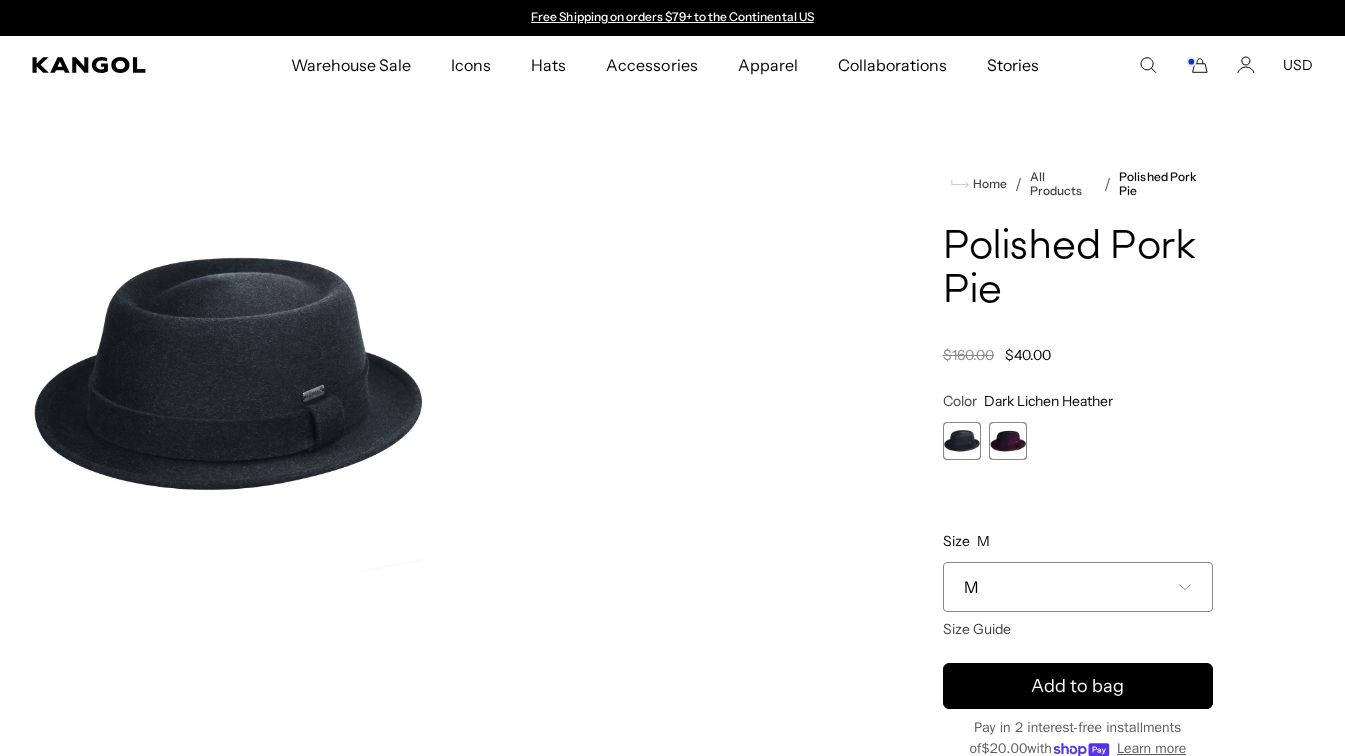 click at bounding box center [1008, 441] 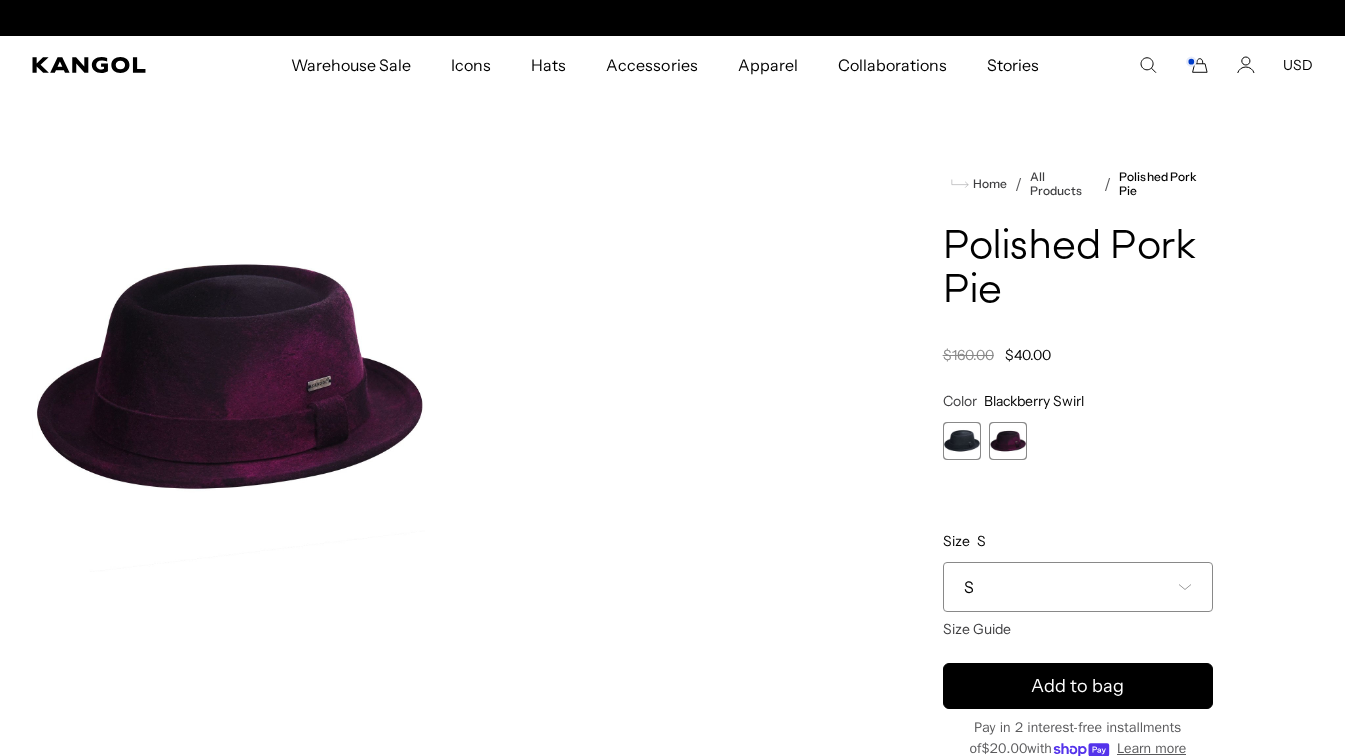 scroll, scrollTop: 0, scrollLeft: 412, axis: horizontal 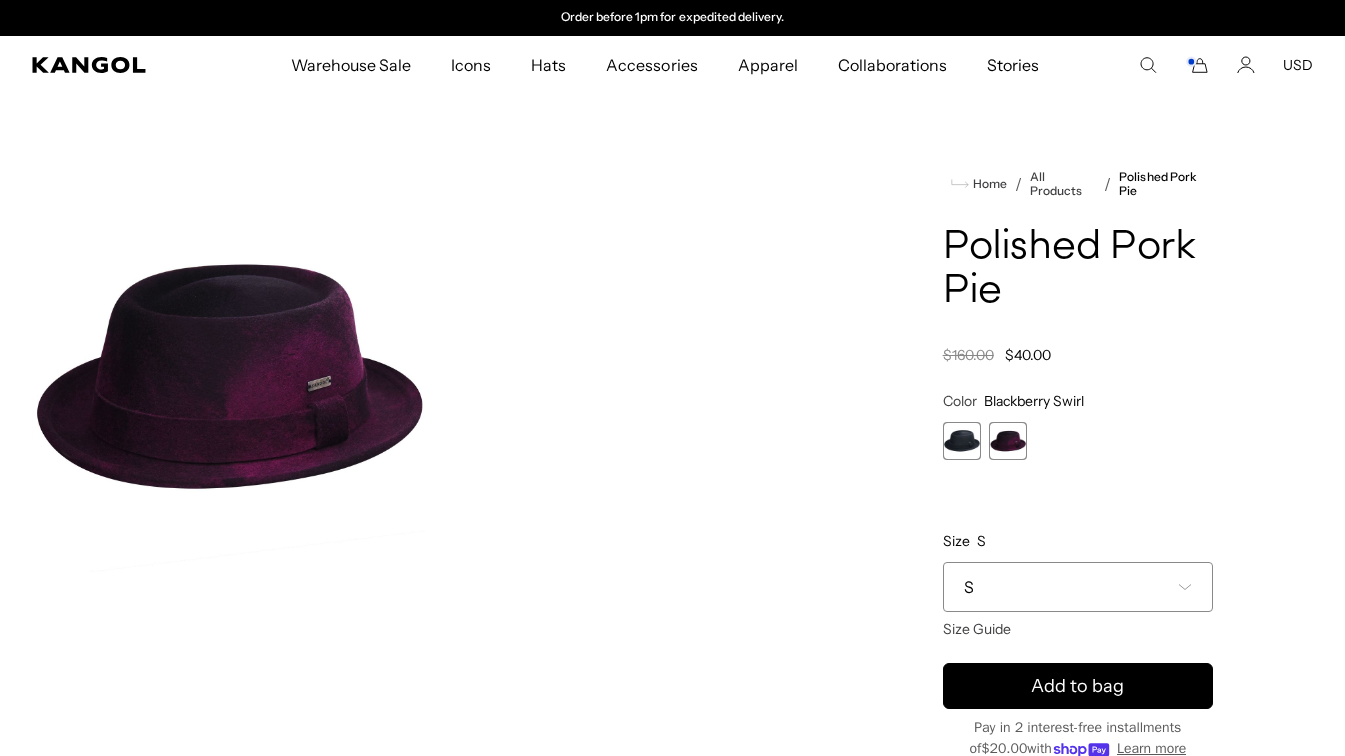 click at bounding box center (962, 441) 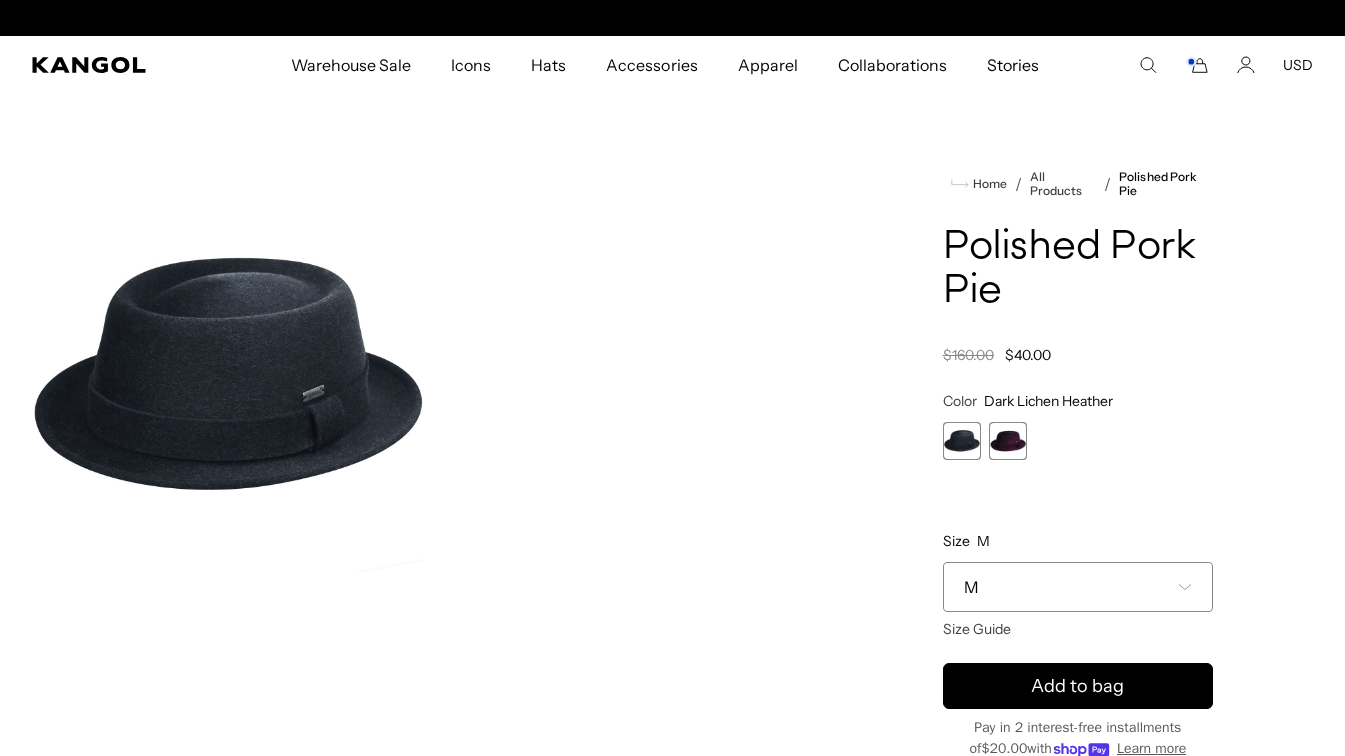 scroll, scrollTop: 0, scrollLeft: 0, axis: both 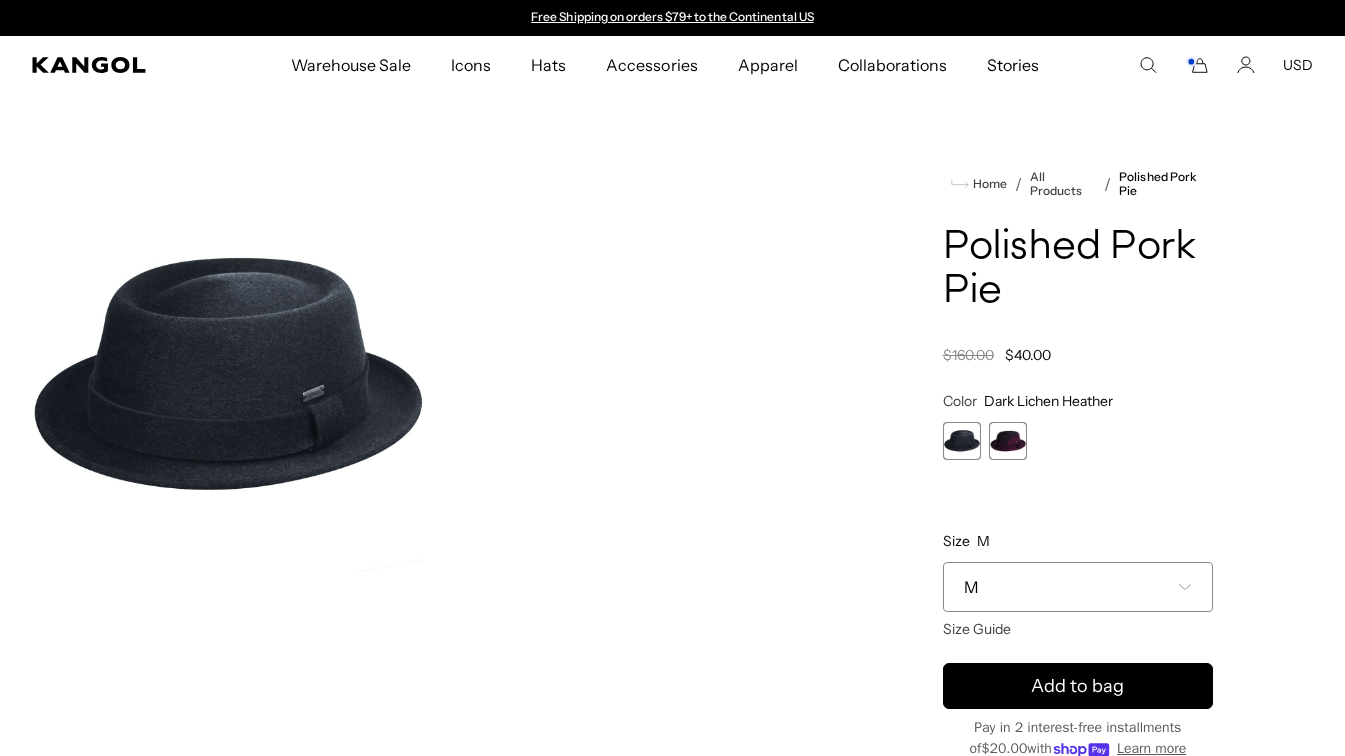 click on "M" at bounding box center [1078, 587] 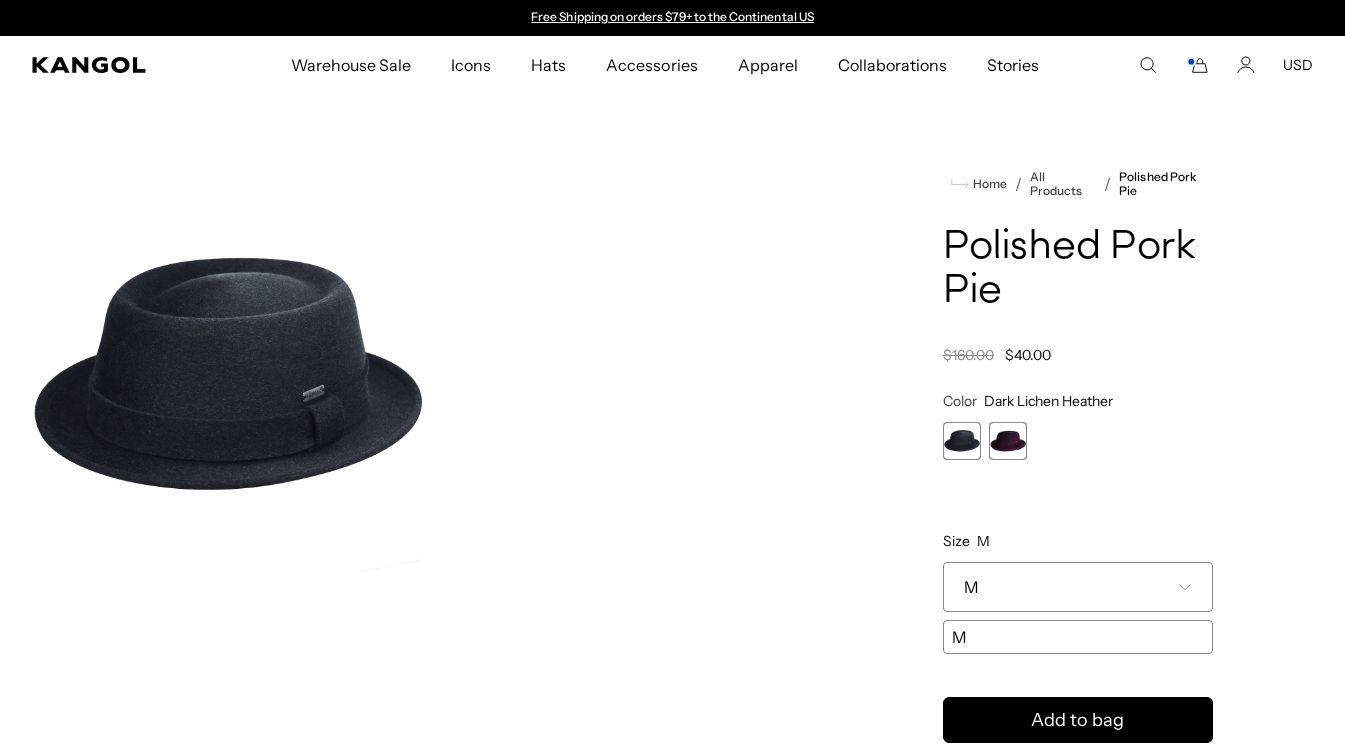 click on "**********" at bounding box center [1078, 523] 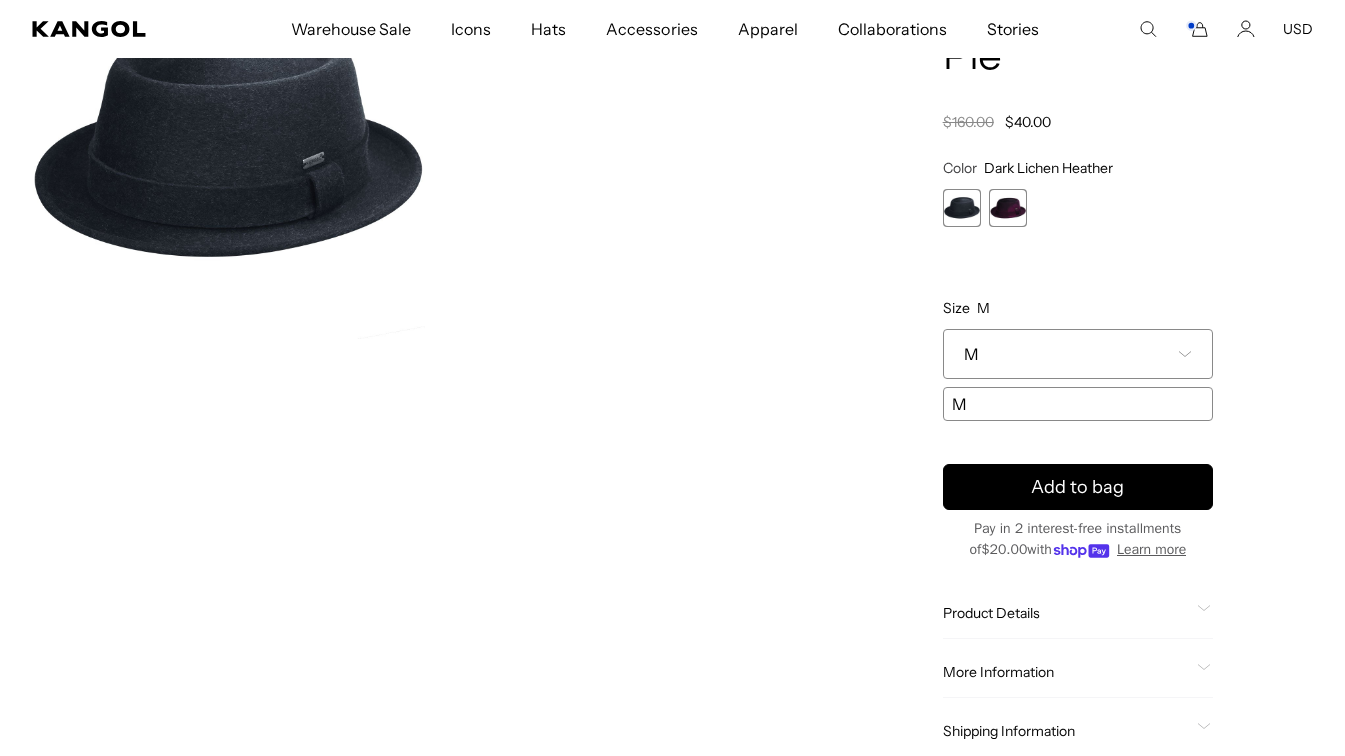 scroll, scrollTop: 235, scrollLeft: 0, axis: vertical 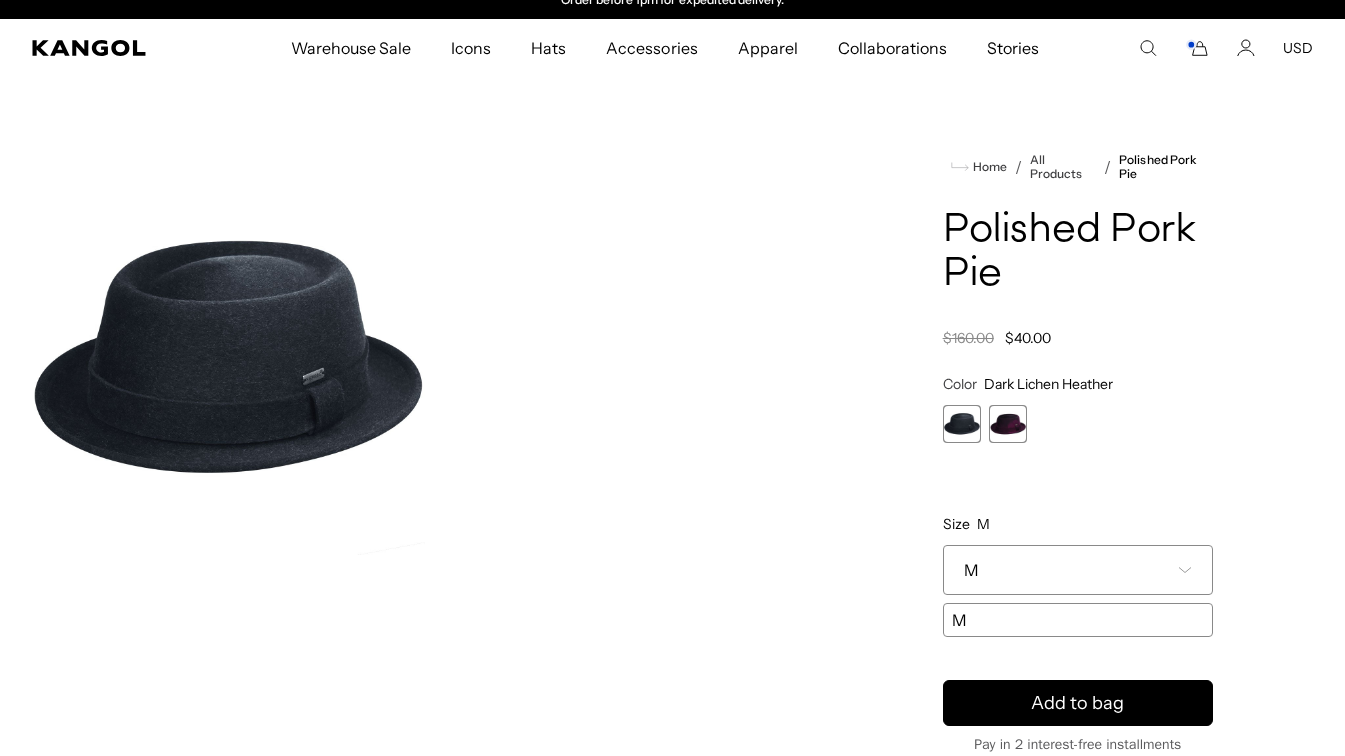 click at bounding box center (228, 359) 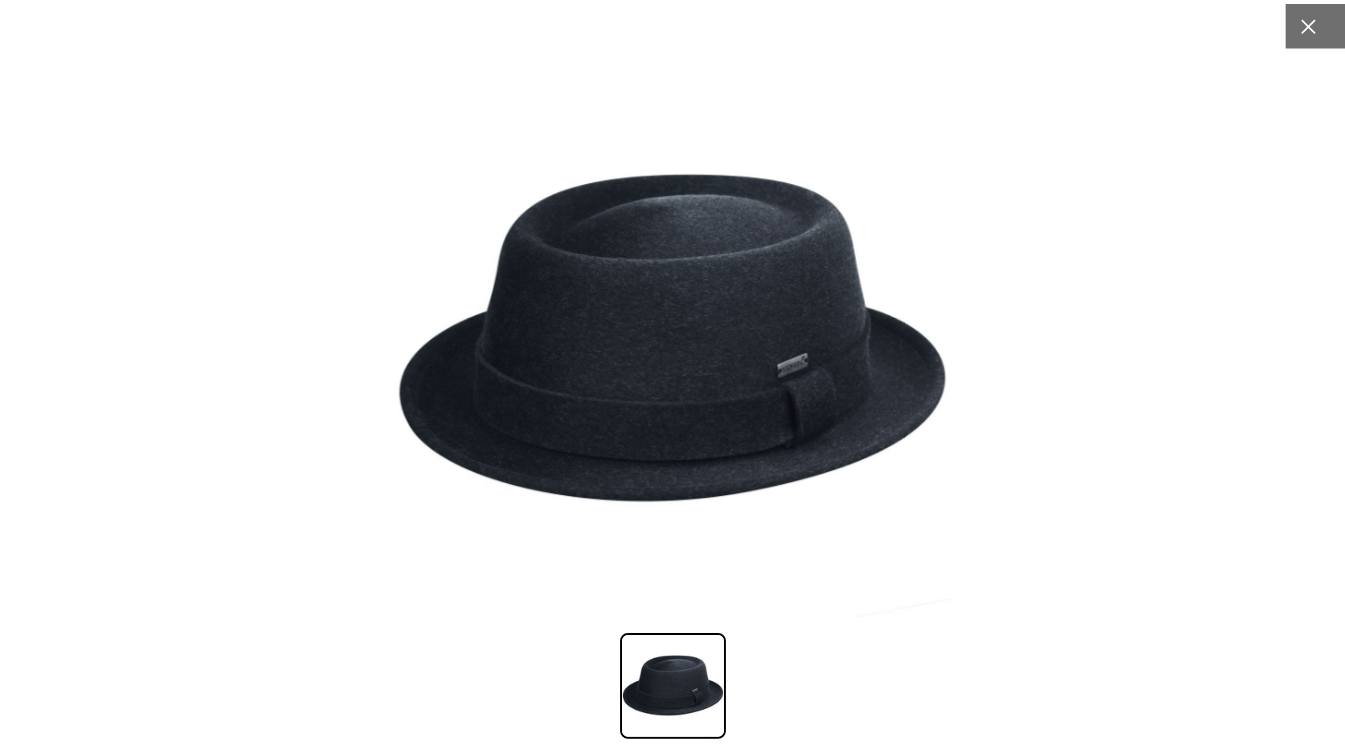 scroll, scrollTop: 0, scrollLeft: 412, axis: horizontal 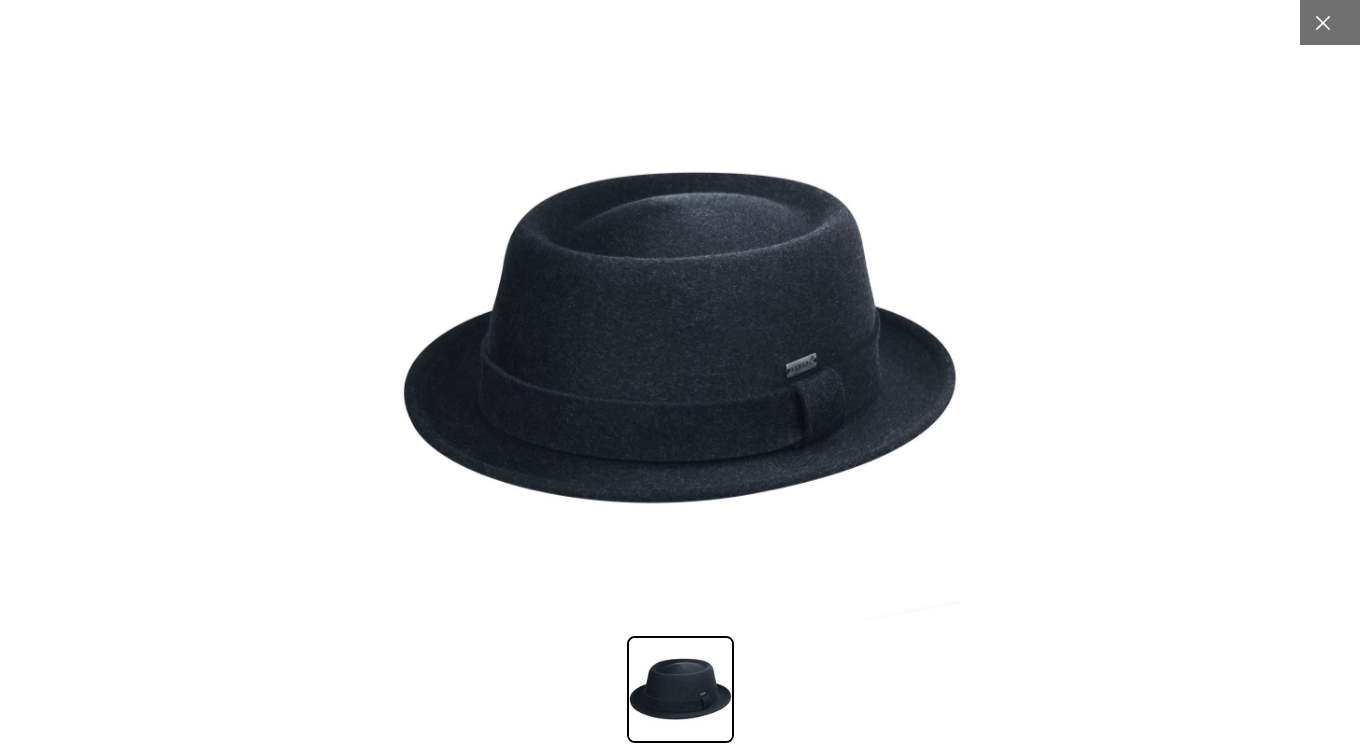 click 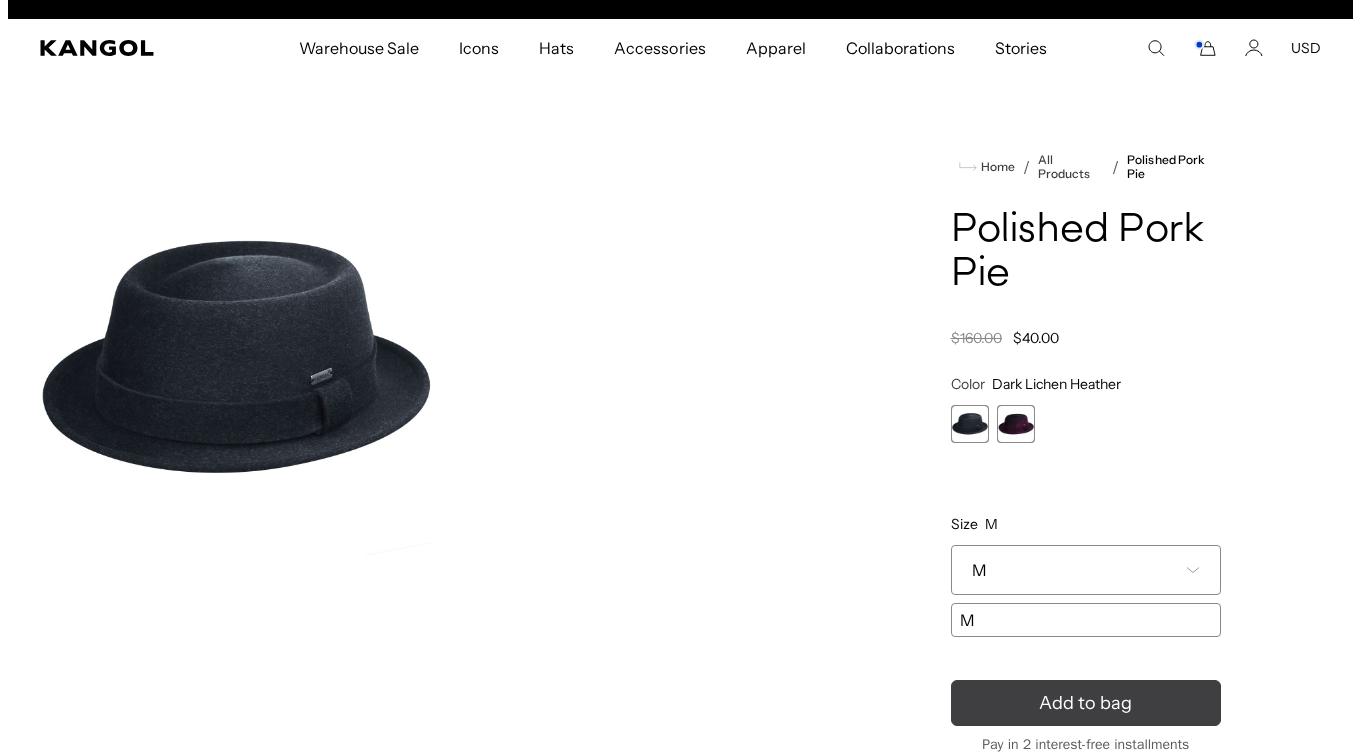 scroll, scrollTop: 0, scrollLeft: 0, axis: both 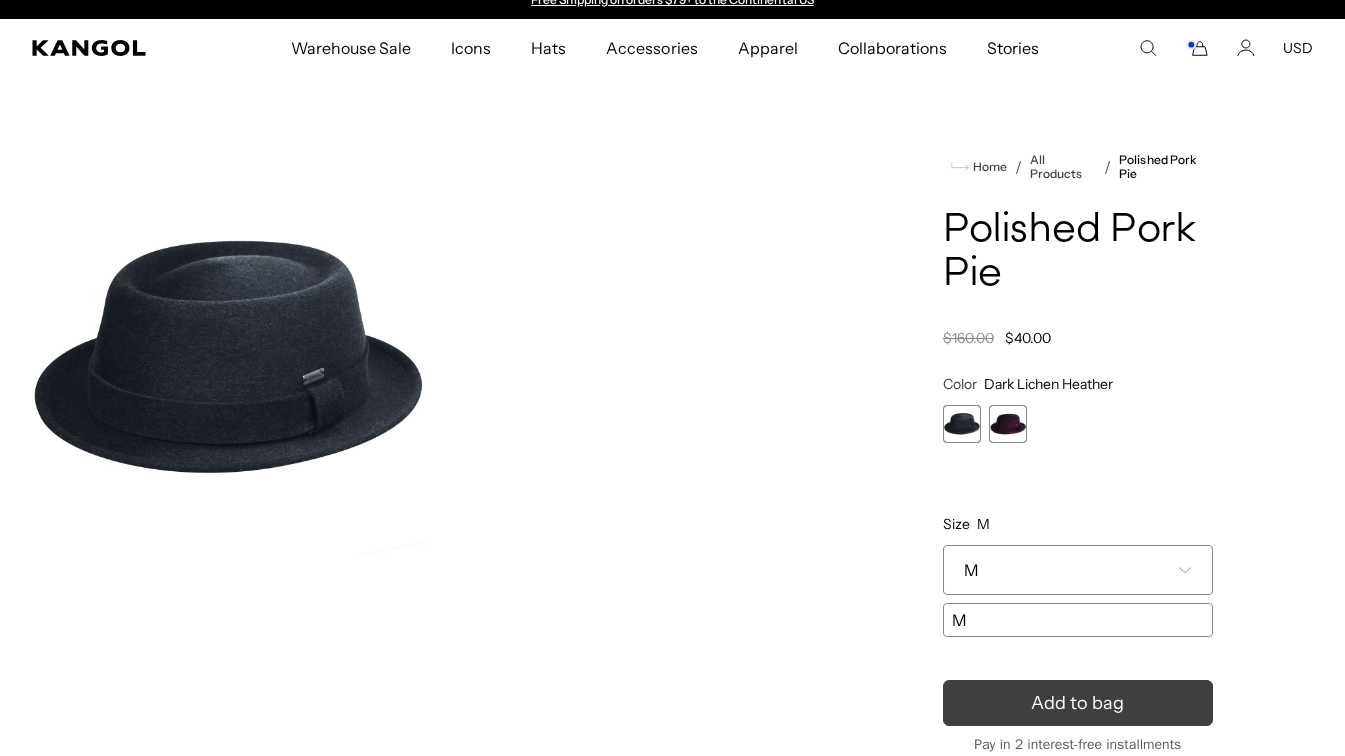 click 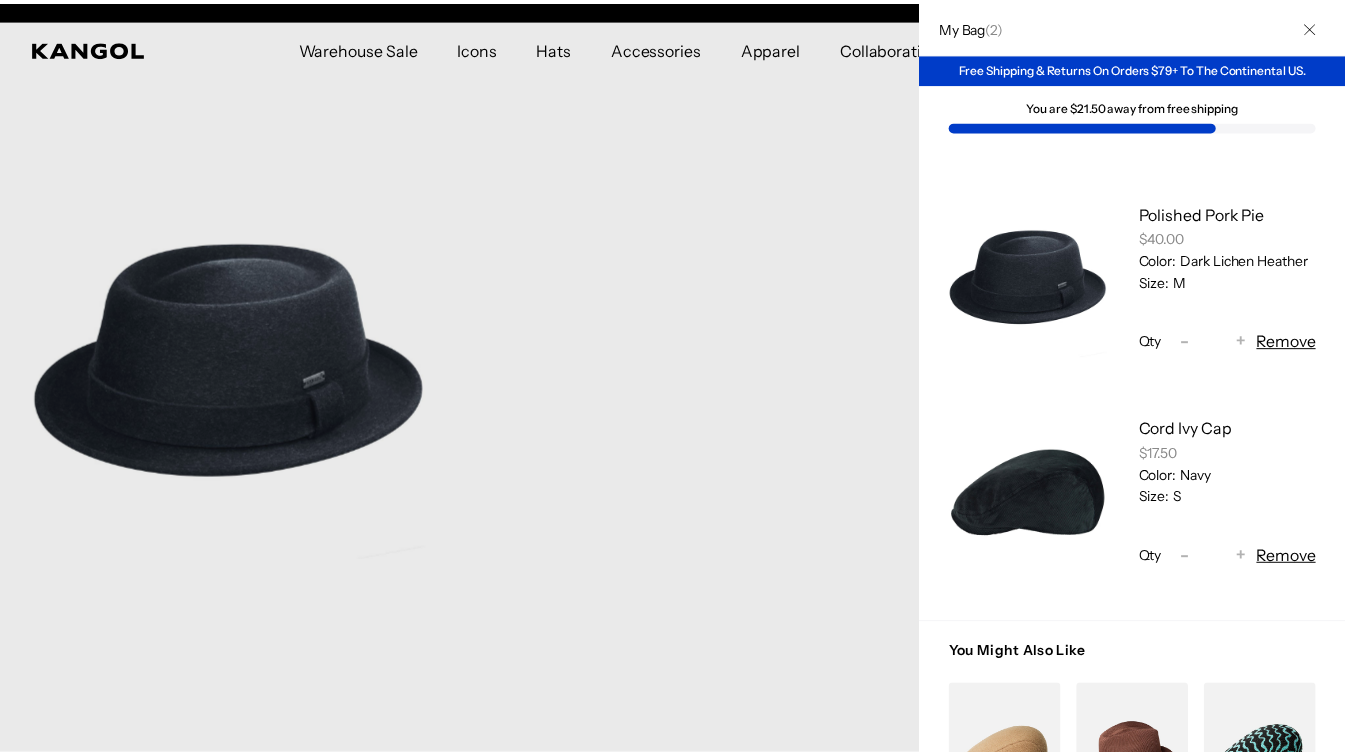 scroll, scrollTop: 0, scrollLeft: 0, axis: both 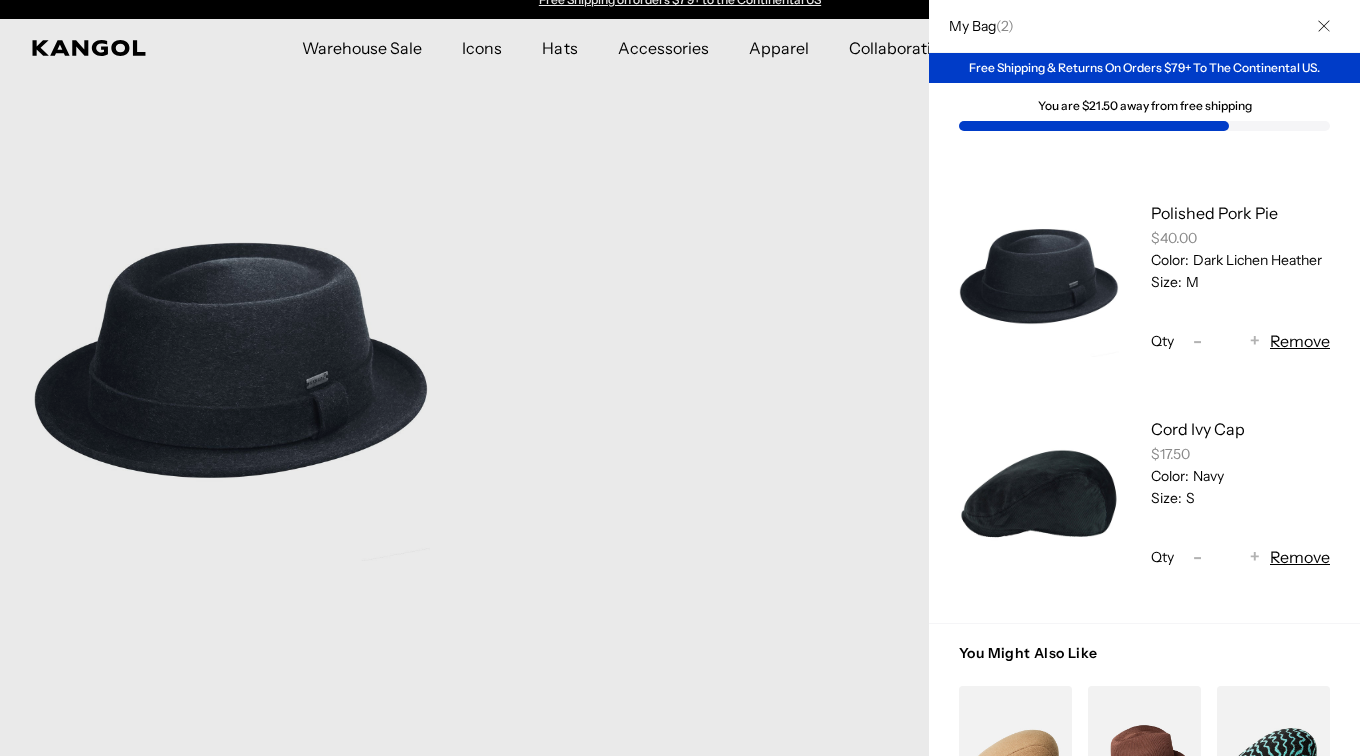 click at bounding box center (680, 378) 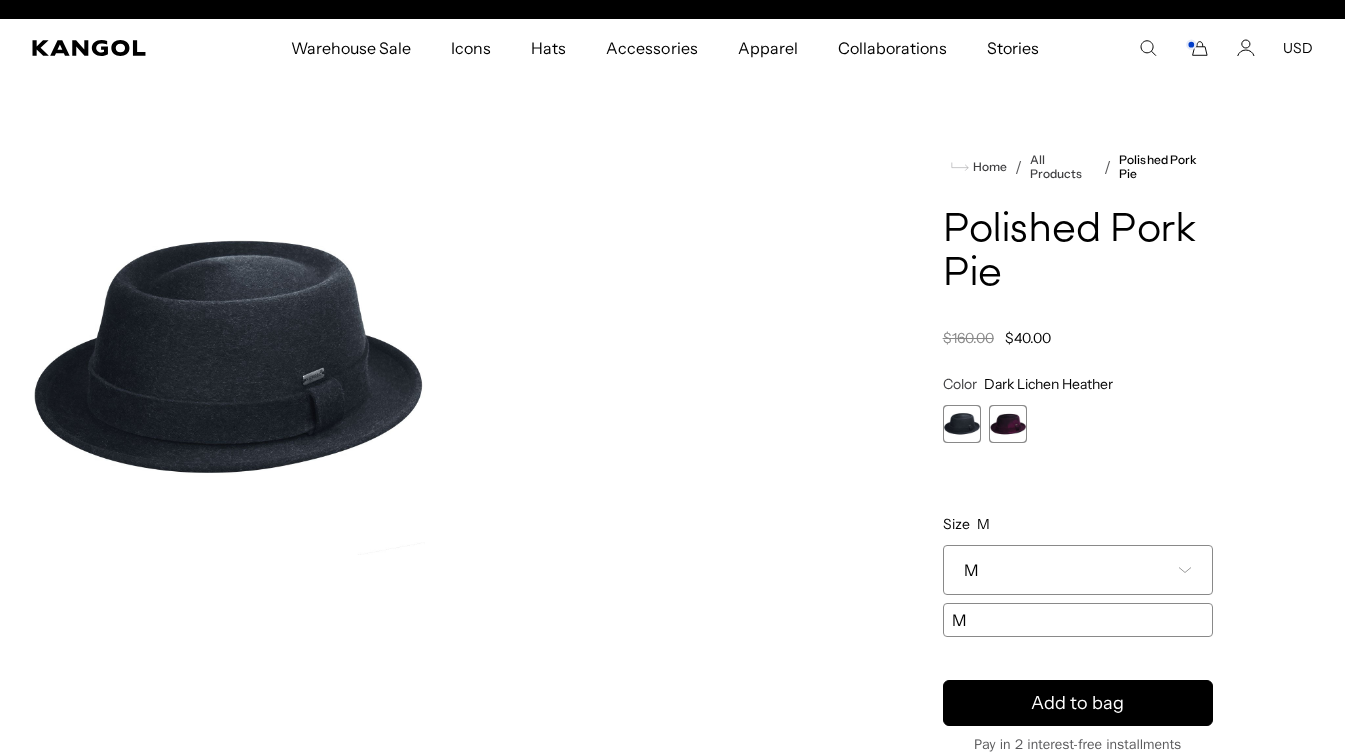 scroll, scrollTop: 0, scrollLeft: 0, axis: both 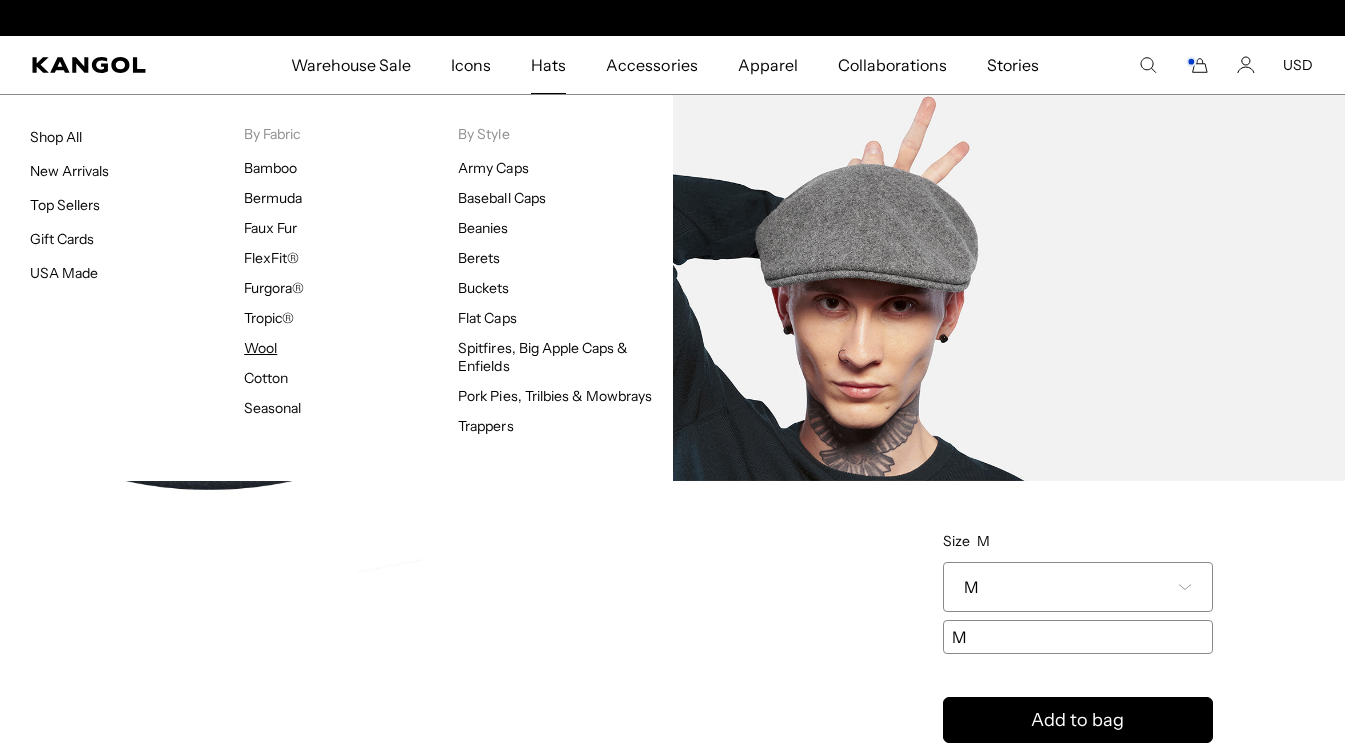 click on "Wool" at bounding box center [260, 348] 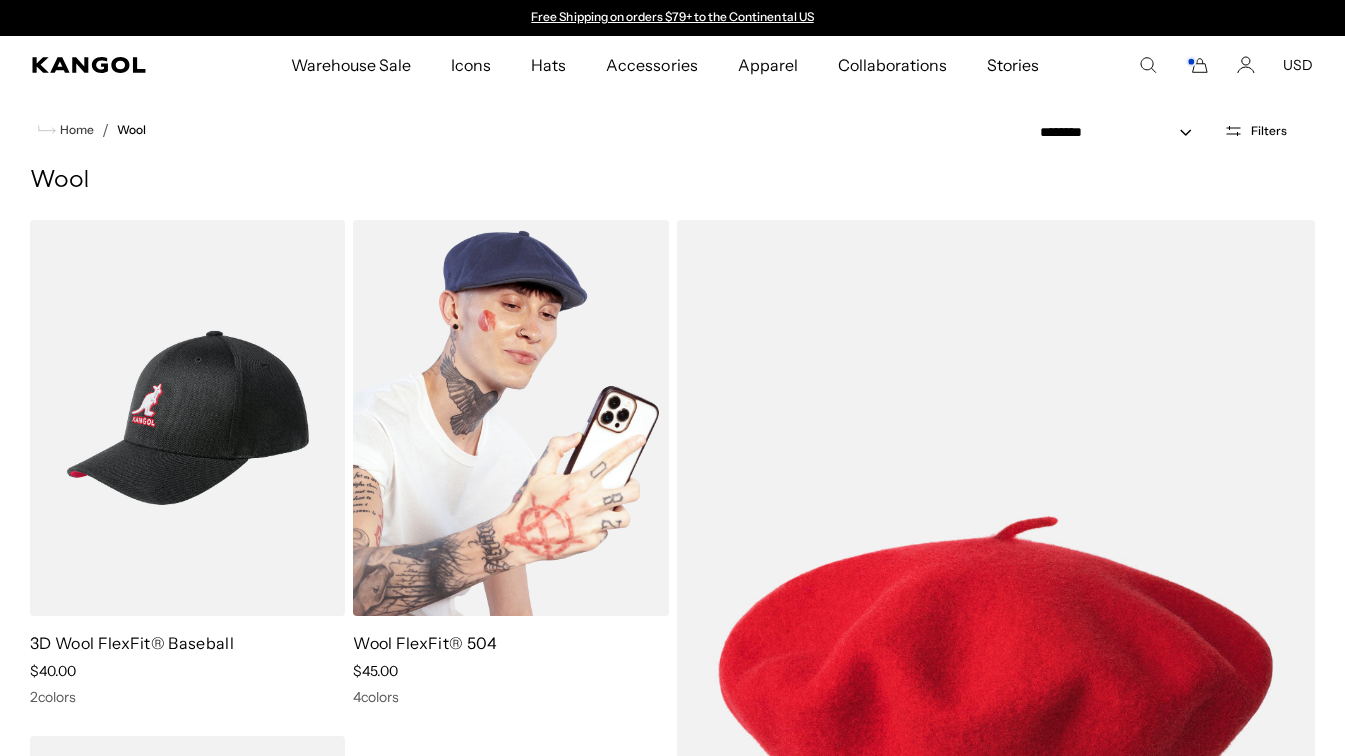 scroll, scrollTop: 0, scrollLeft: 0, axis: both 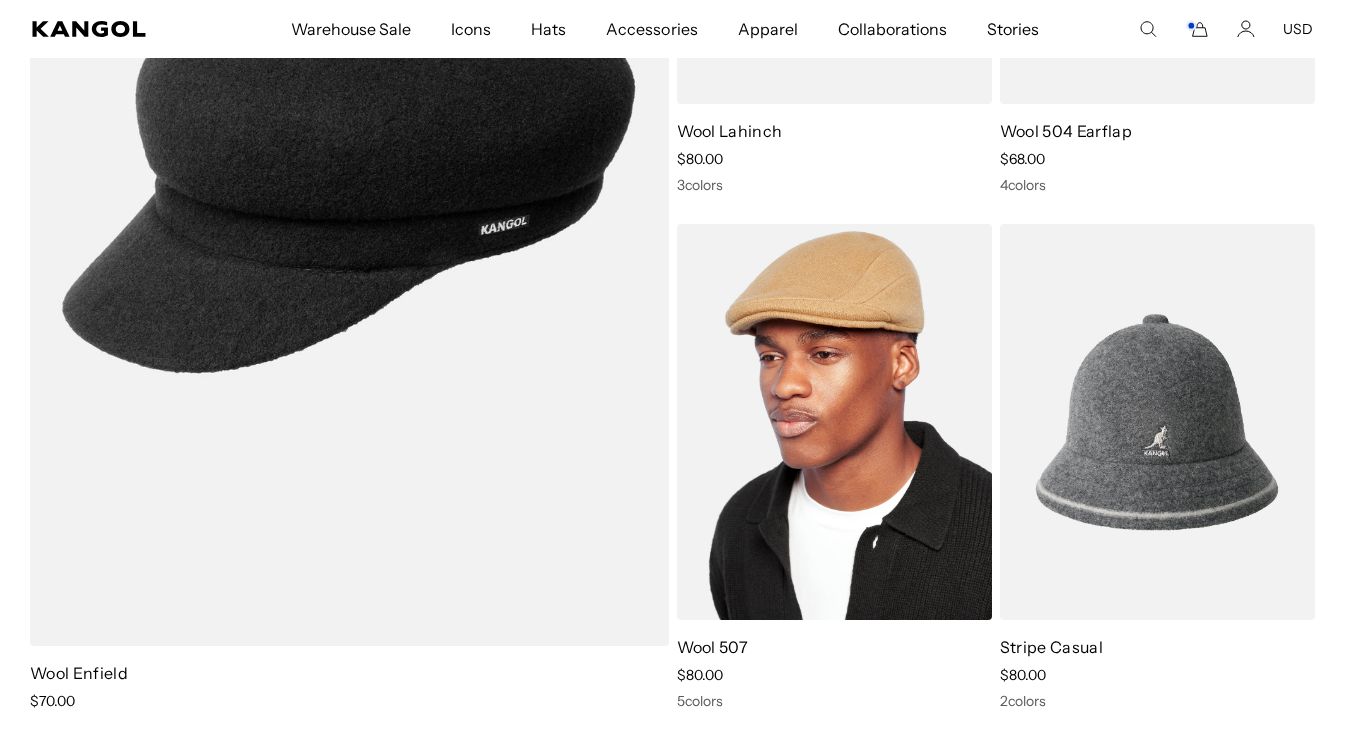 click at bounding box center (834, 422) 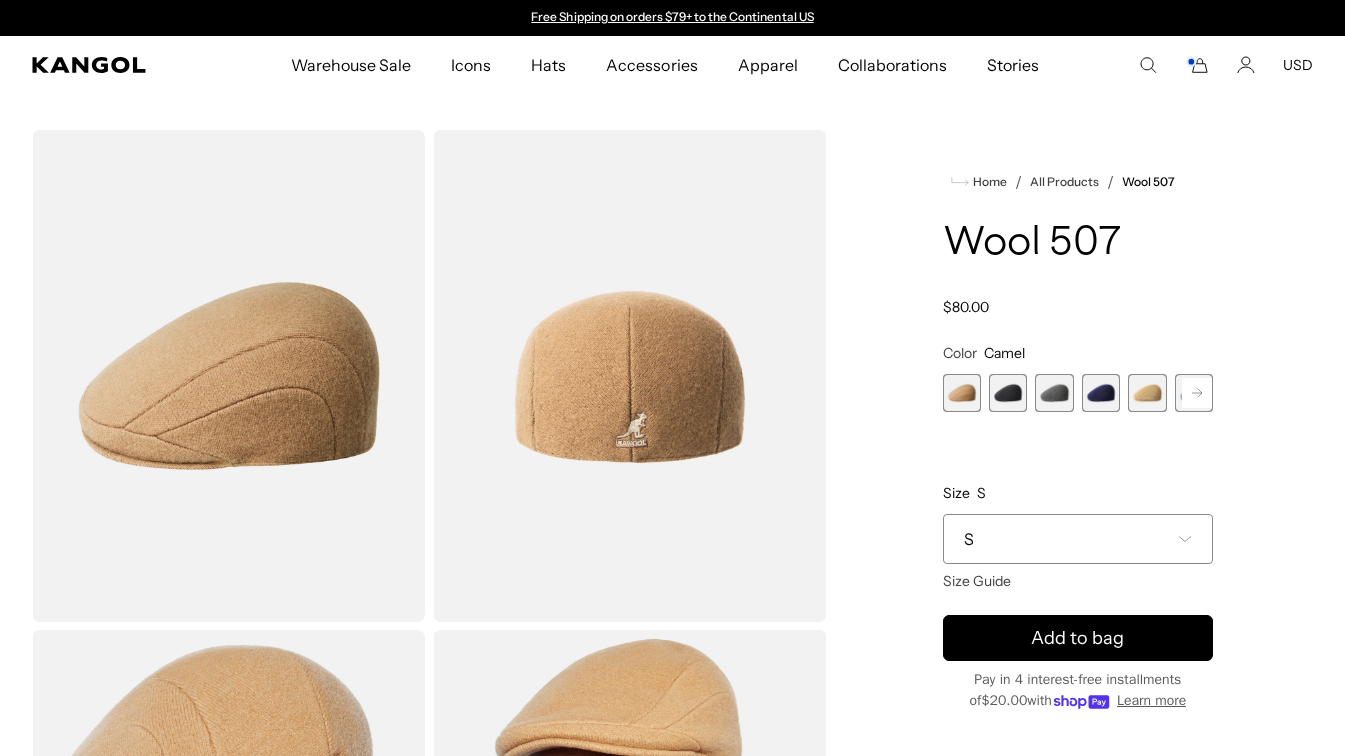 scroll, scrollTop: 0, scrollLeft: 0, axis: both 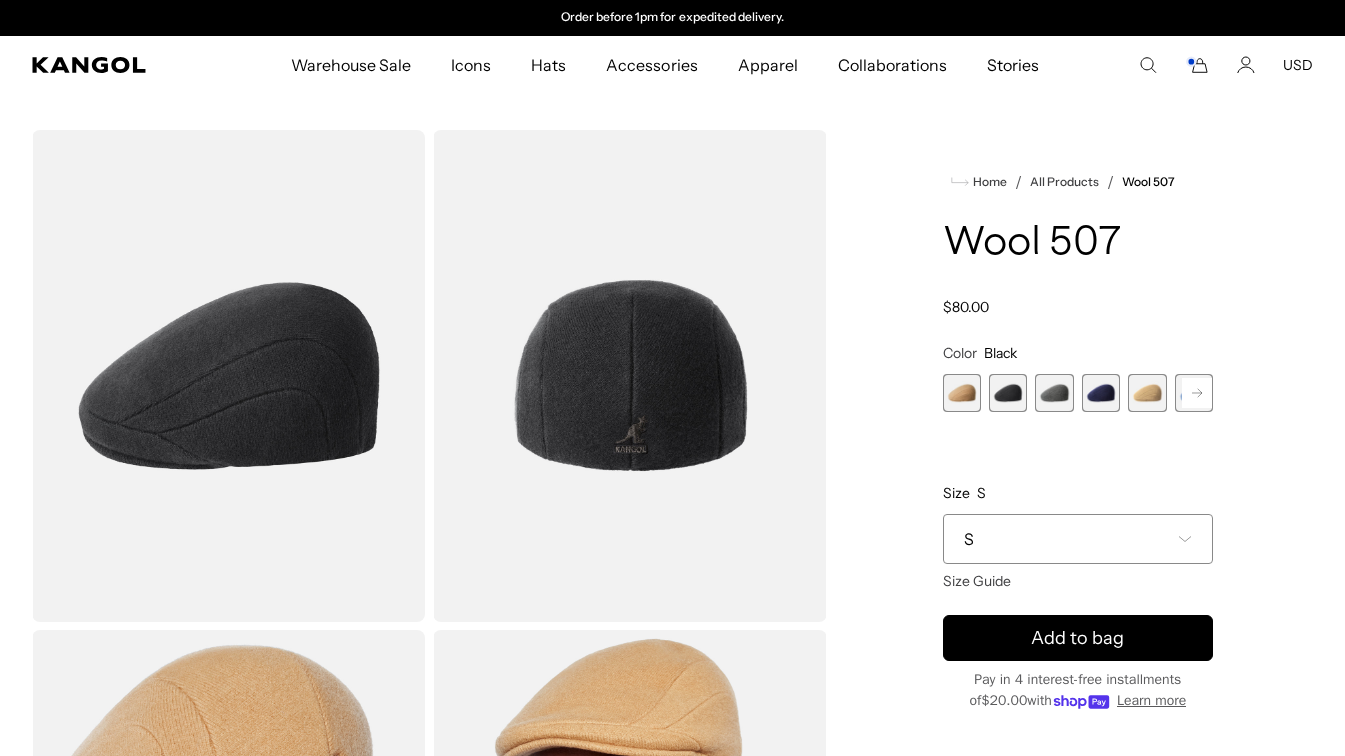 click at bounding box center (1054, 393) 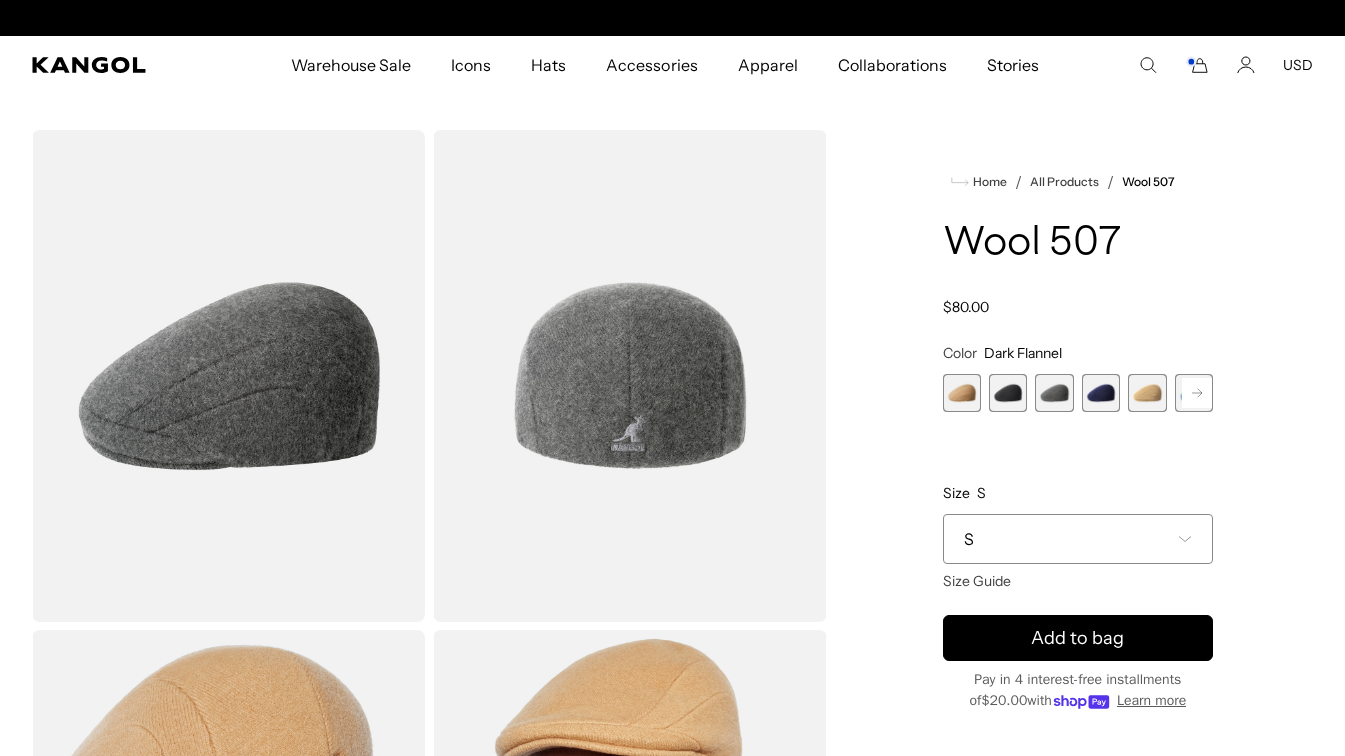 scroll, scrollTop: 0, scrollLeft: 0, axis: both 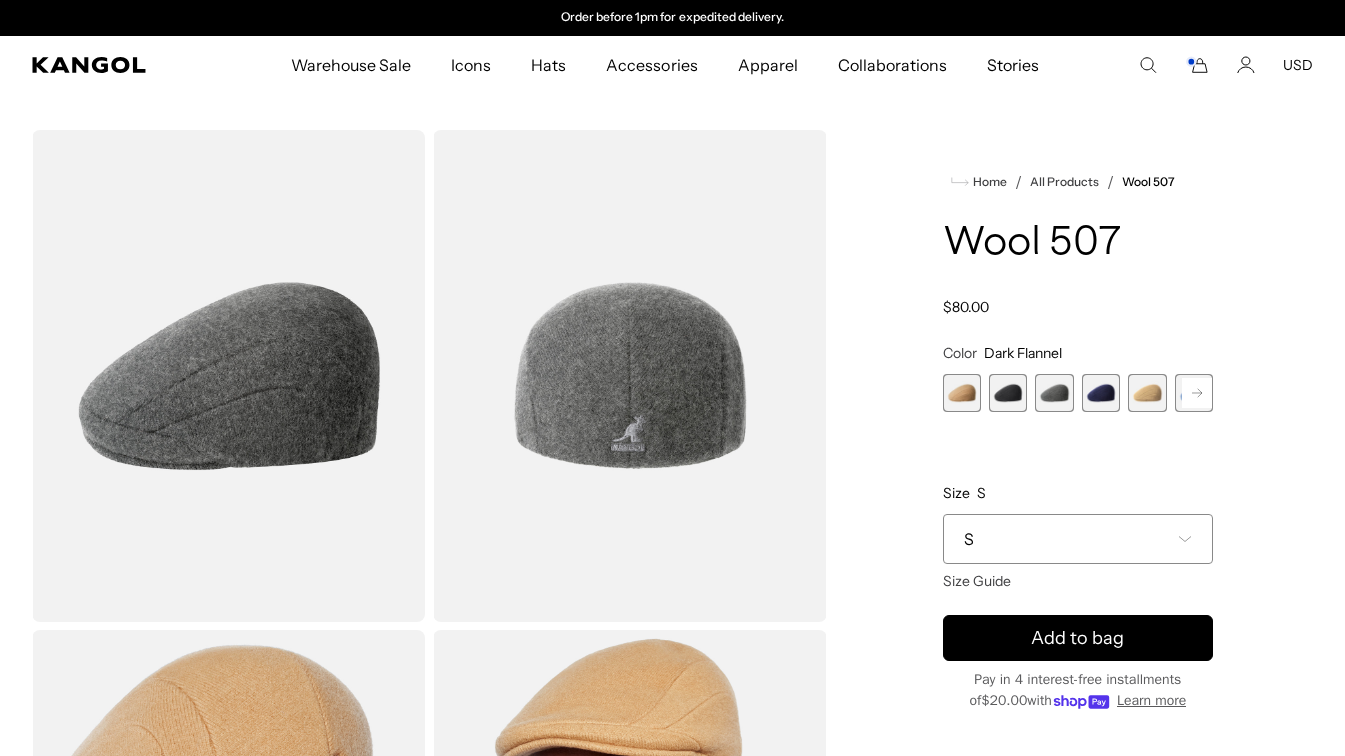 click at bounding box center [1101, 393] 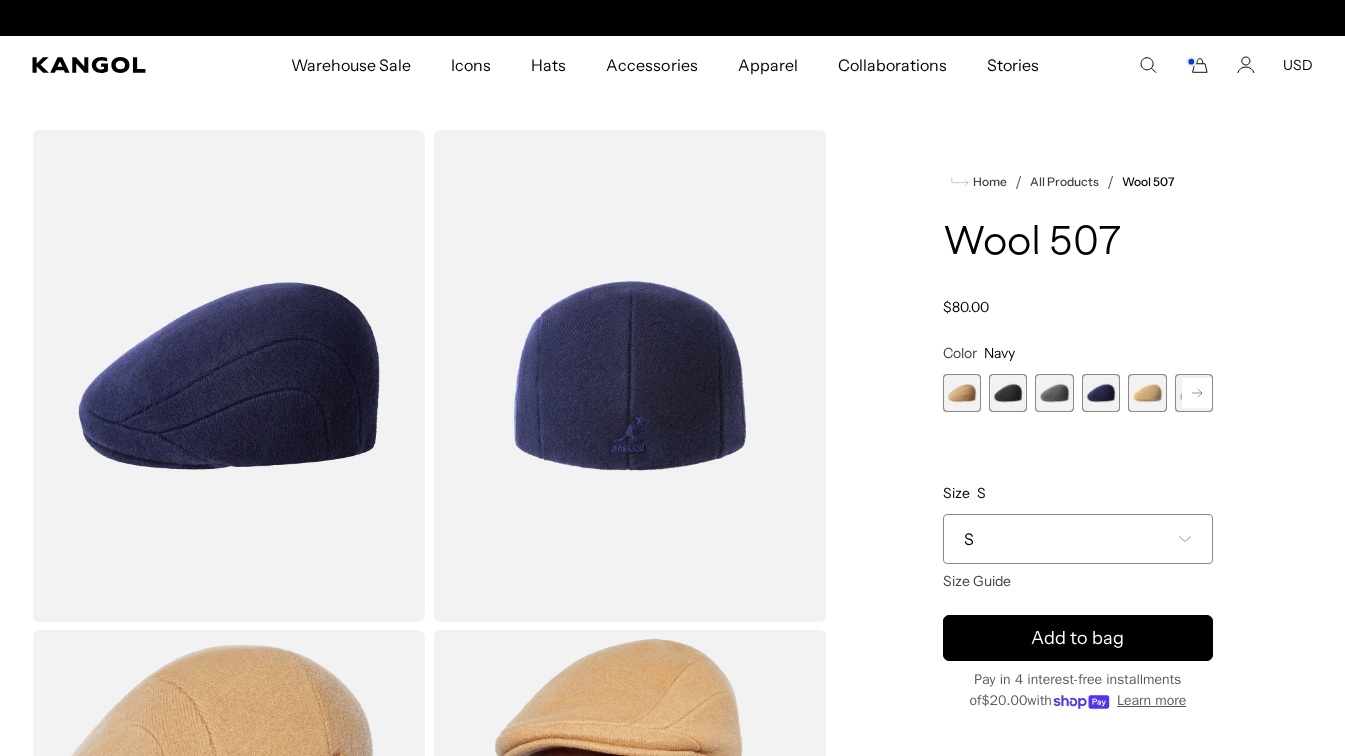 scroll, scrollTop: 0, scrollLeft: 0, axis: both 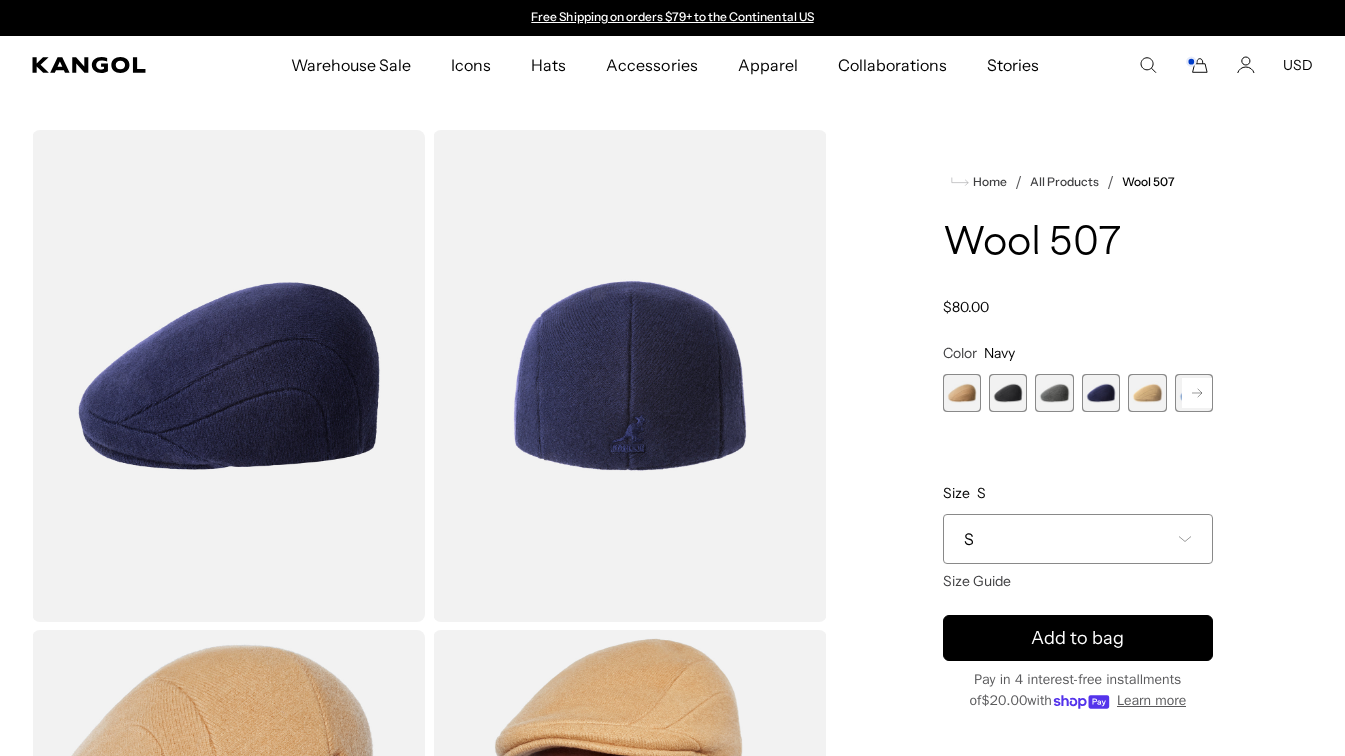 click at bounding box center (1147, 393) 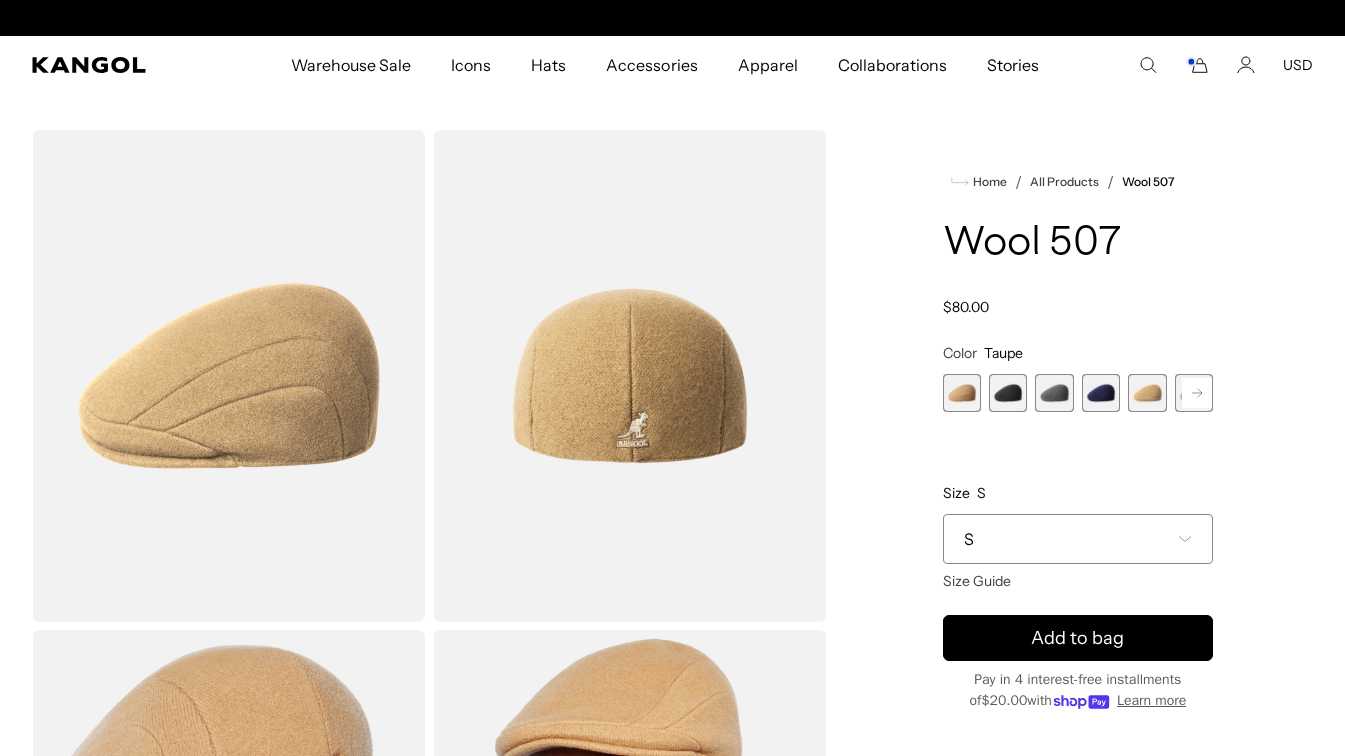 scroll, scrollTop: 0, scrollLeft: 412, axis: horizontal 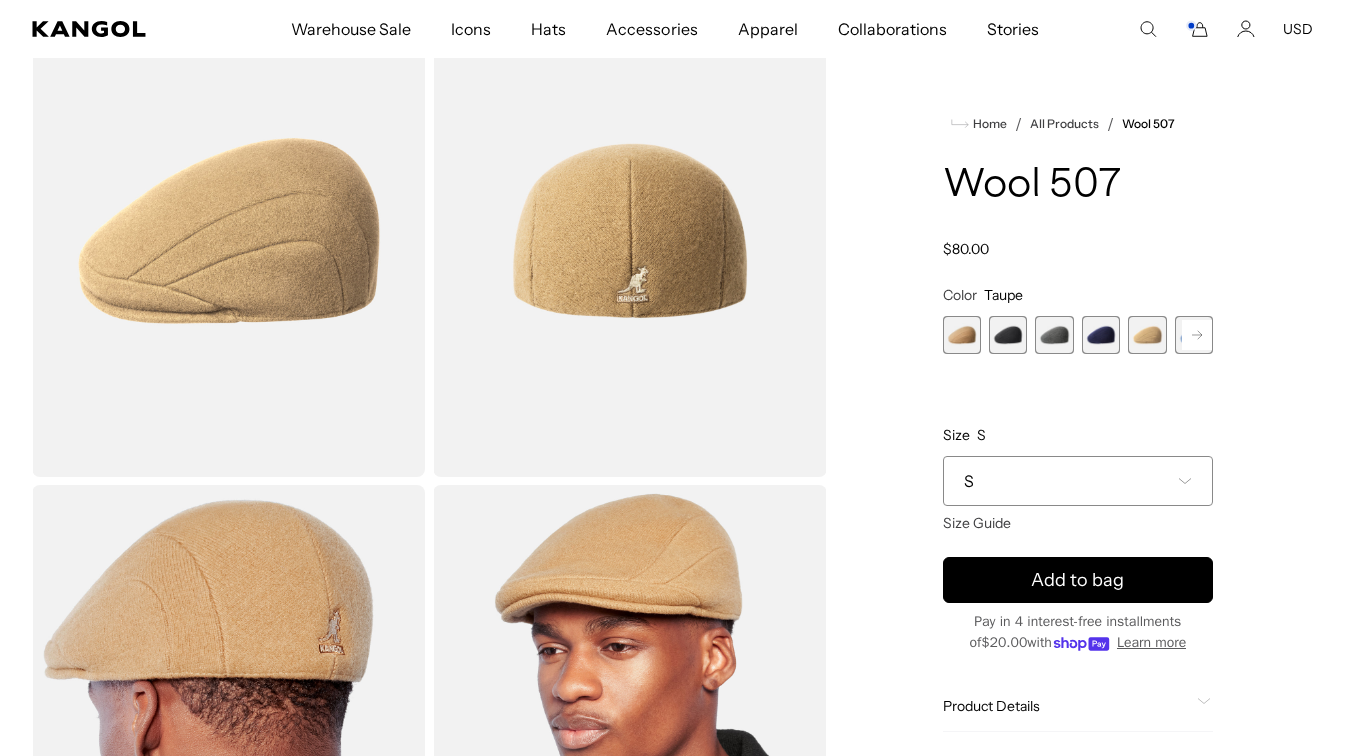 click at bounding box center (962, 335) 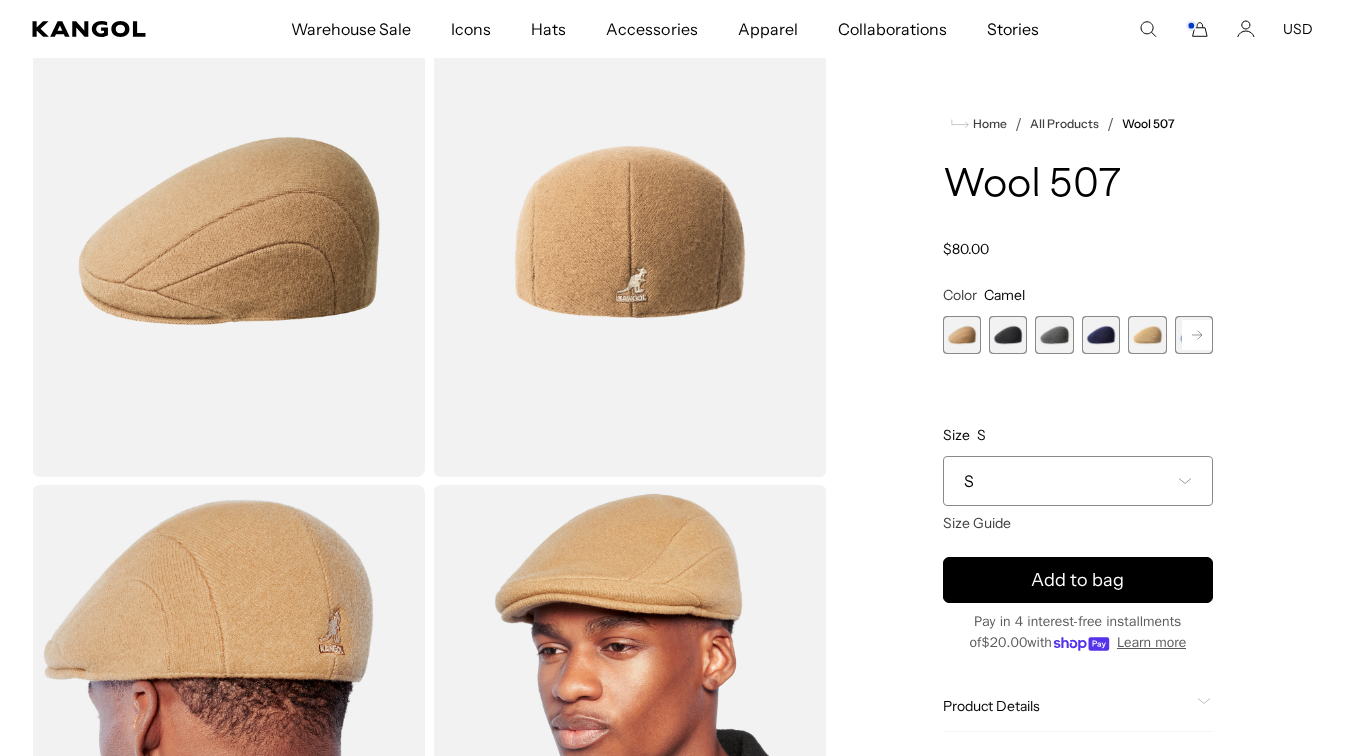 scroll, scrollTop: 0, scrollLeft: 412, axis: horizontal 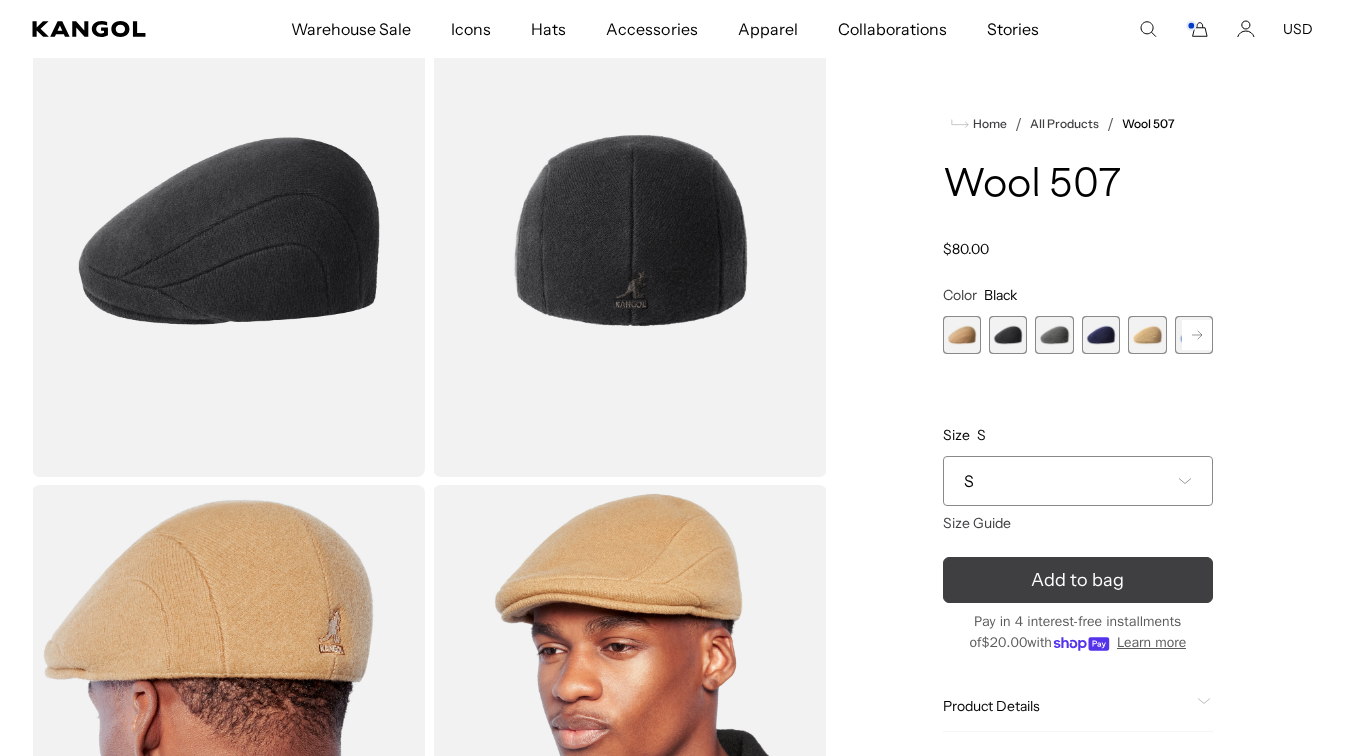 click 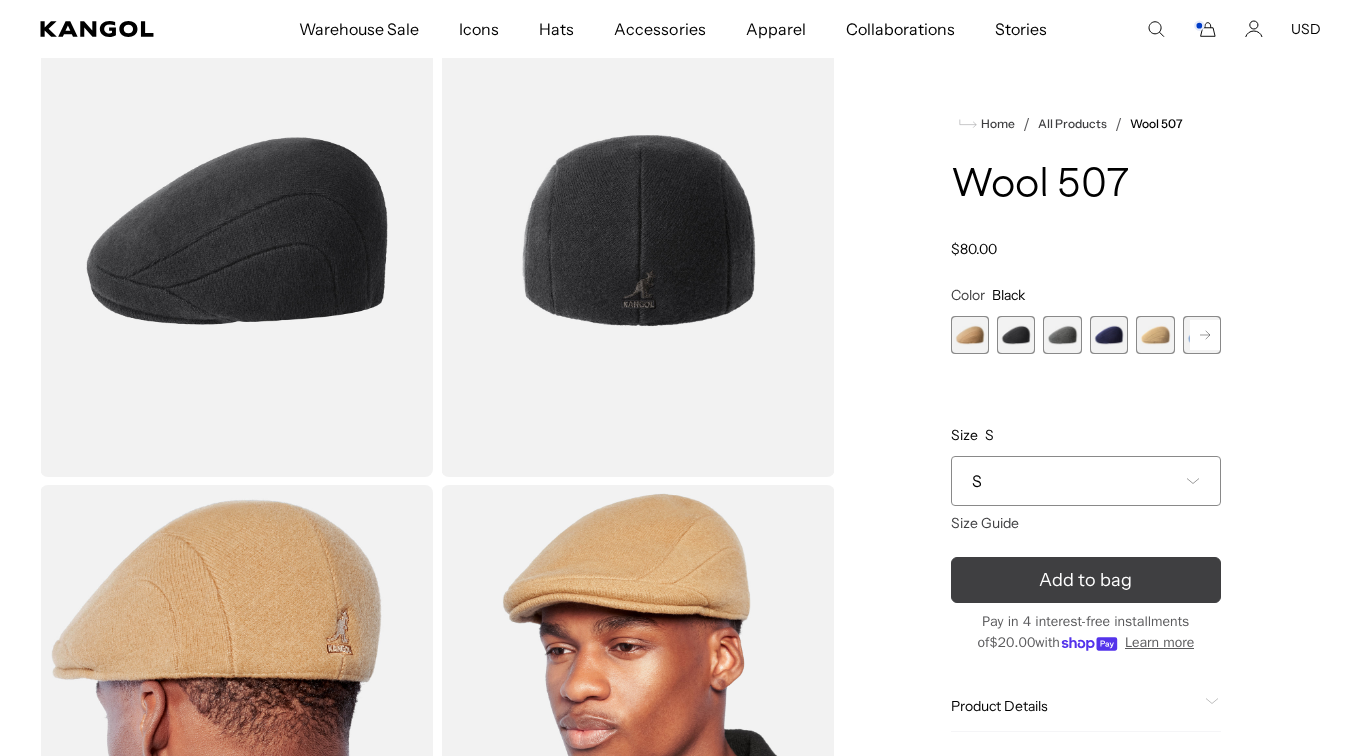 scroll, scrollTop: 0, scrollLeft: 412, axis: horizontal 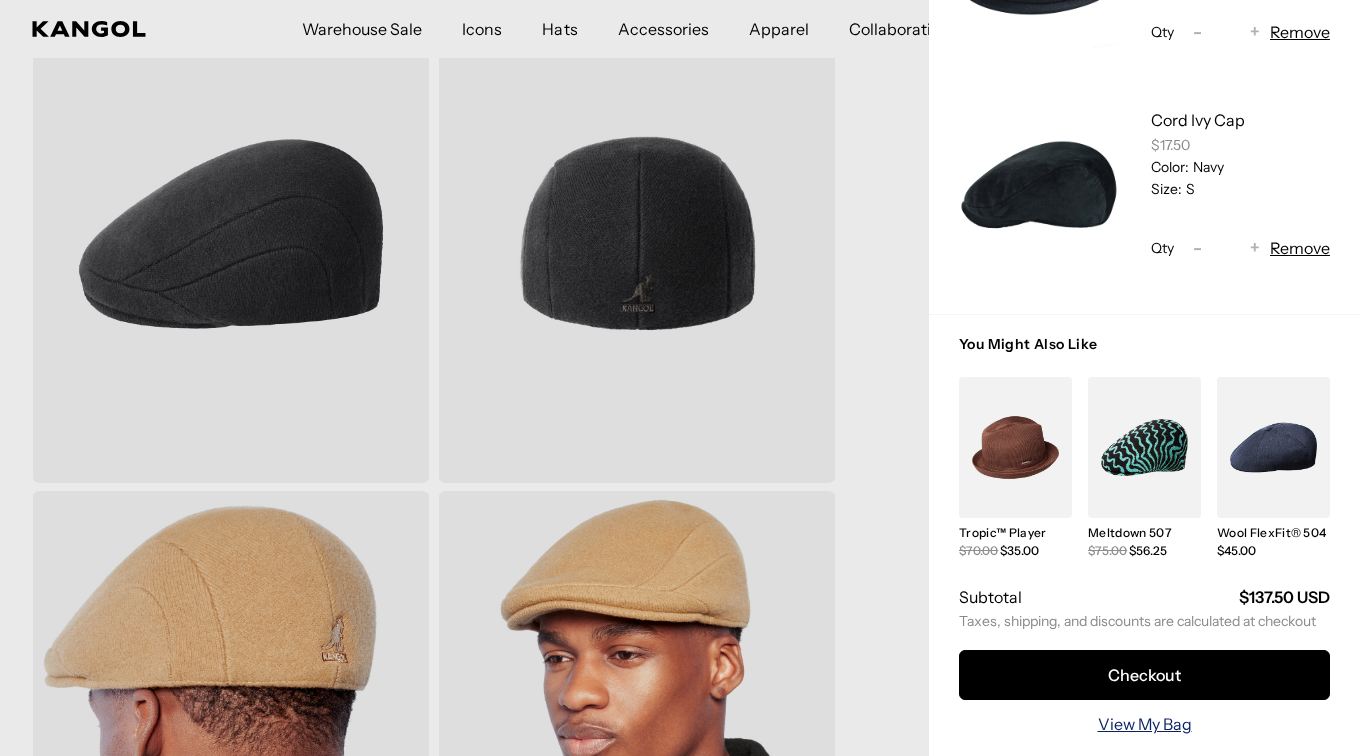 click on "View My Bag" at bounding box center [1145, 724] 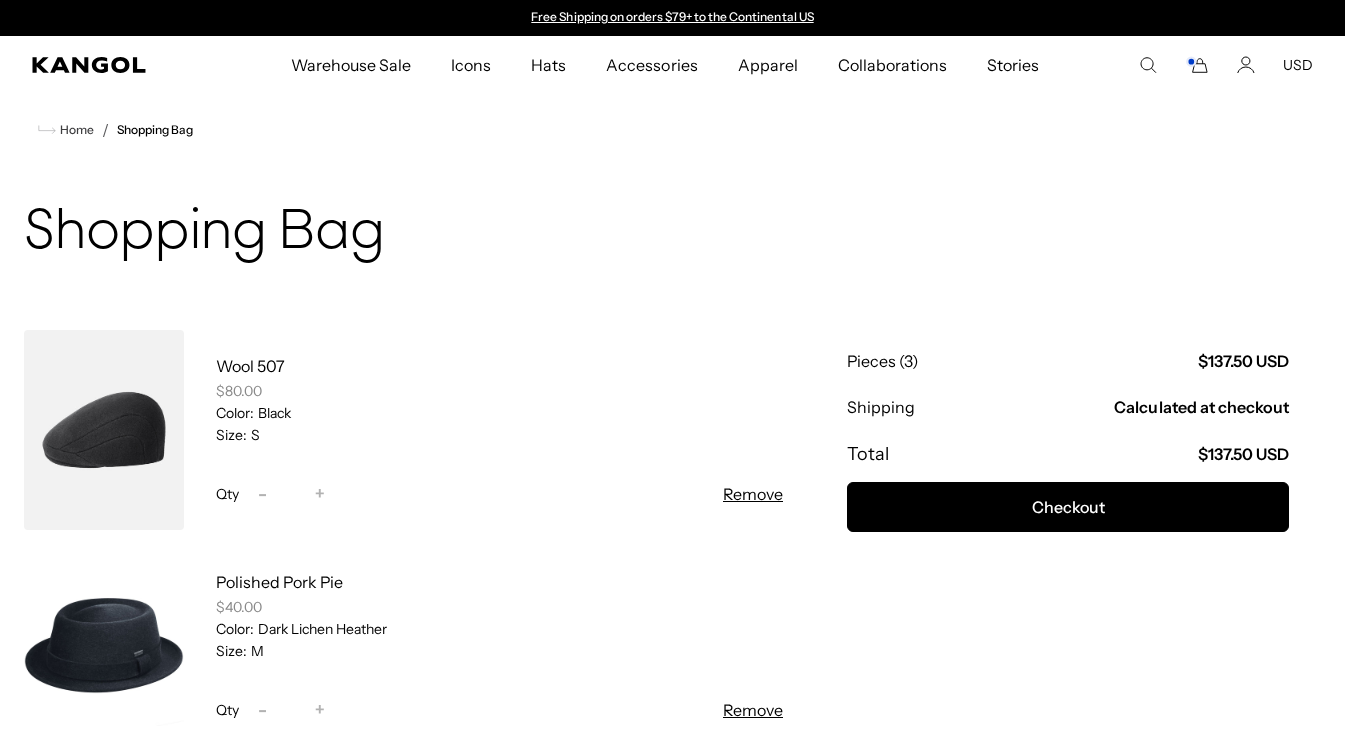 scroll, scrollTop: 0, scrollLeft: 0, axis: both 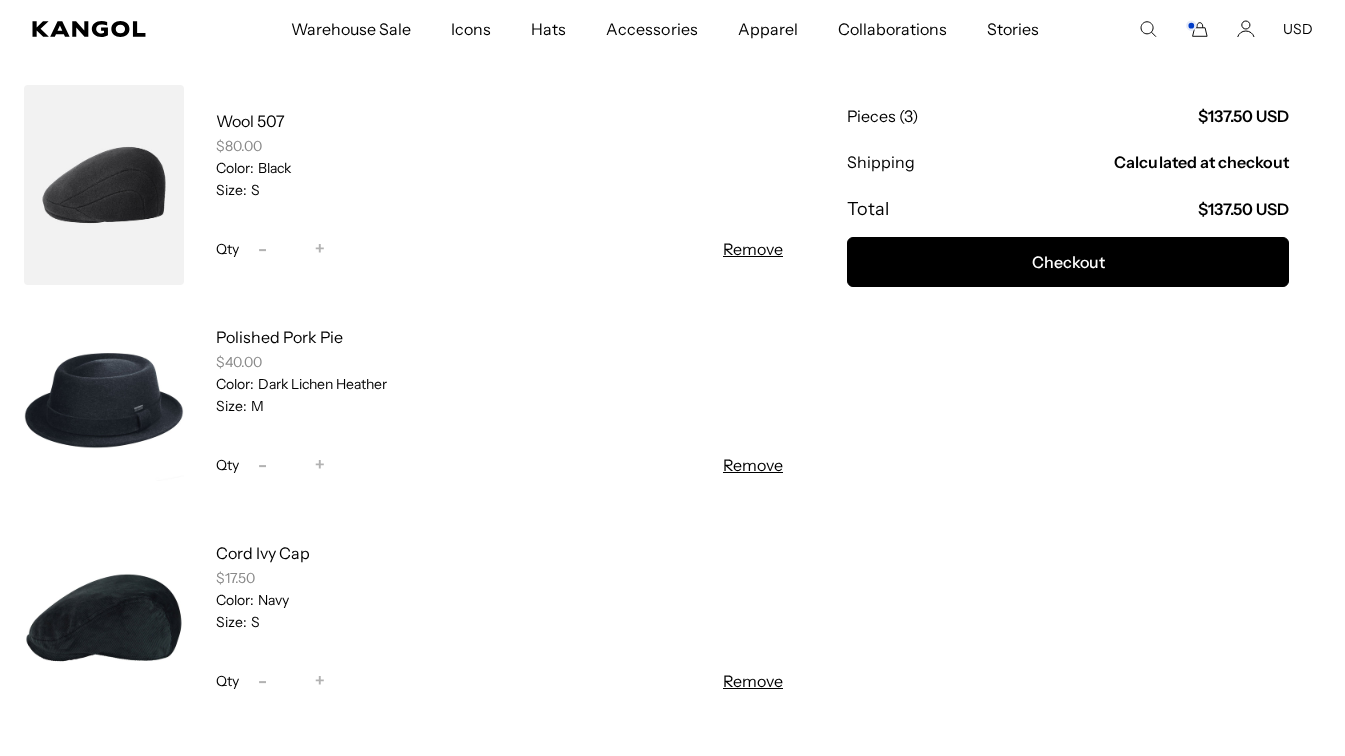 click 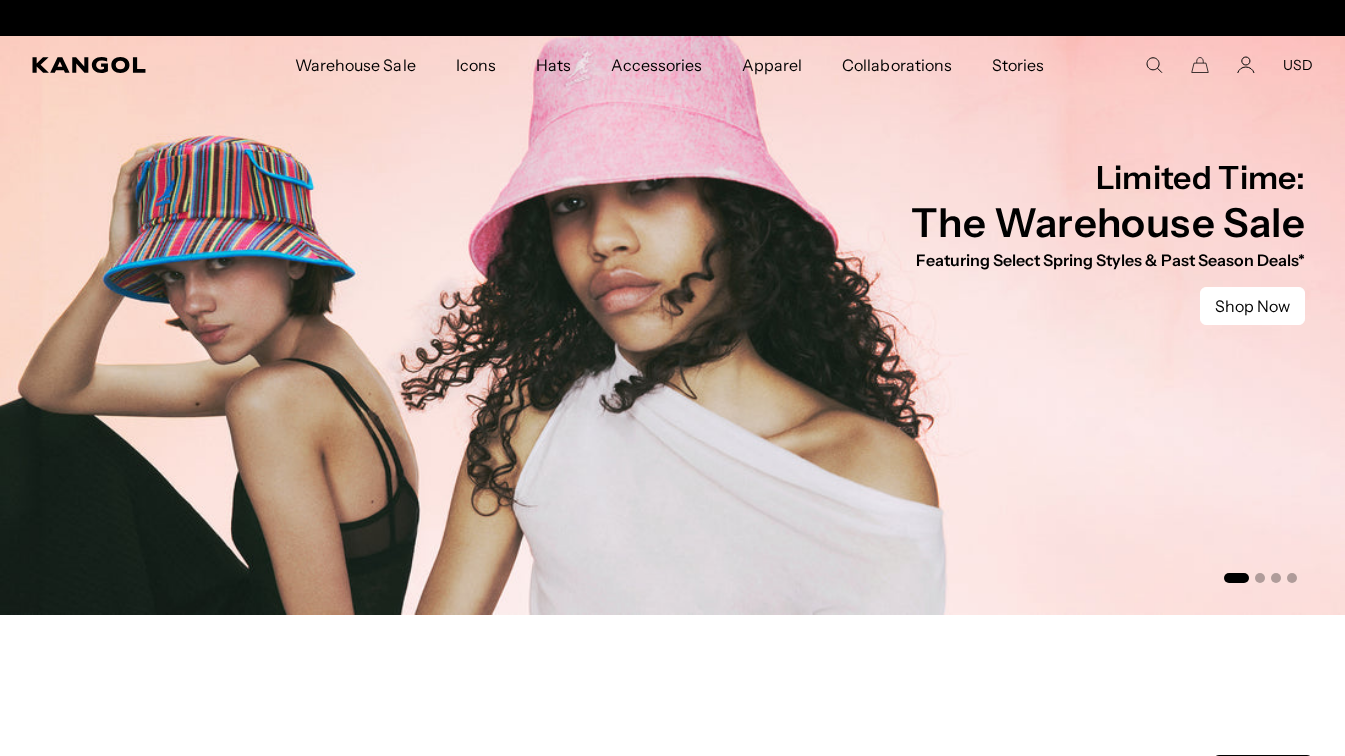 scroll, scrollTop: 0, scrollLeft: 0, axis: both 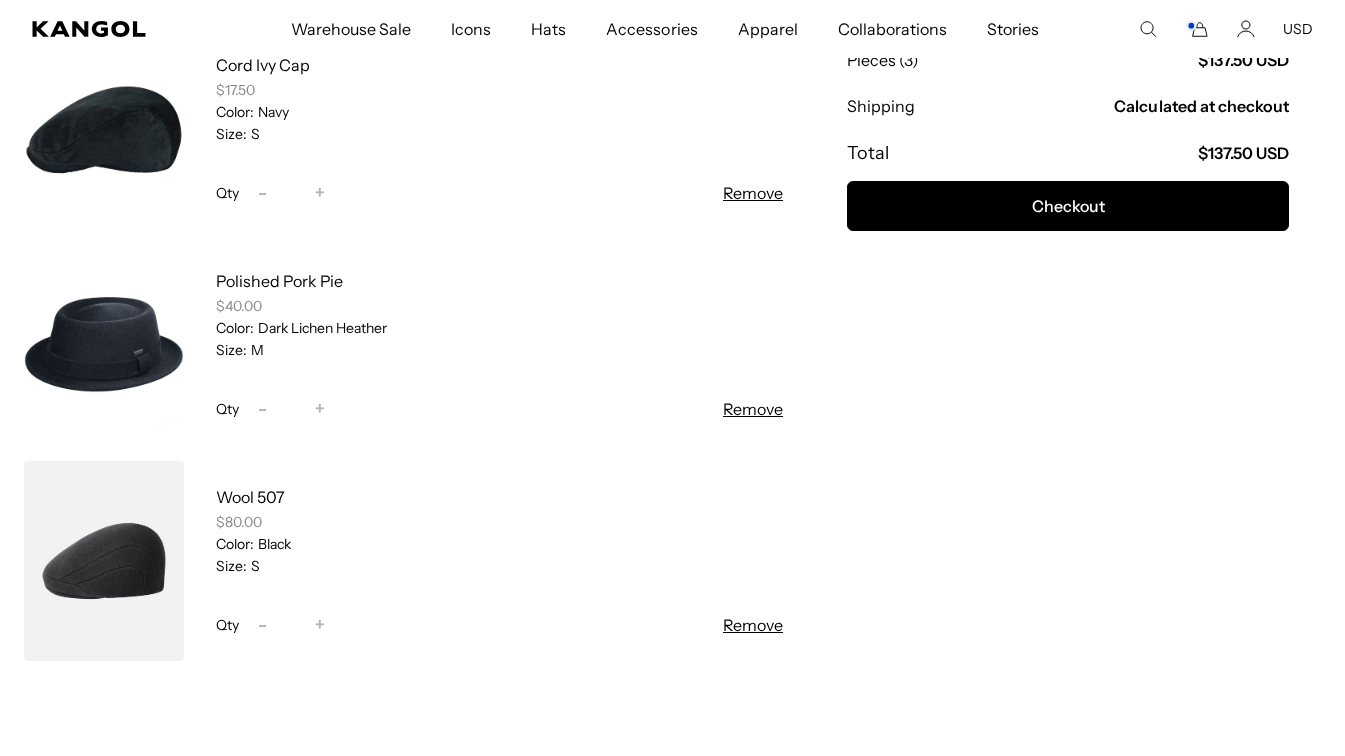 click 